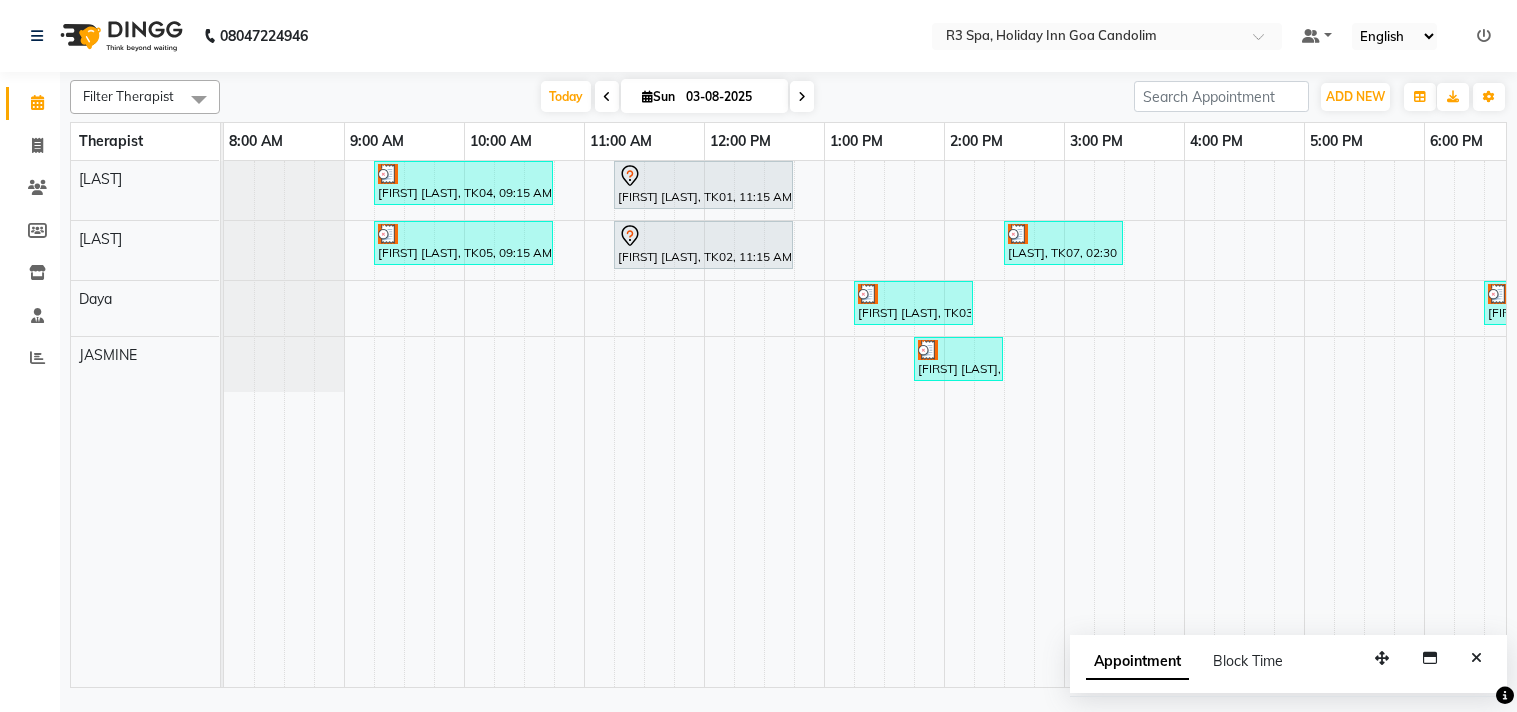 scroll, scrollTop: 0, scrollLeft: 0, axis: both 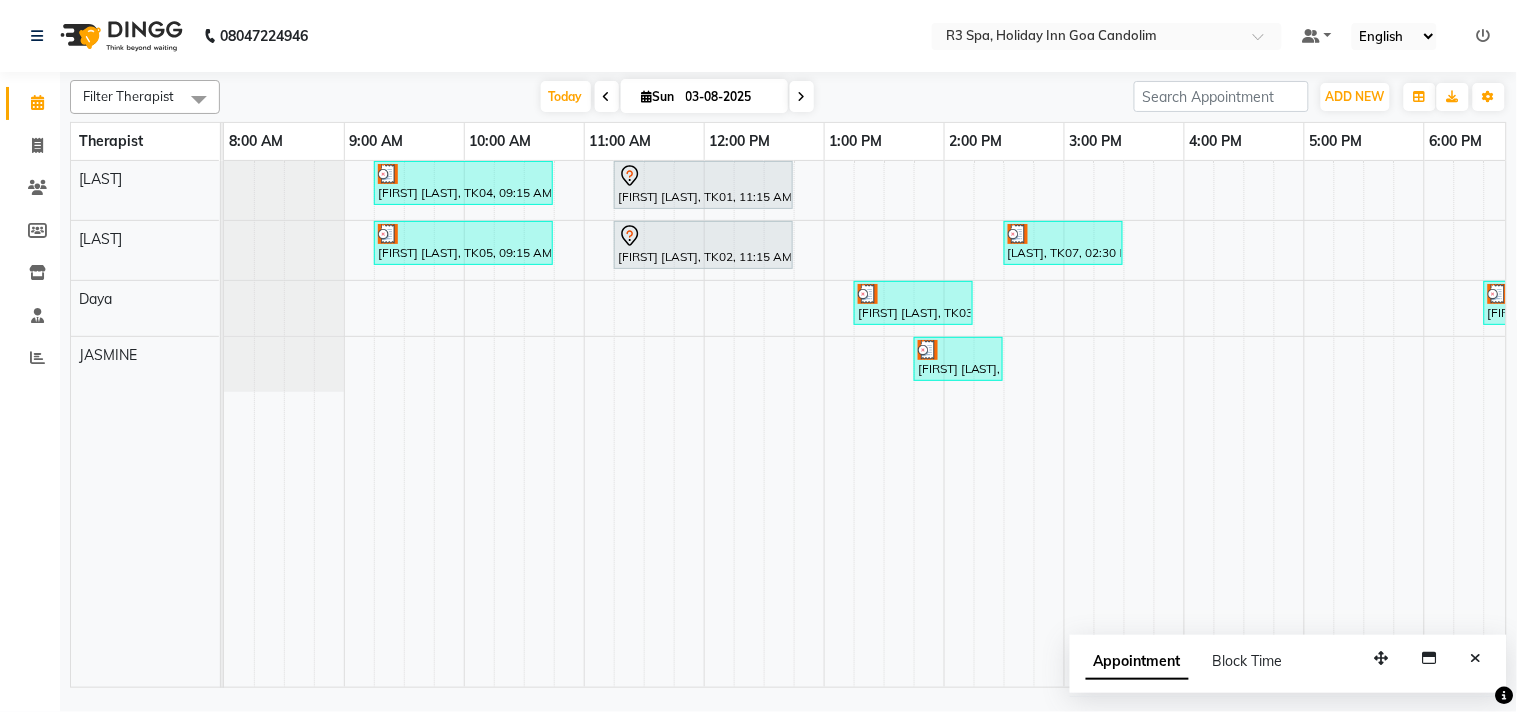 click on "[FIRST] [LAST], TK10, 07:15 PM-08:15 PM, Deep Tissue Repair Therapy 60 Min(Male)" at bounding box center [1633, 349] 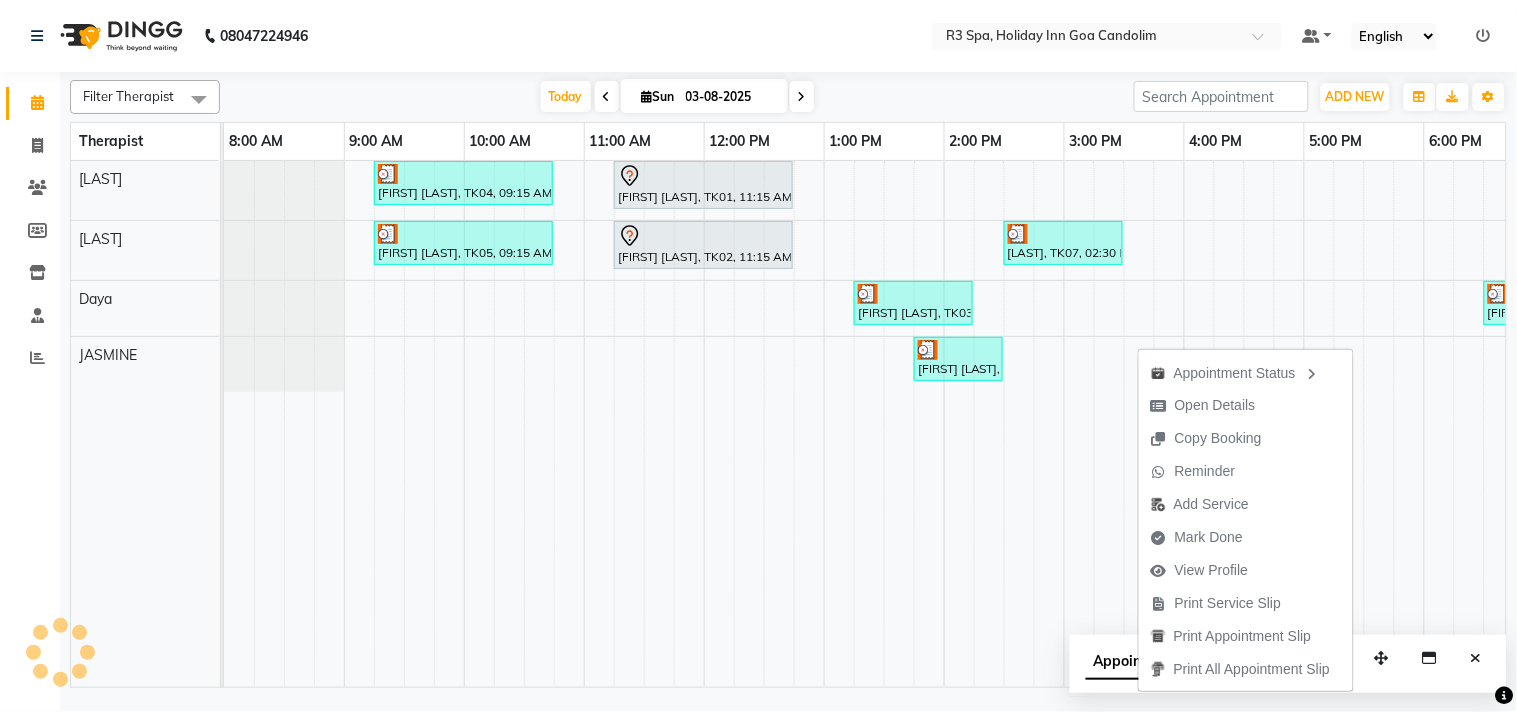 scroll, scrollTop: 0, scrollLeft: 277, axis: horizontal 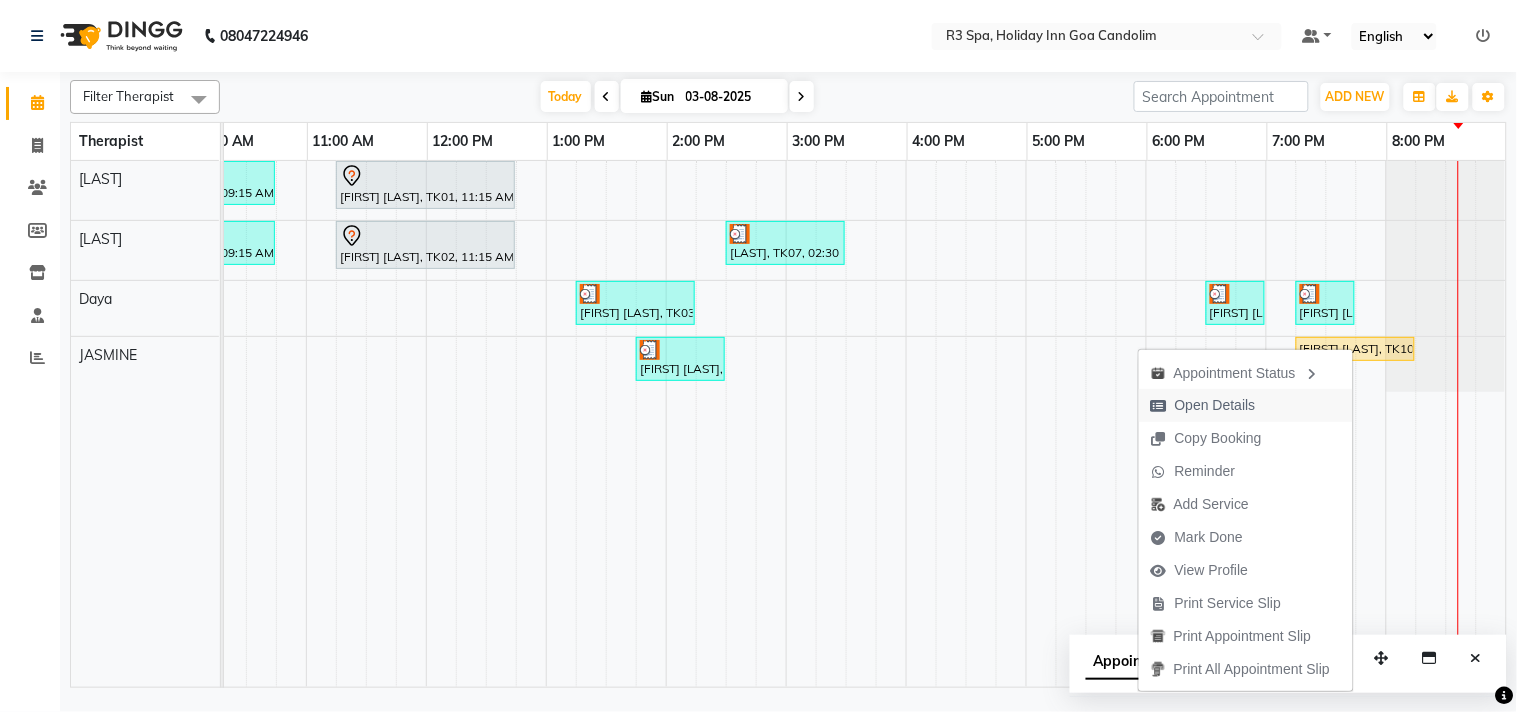 click on "Open Details" at bounding box center (1215, 405) 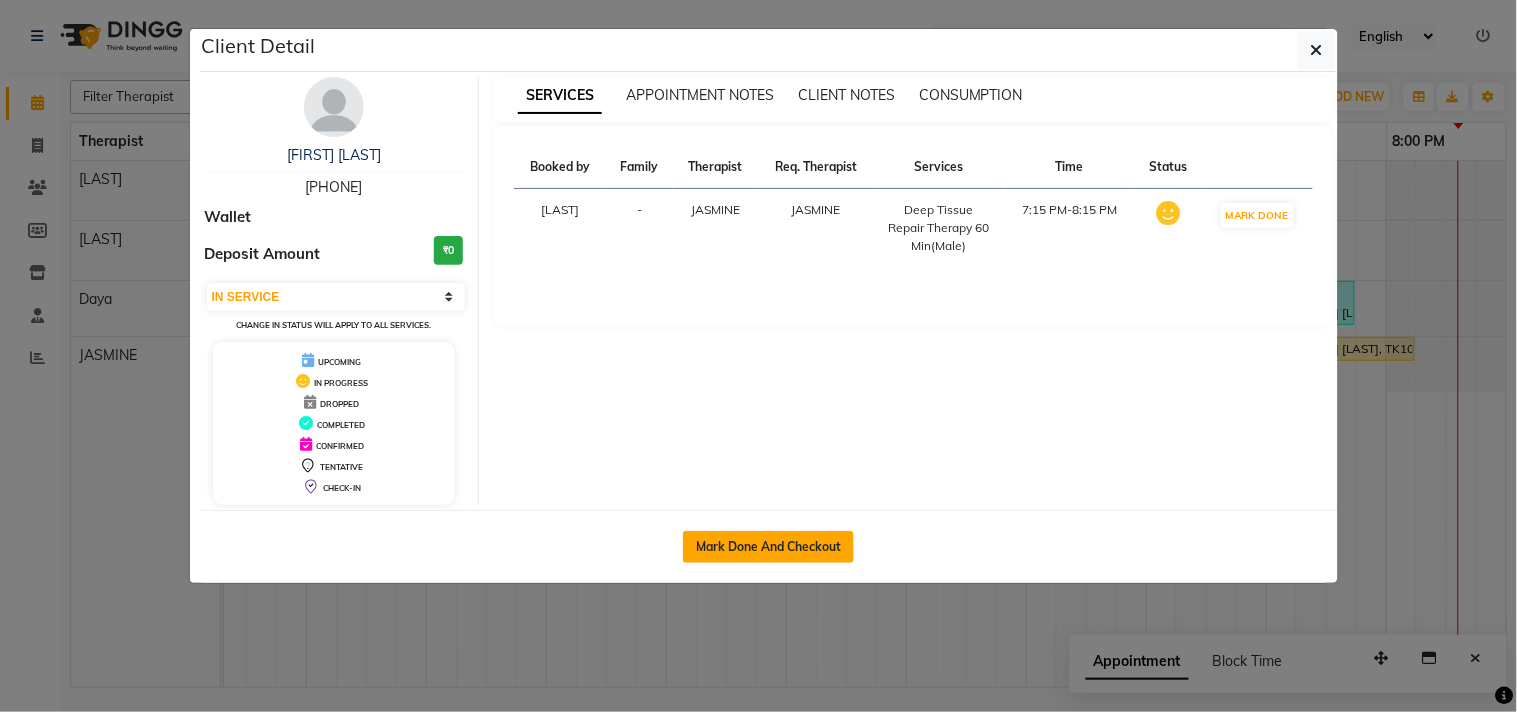 click on "Mark Done And Checkout" 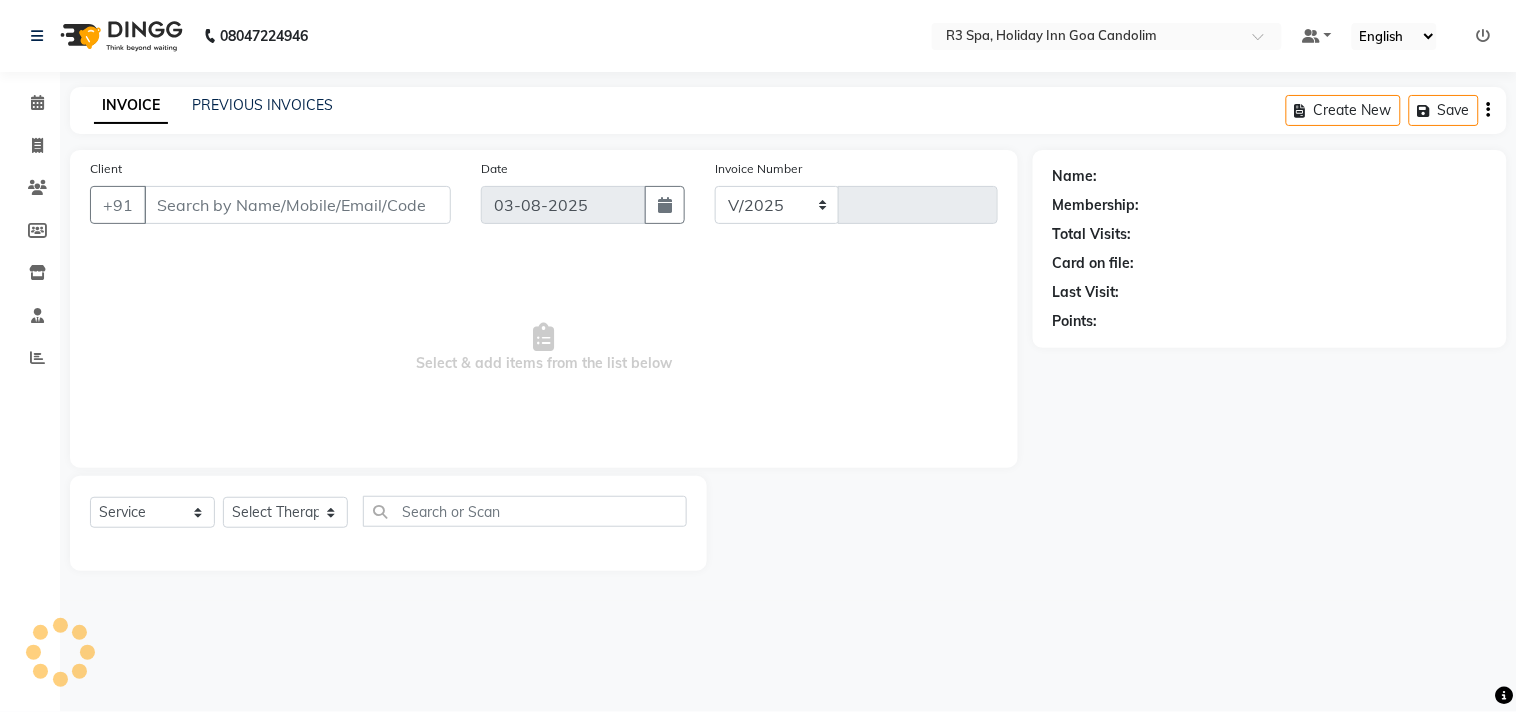 select on "[NUMBER]" 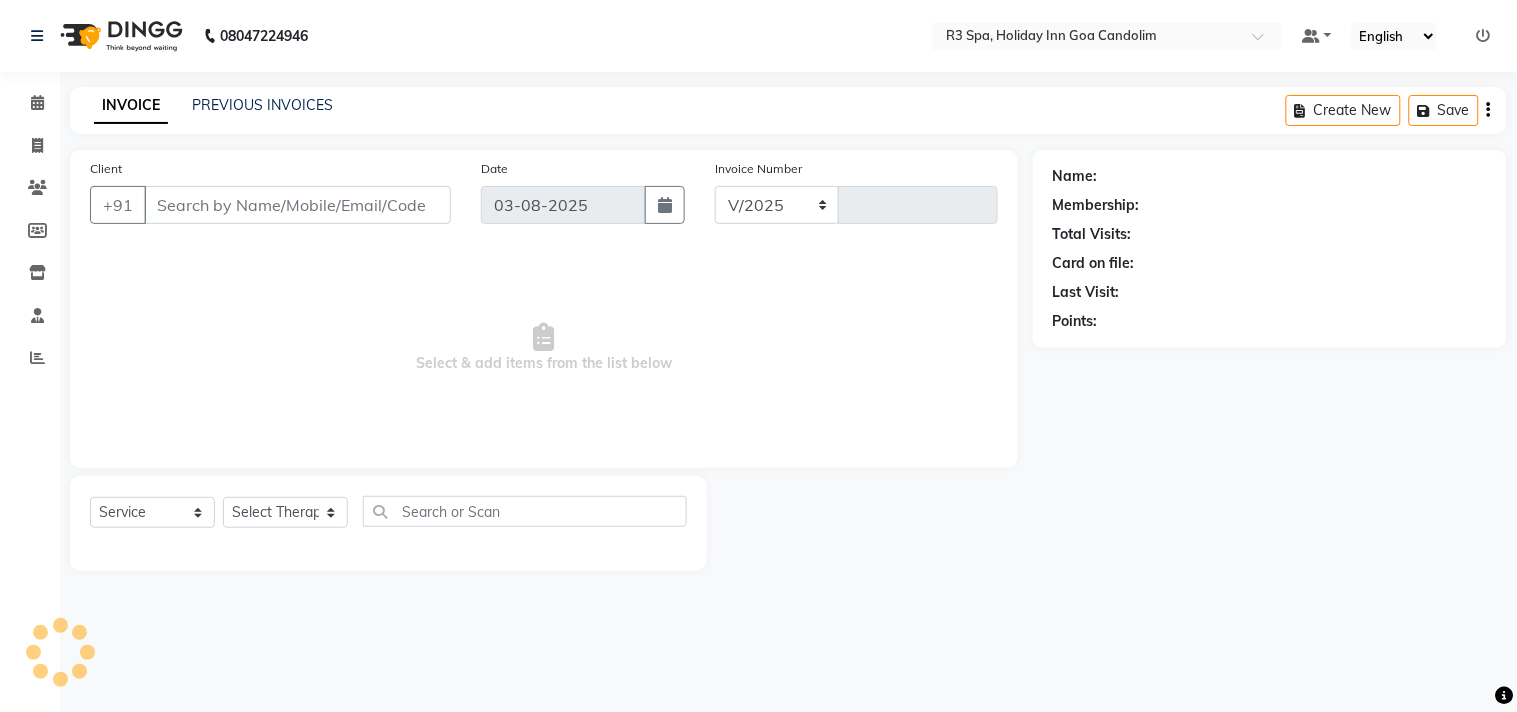 type on "0385" 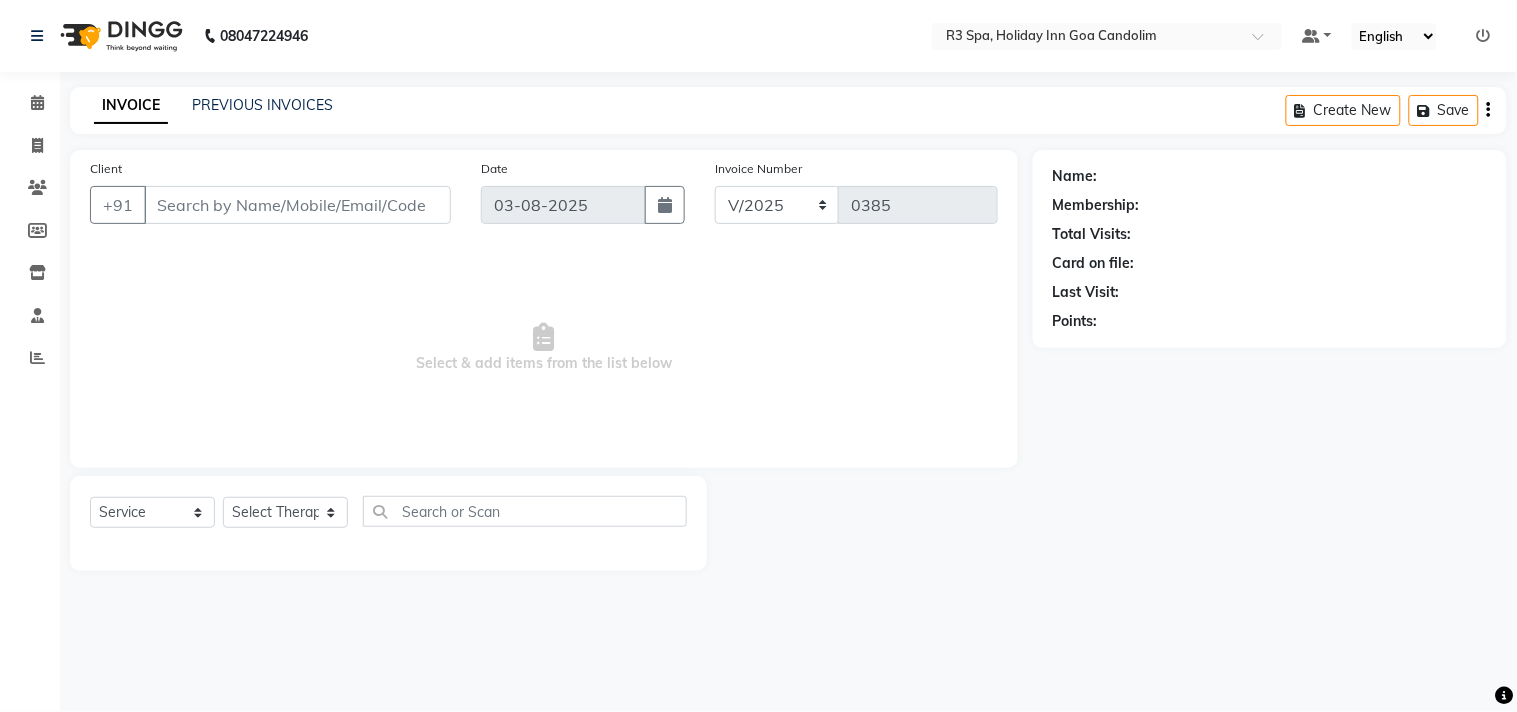type on "96******90" 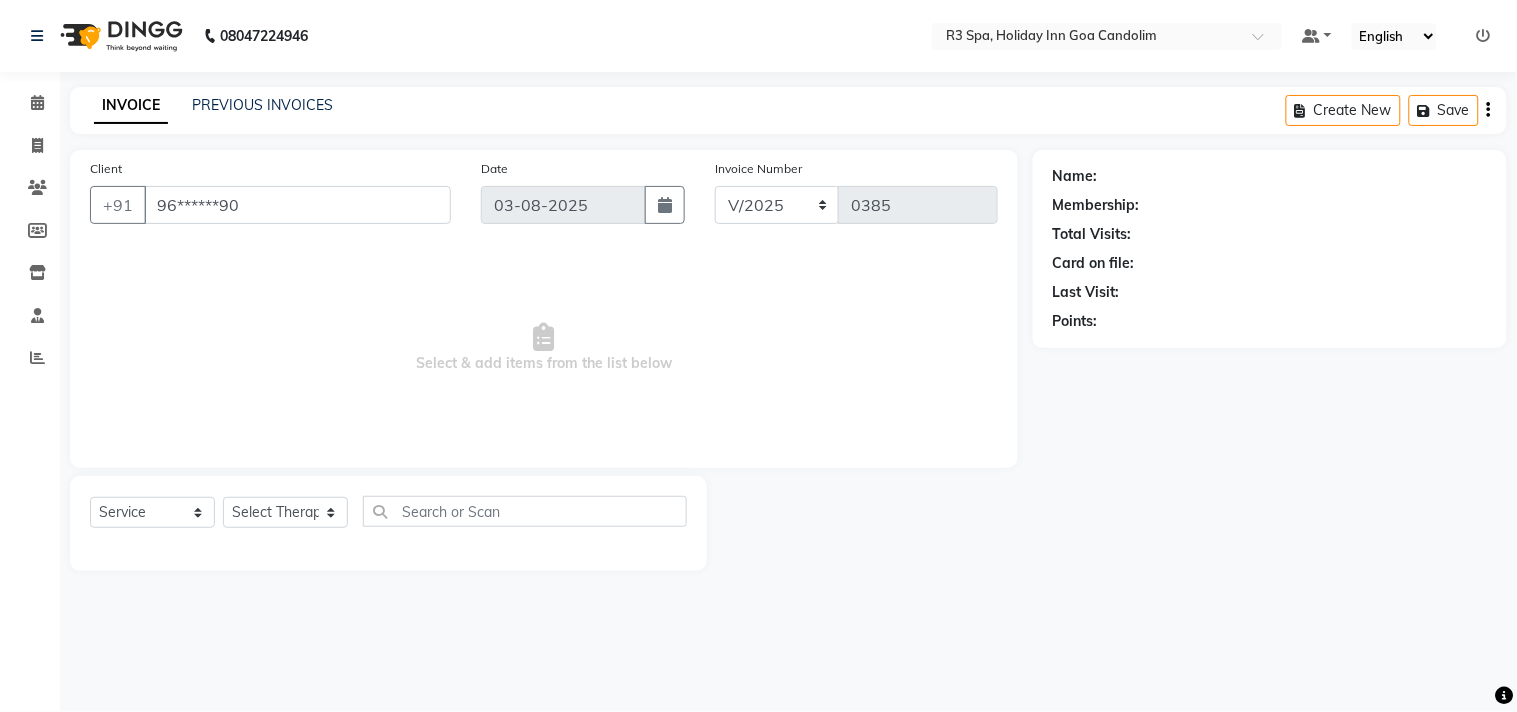 select on "71848" 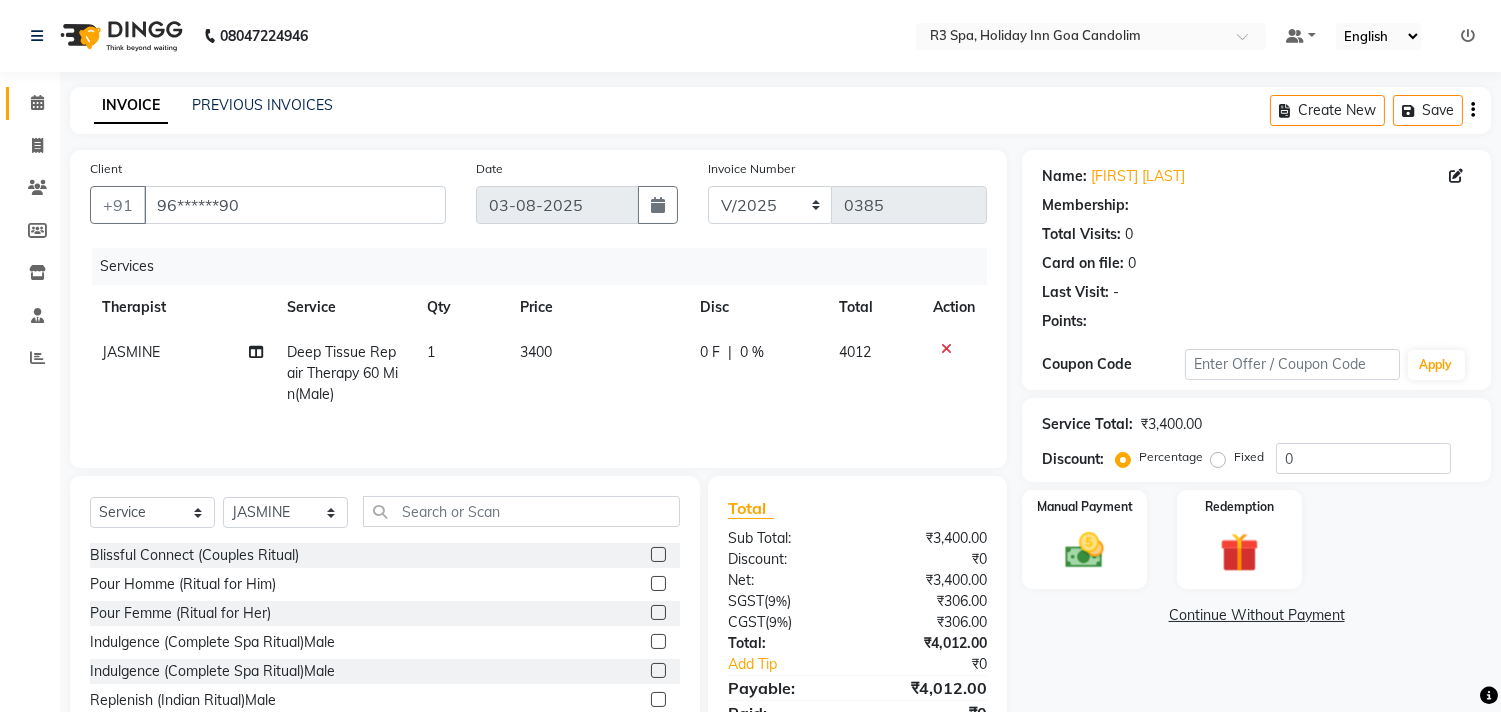 click on "Calendar" 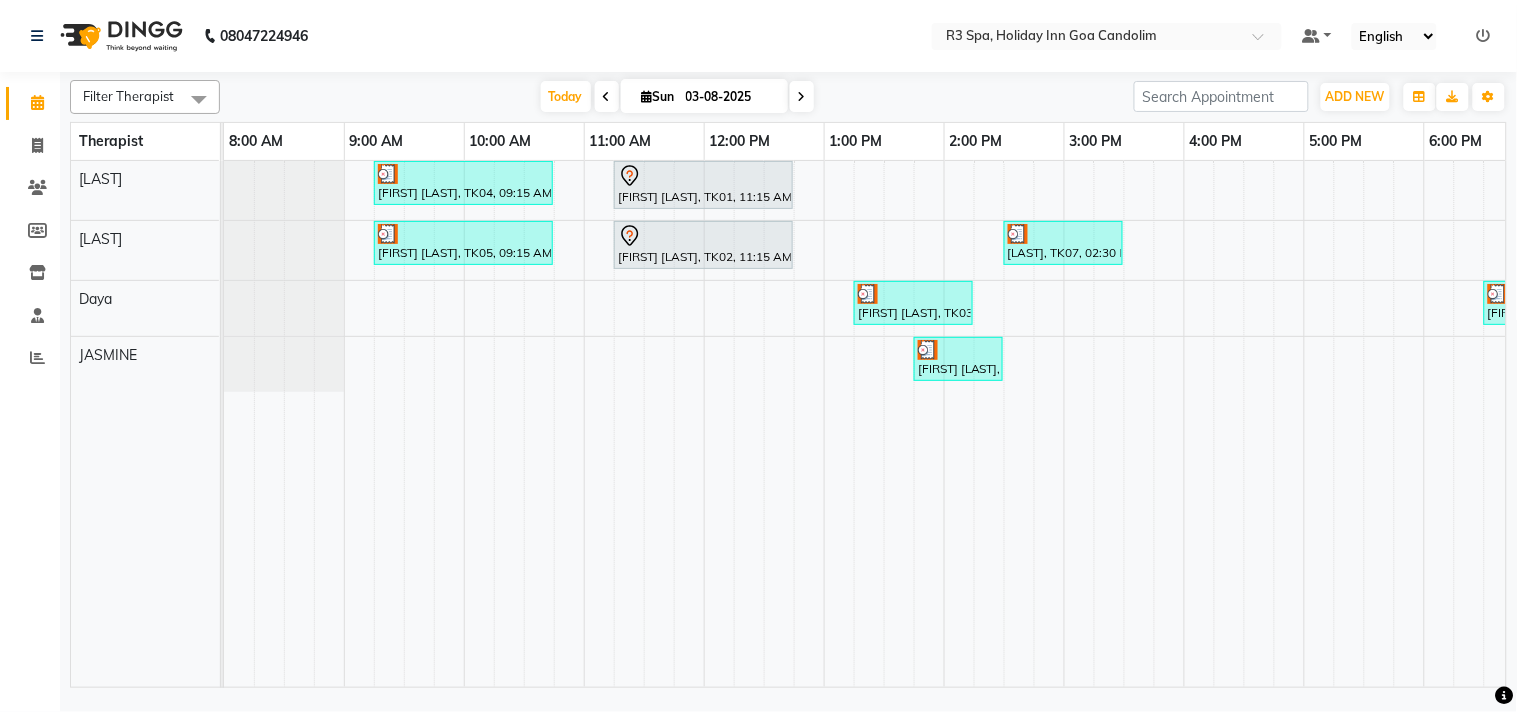 scroll, scrollTop: 0, scrollLeft: 44, axis: horizontal 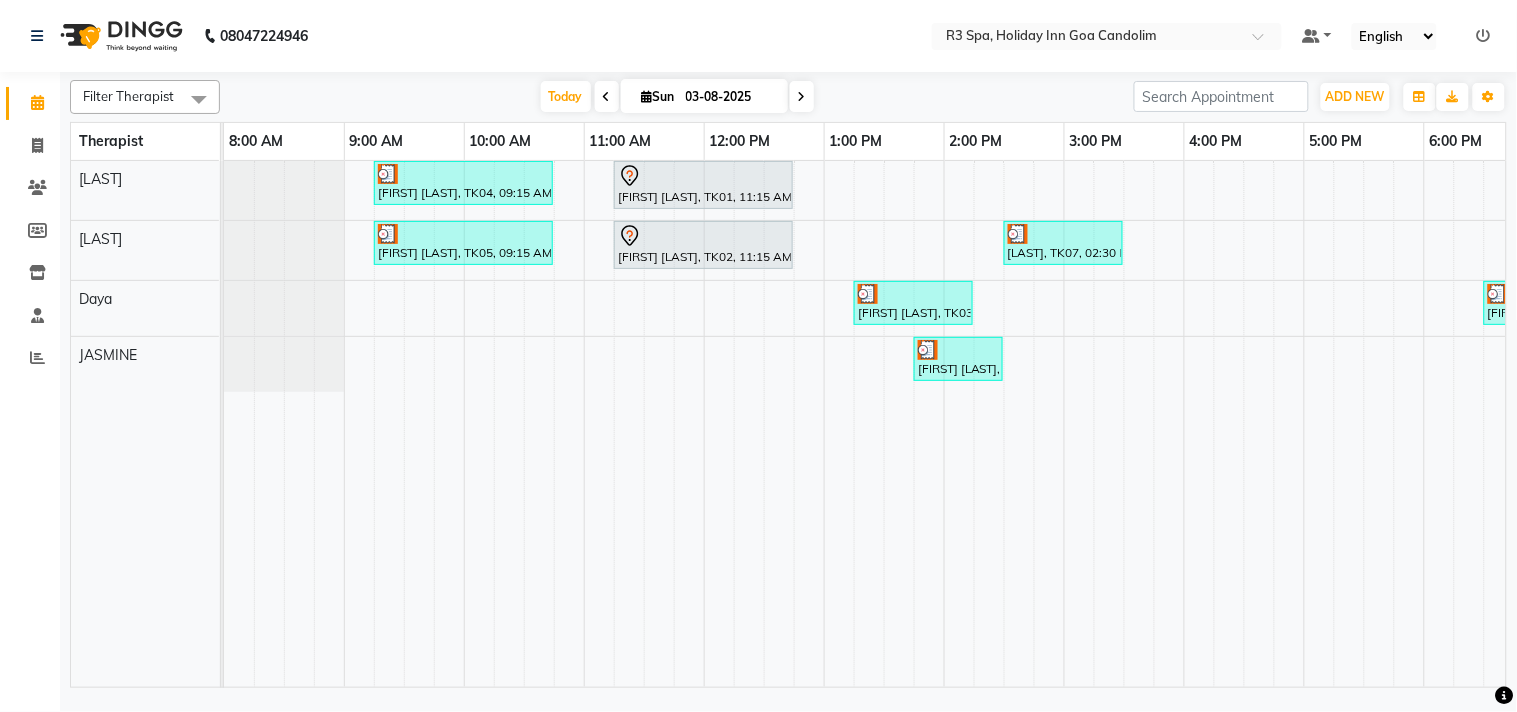 click at bounding box center (463, 174) 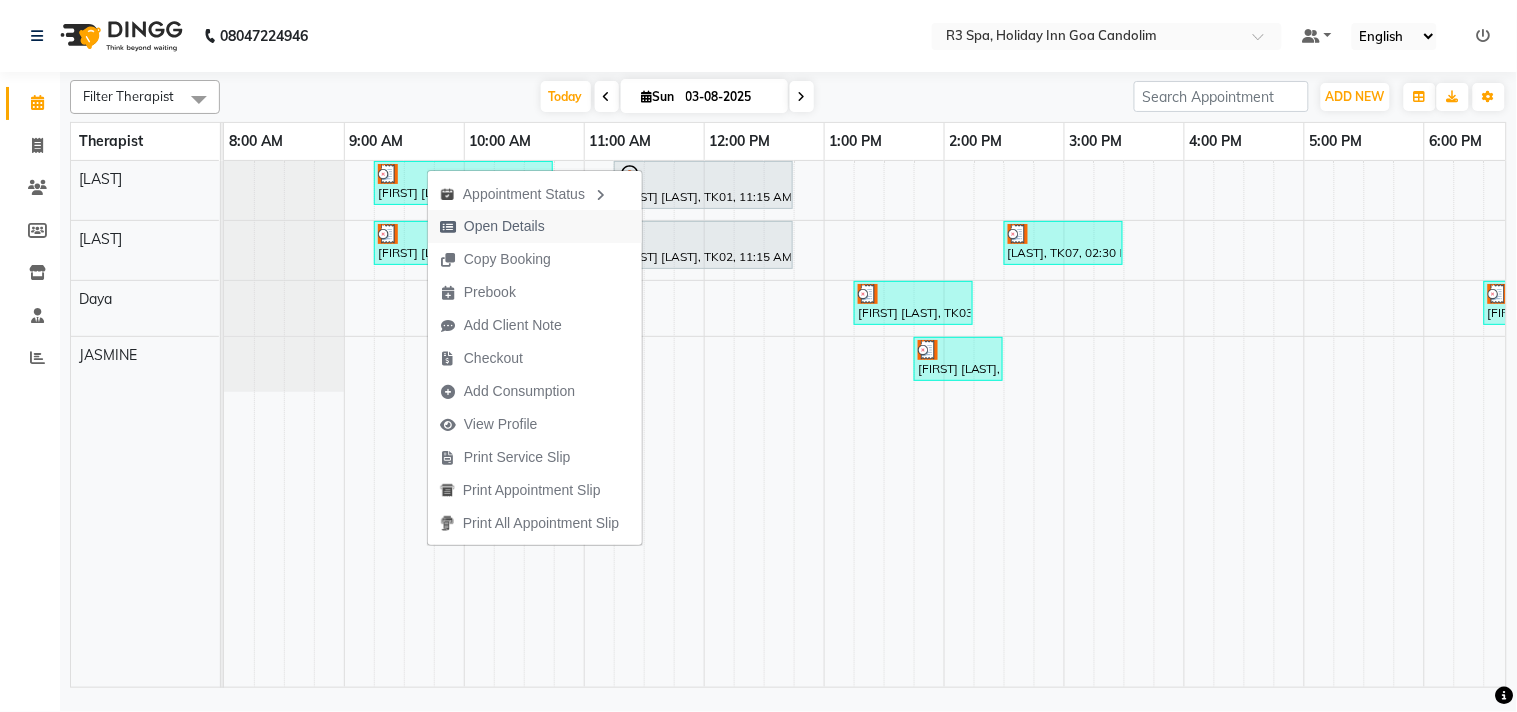 click on "Open Details" at bounding box center (504, 226) 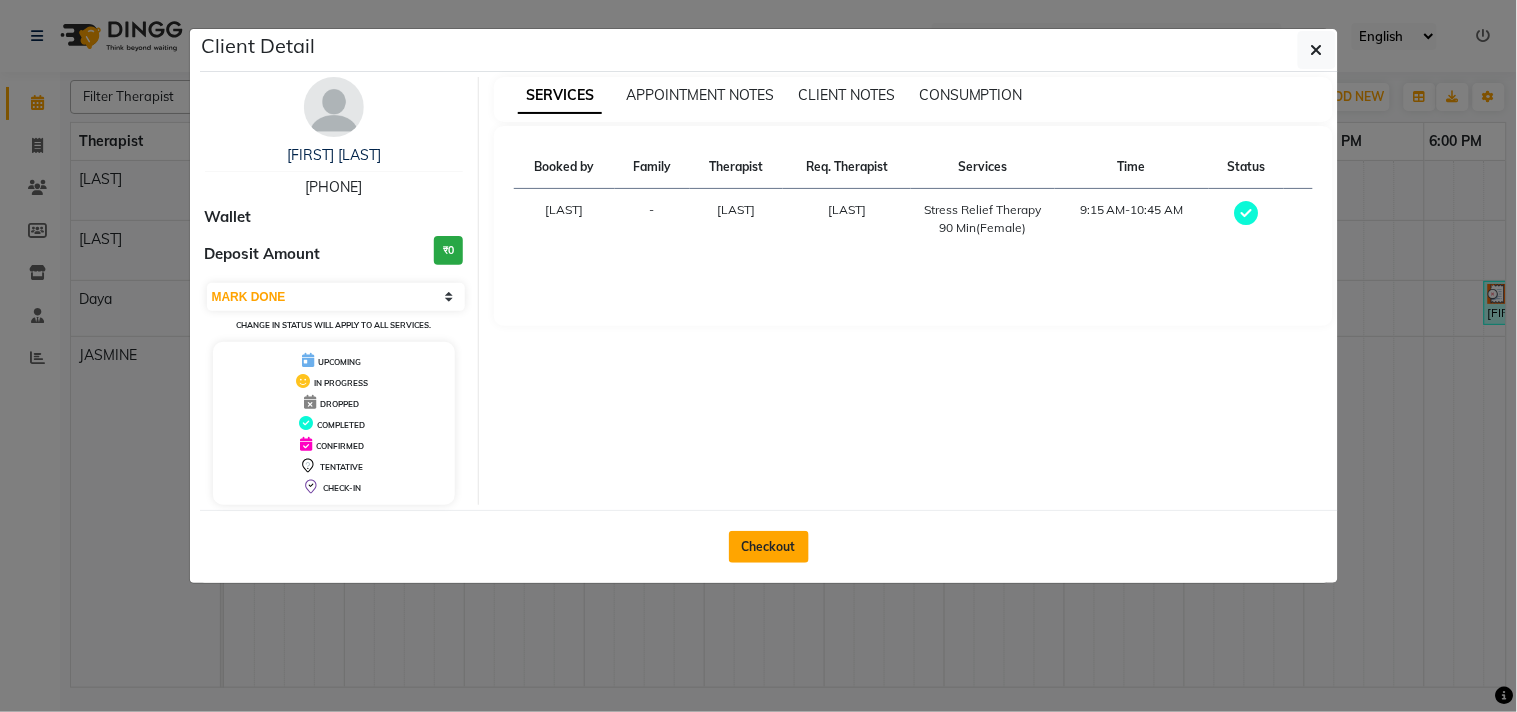 click on "Checkout" 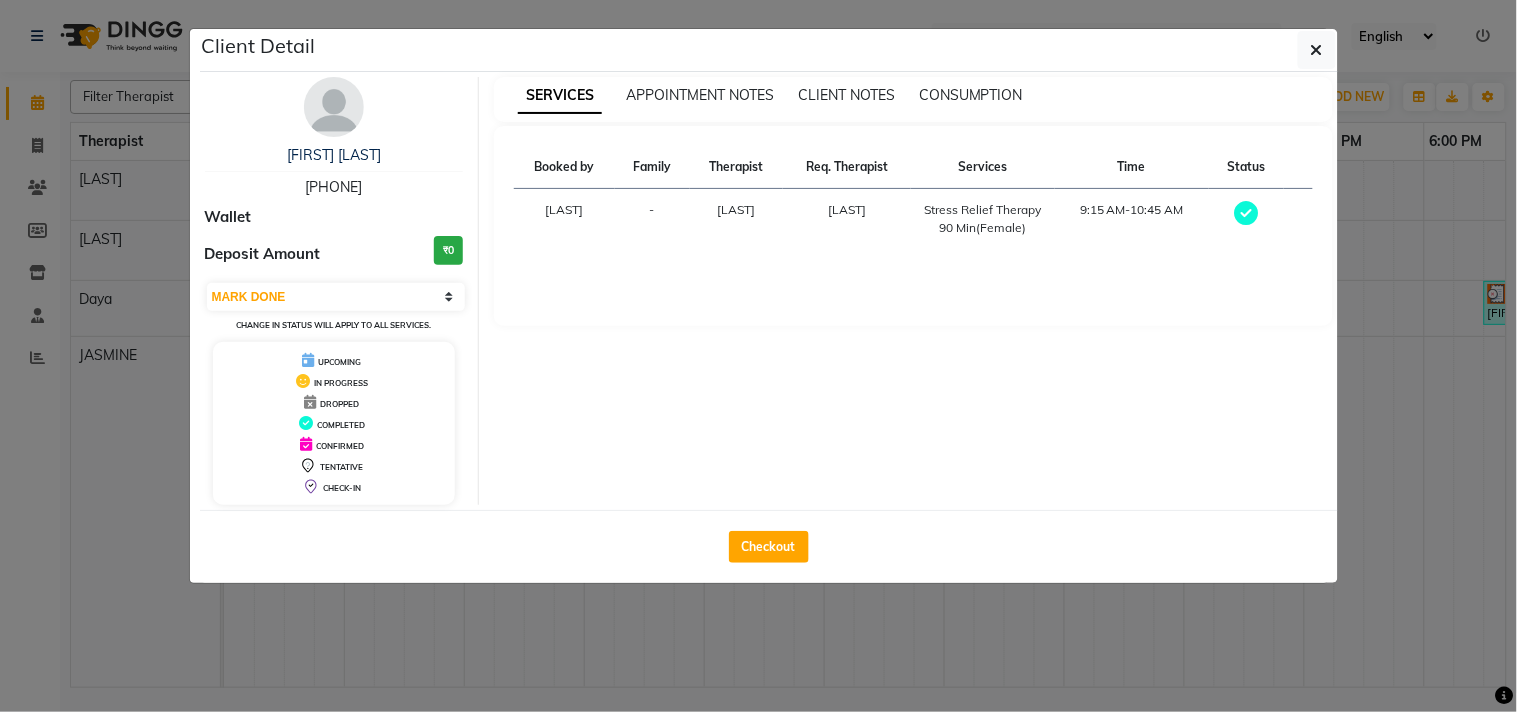 select on "[NUMBER]" 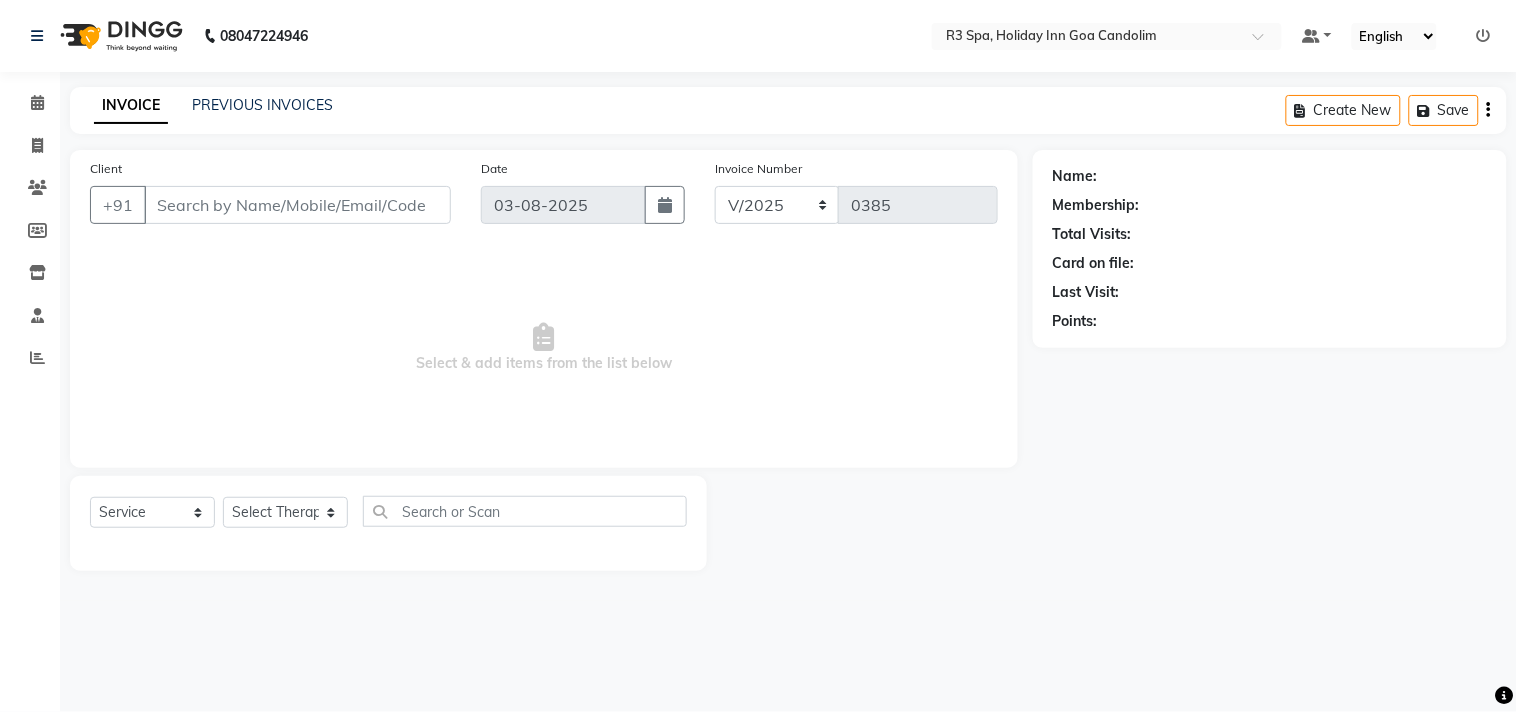 type on "98******14" 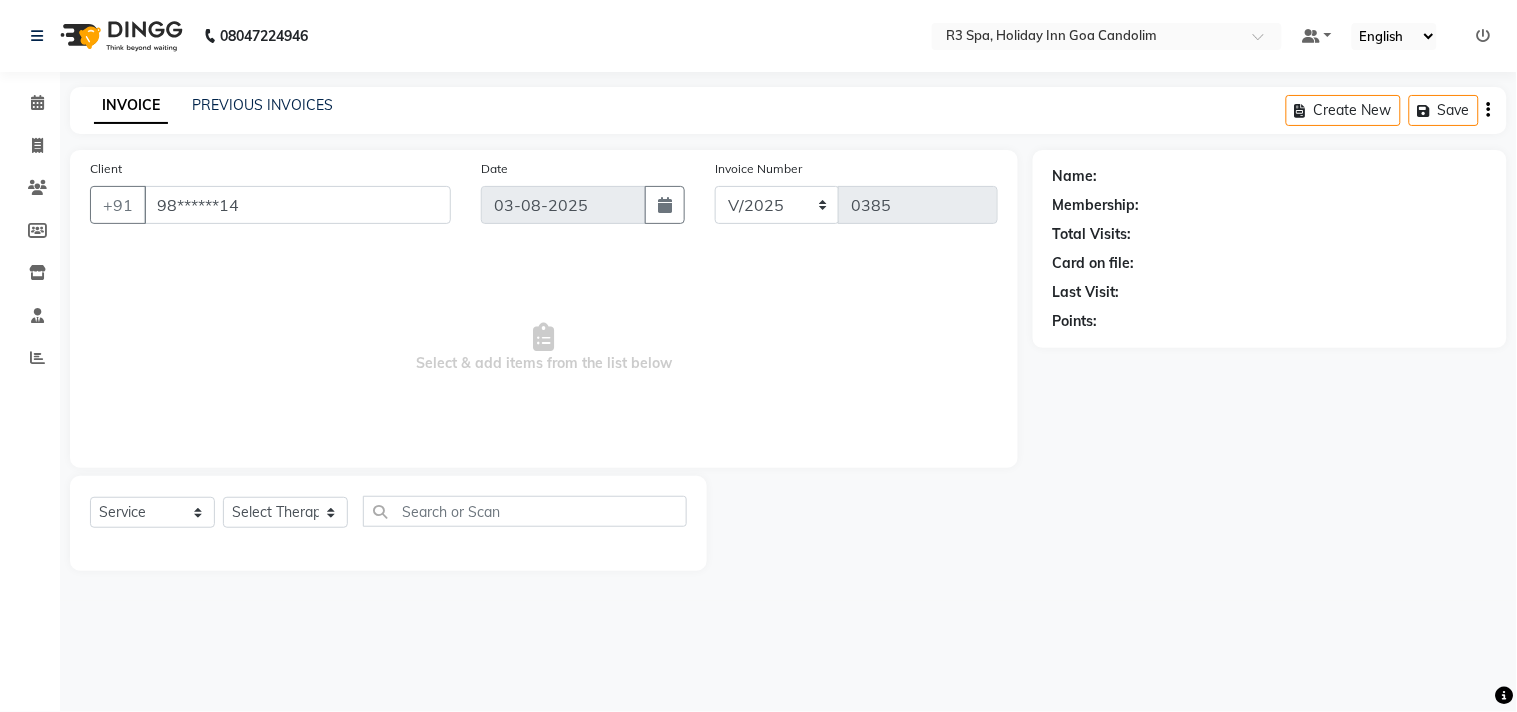 select on "71357" 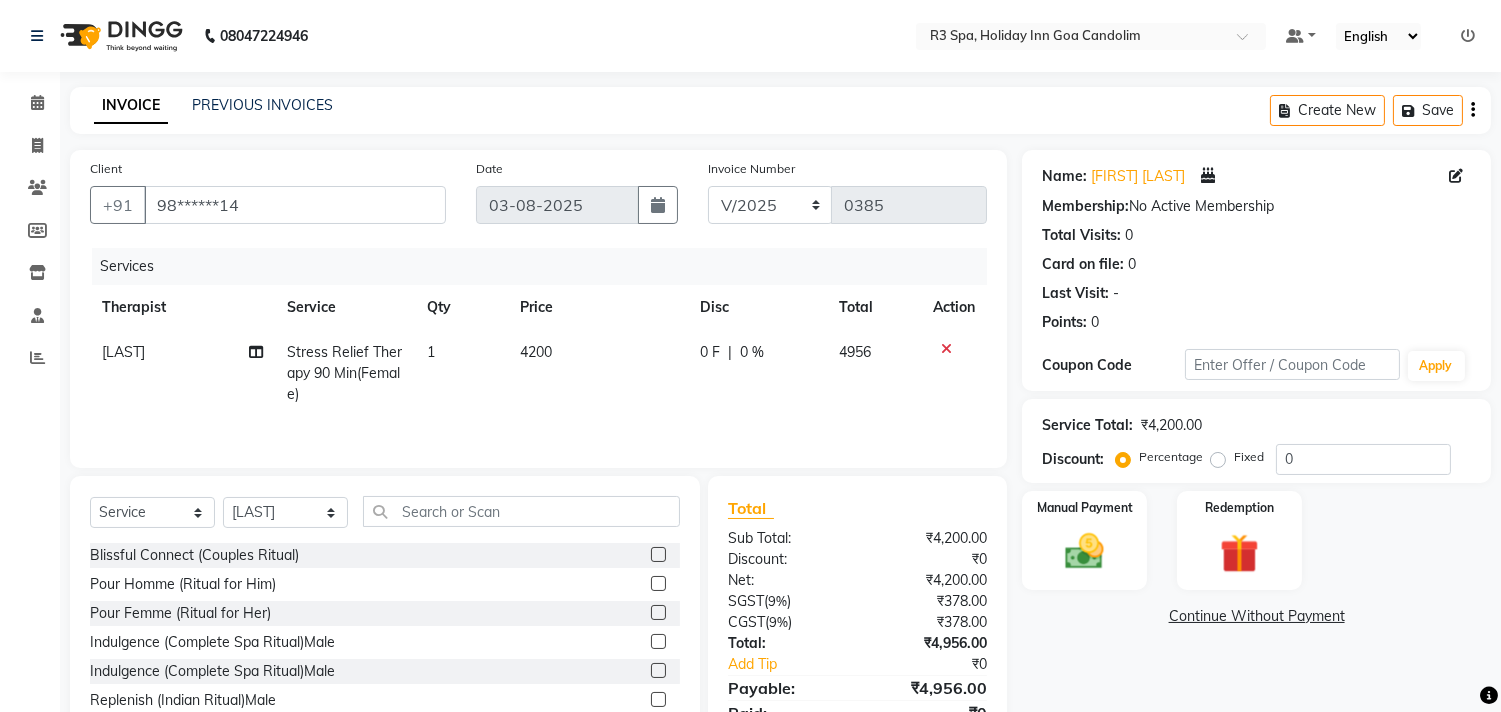 click on "0 F | 0 %" 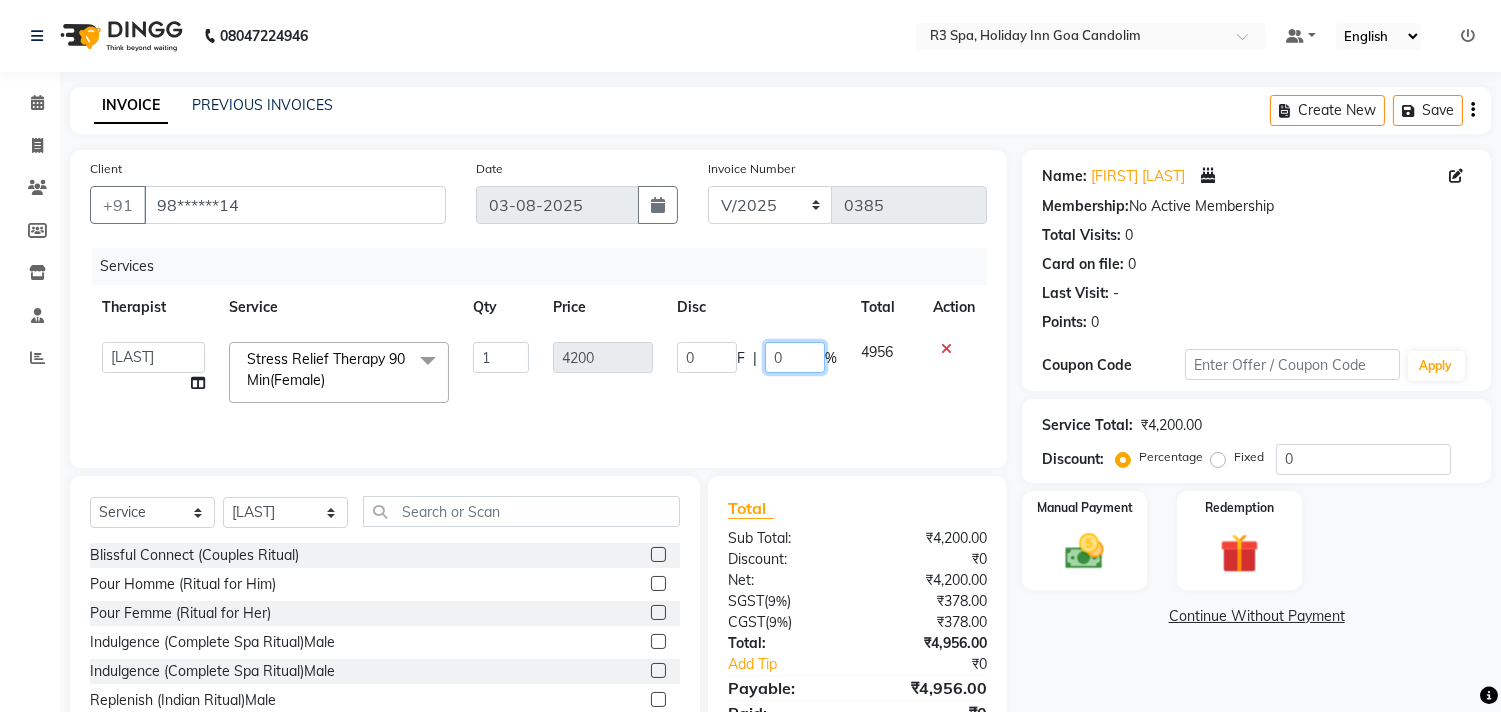 click on "0" 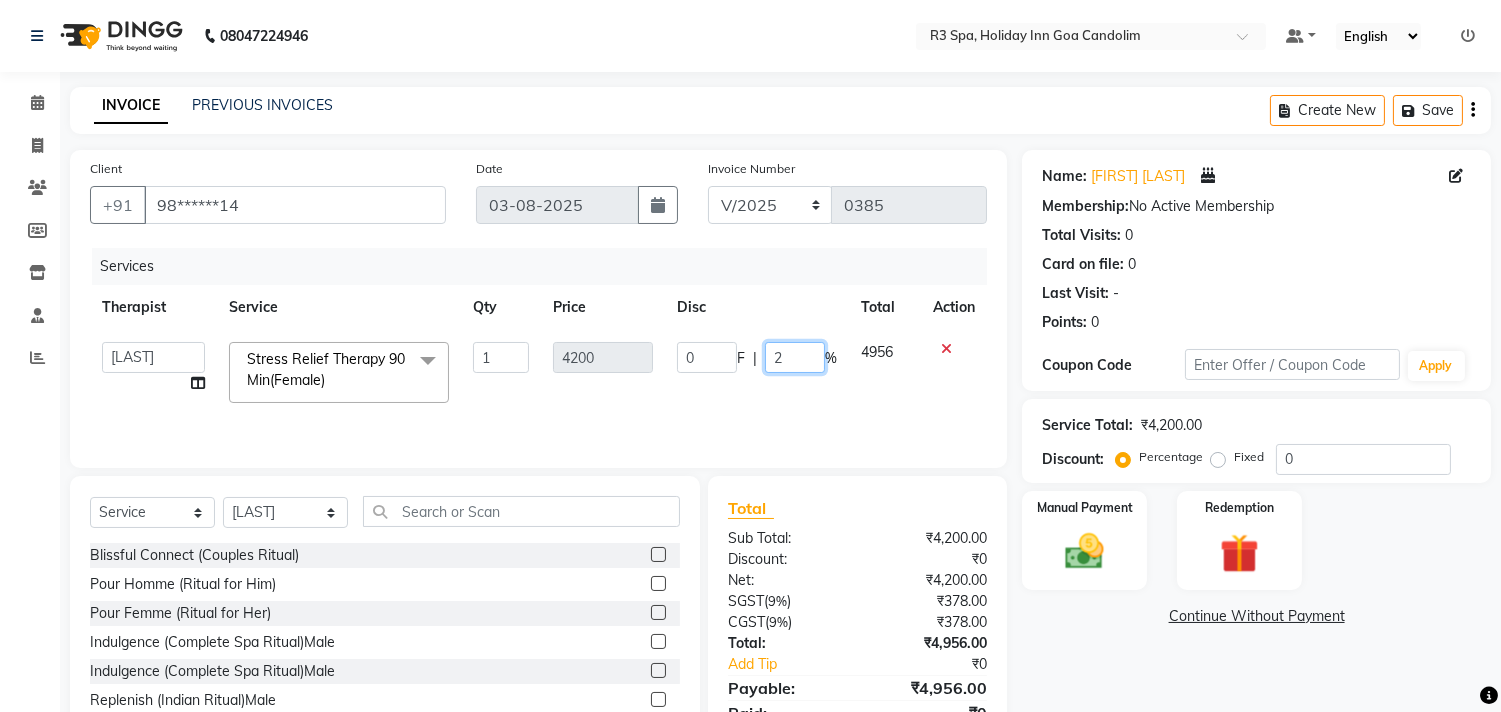 type on "20" 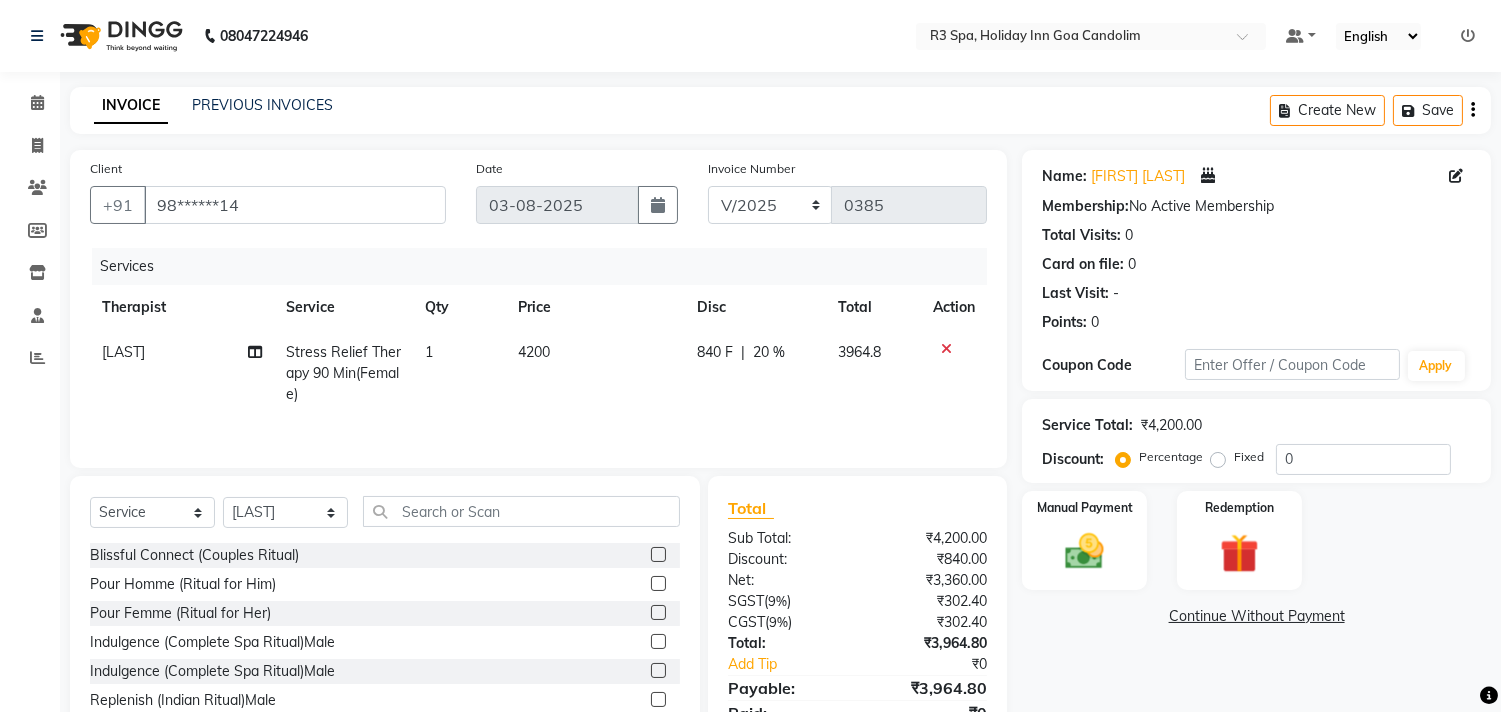 click on "₹4,200.00" 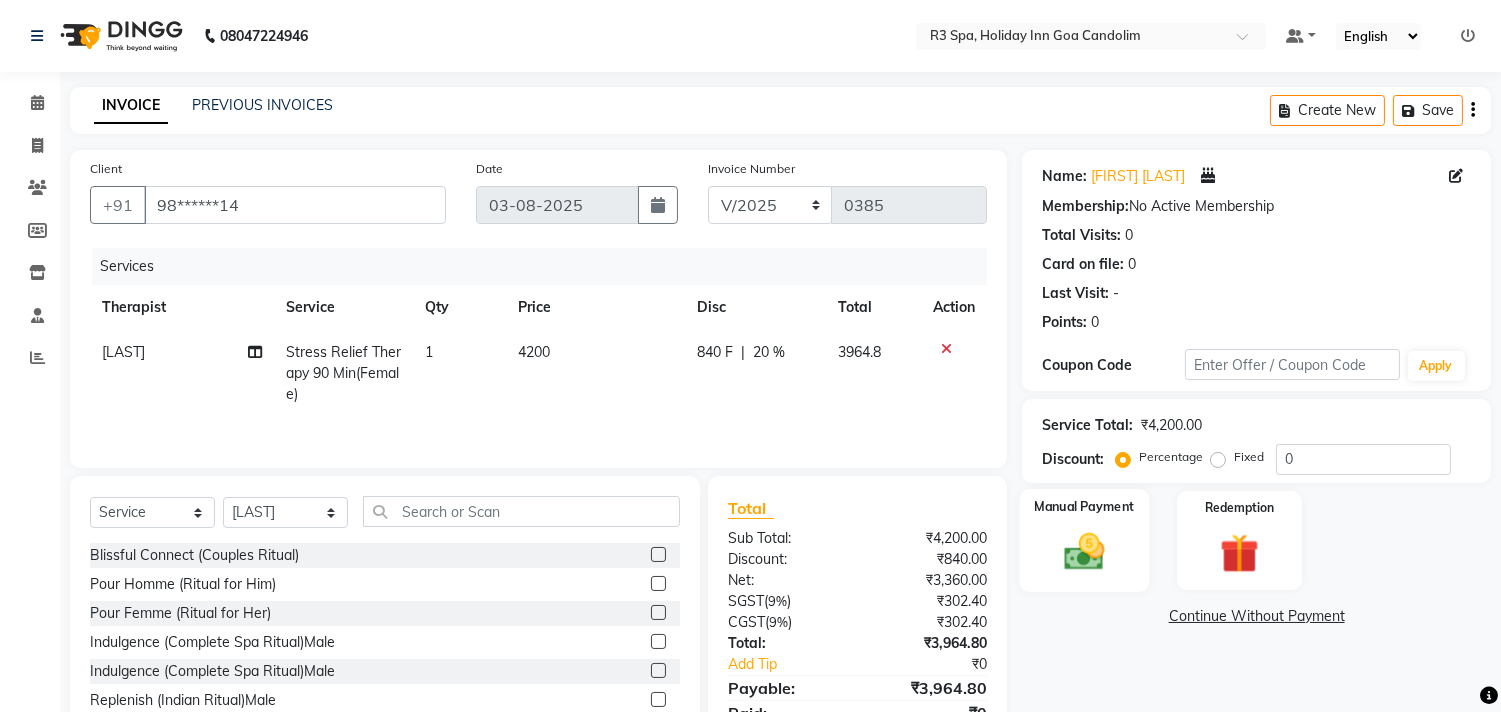 click 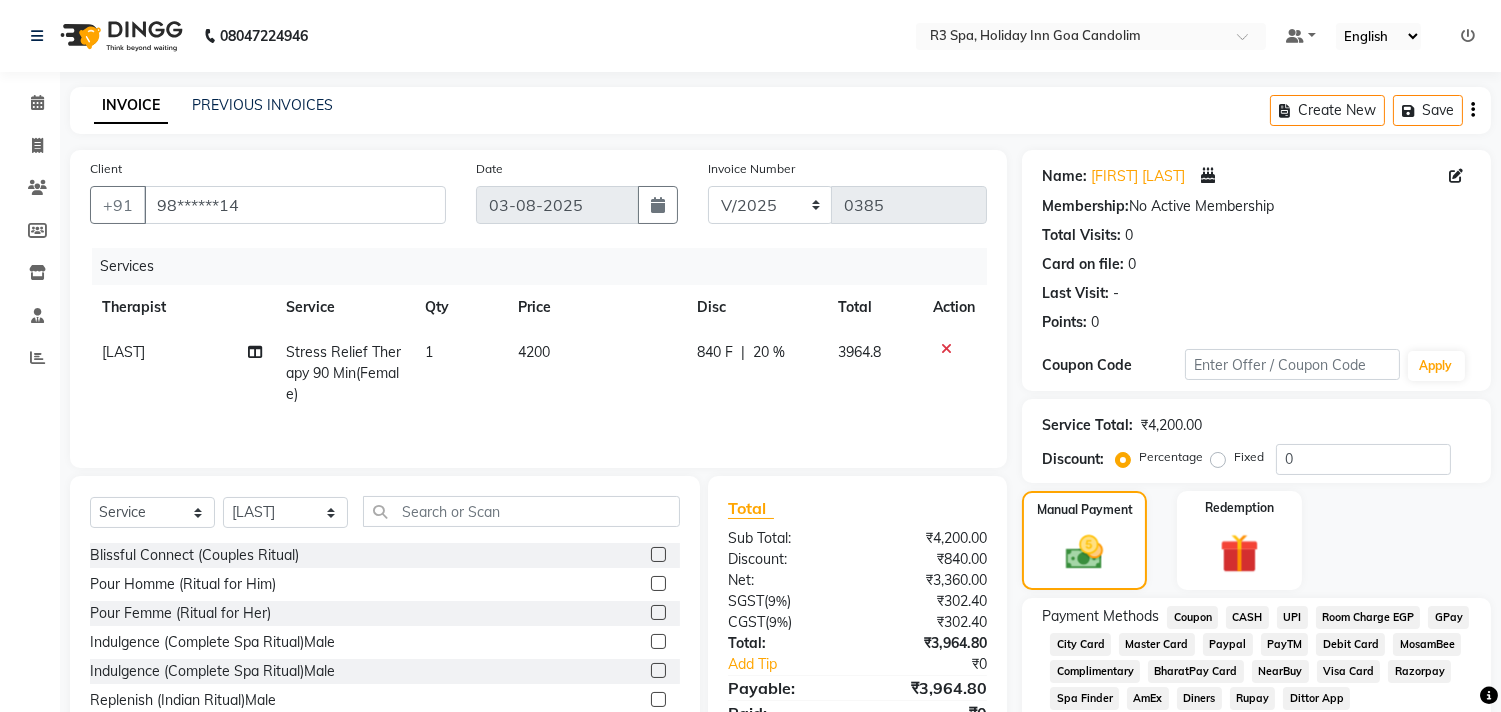 click on "UPI" 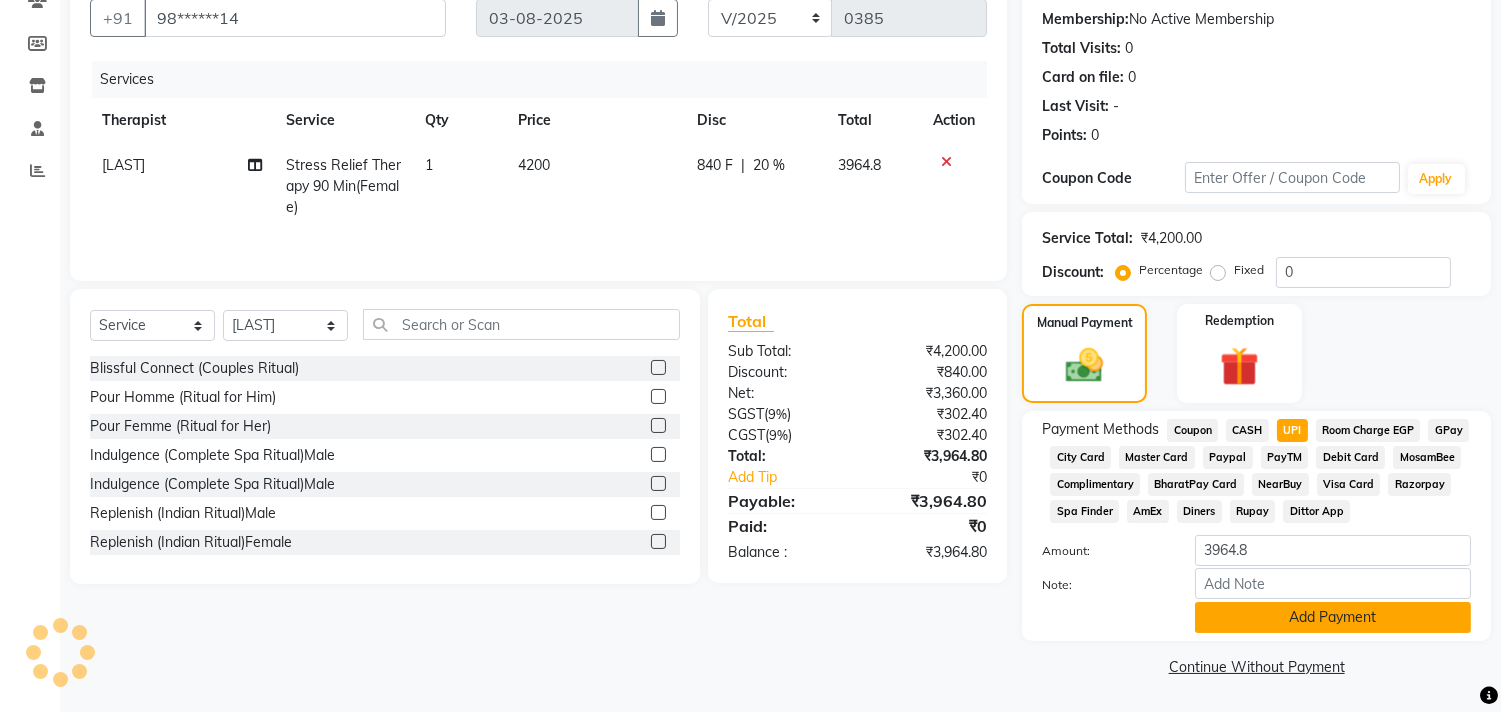click on "Add Payment" 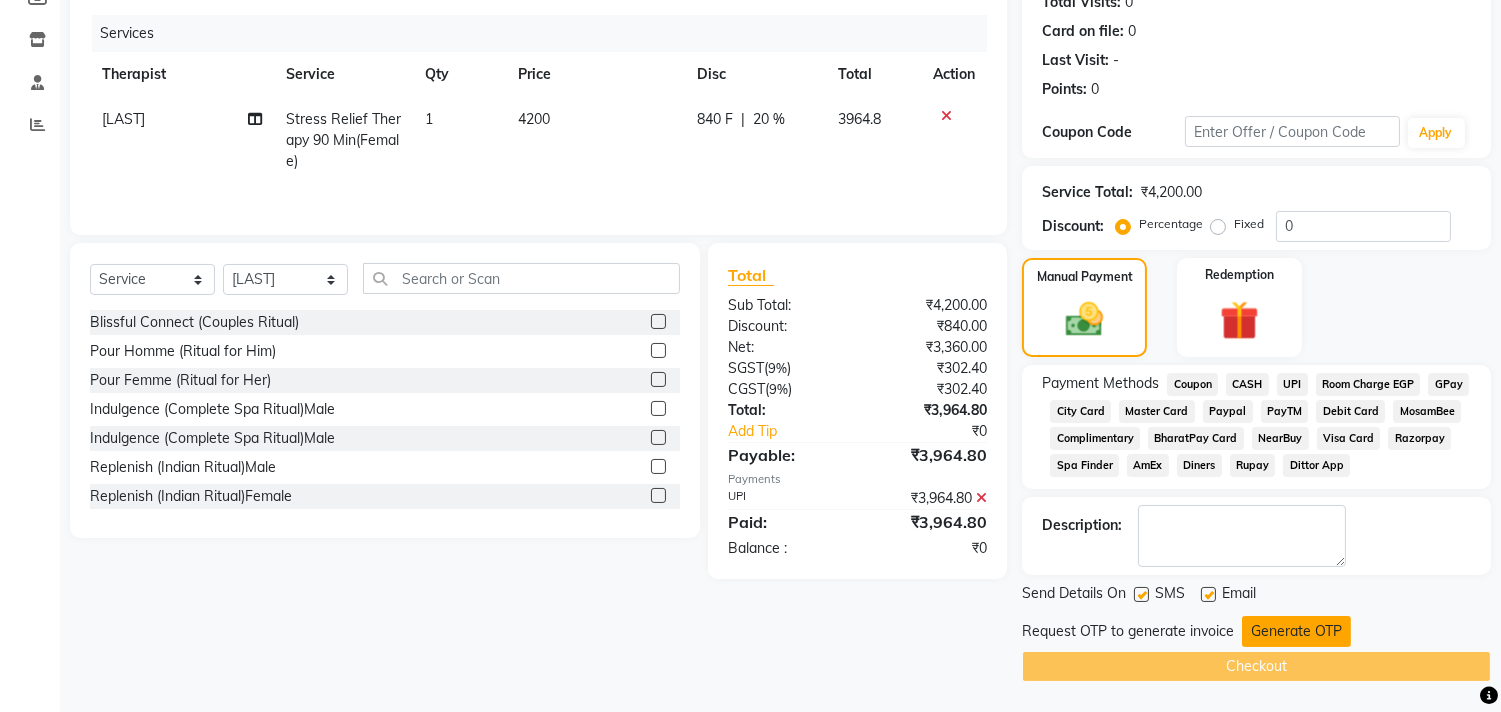 click on "Generate OTP" 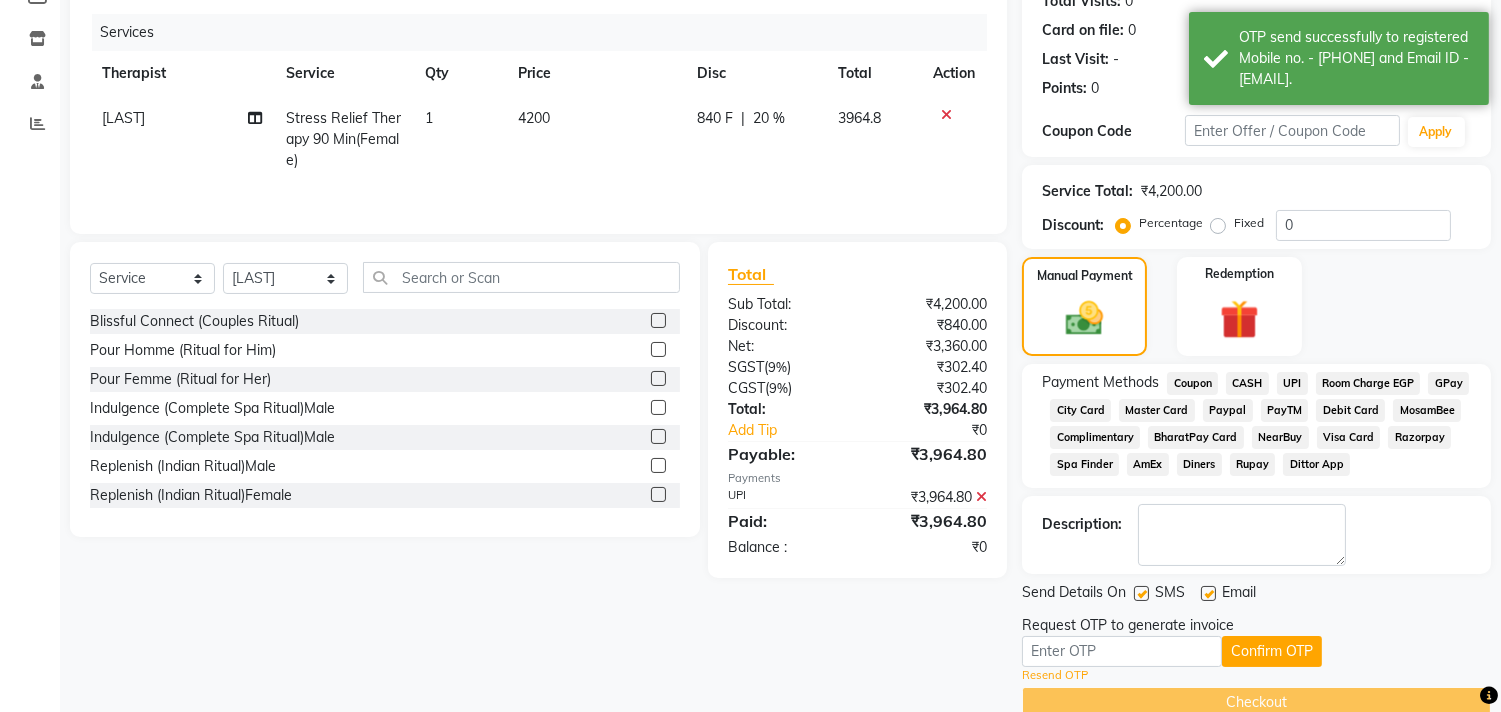 scroll, scrollTop: 272, scrollLeft: 0, axis: vertical 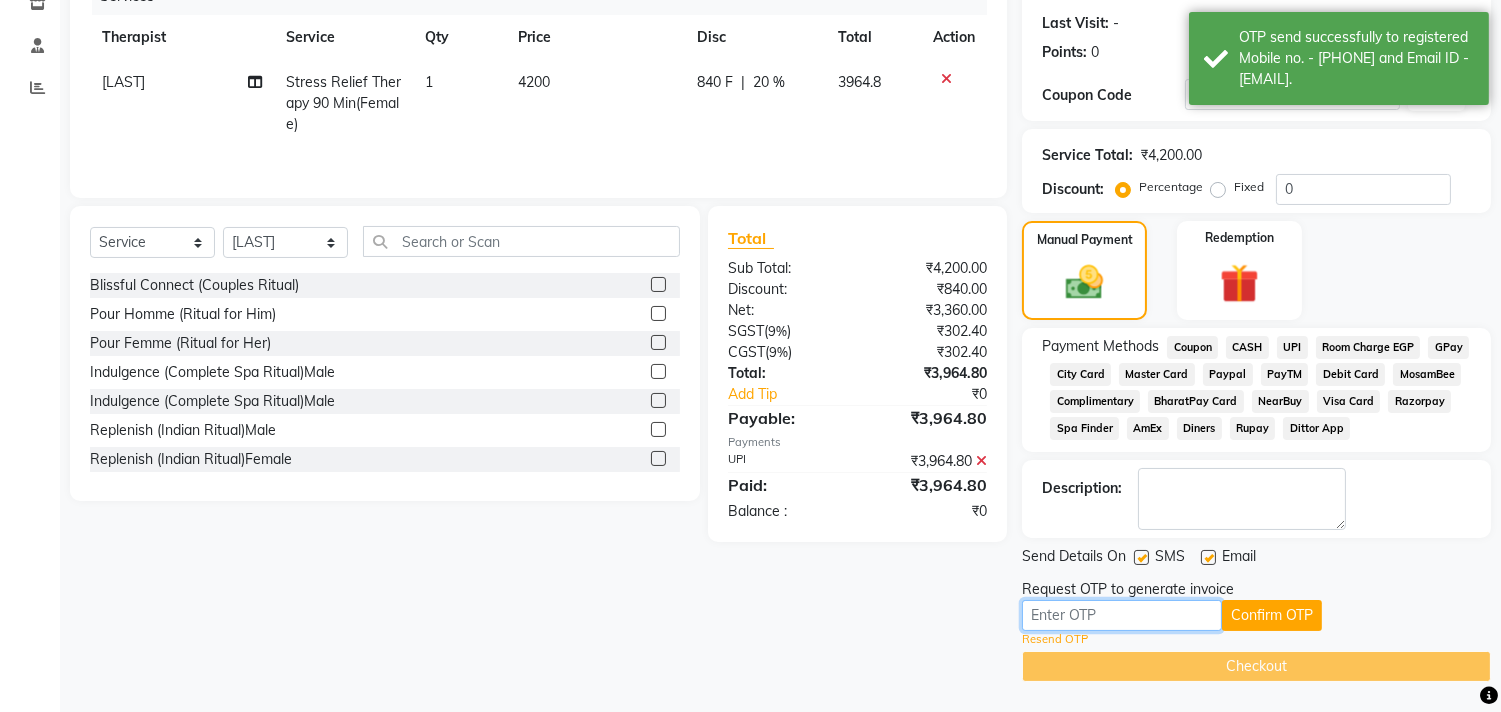 click at bounding box center (1122, 615) 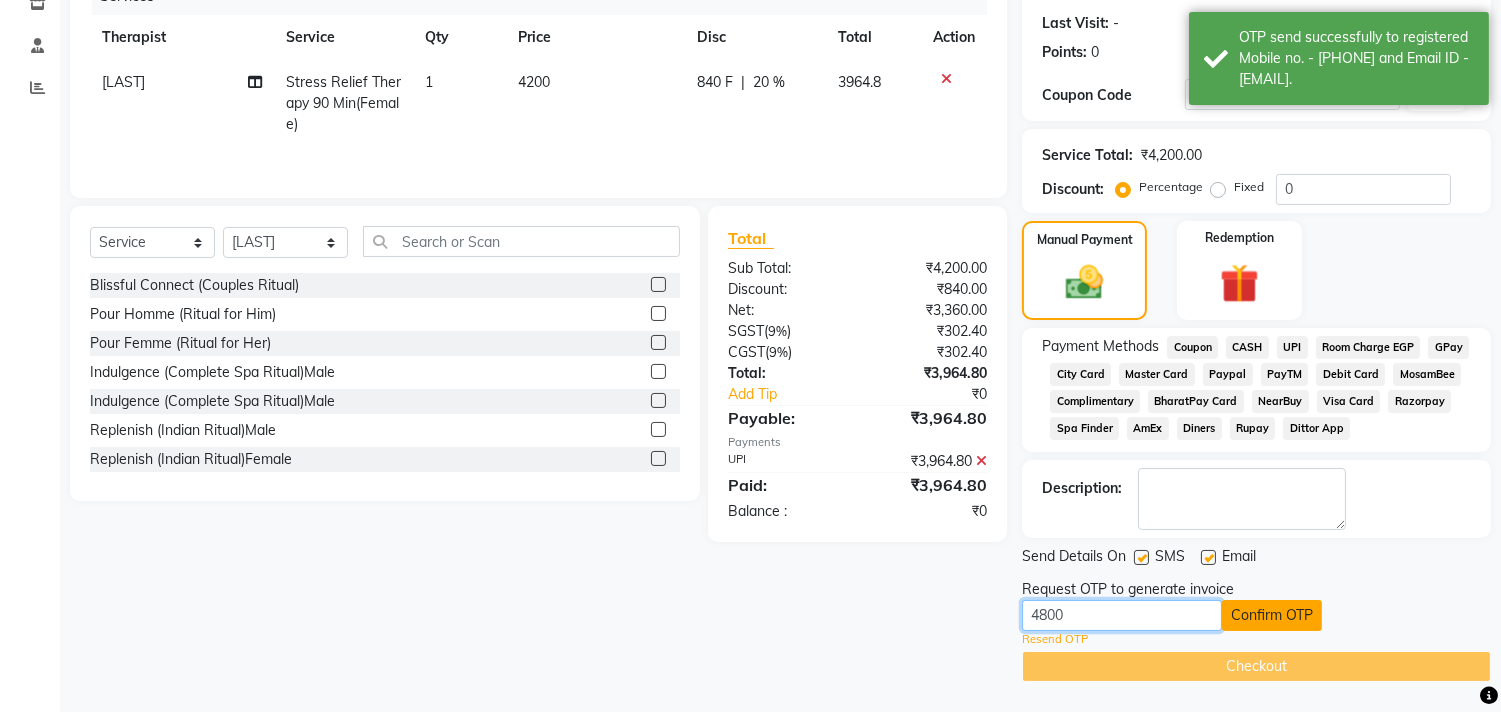 type on "4800" 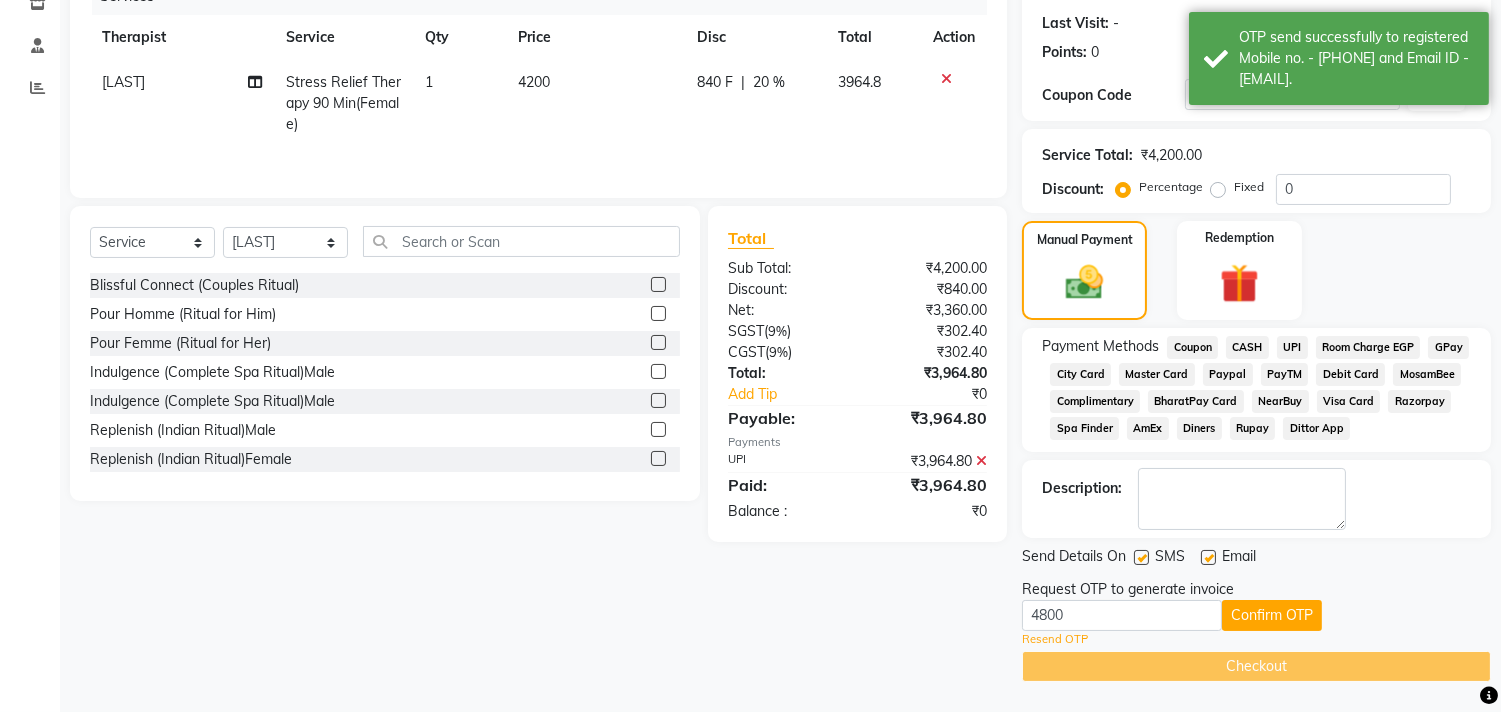 drag, startPoint x: 1274, startPoint y: 603, endPoint x: 1274, endPoint y: 654, distance: 51 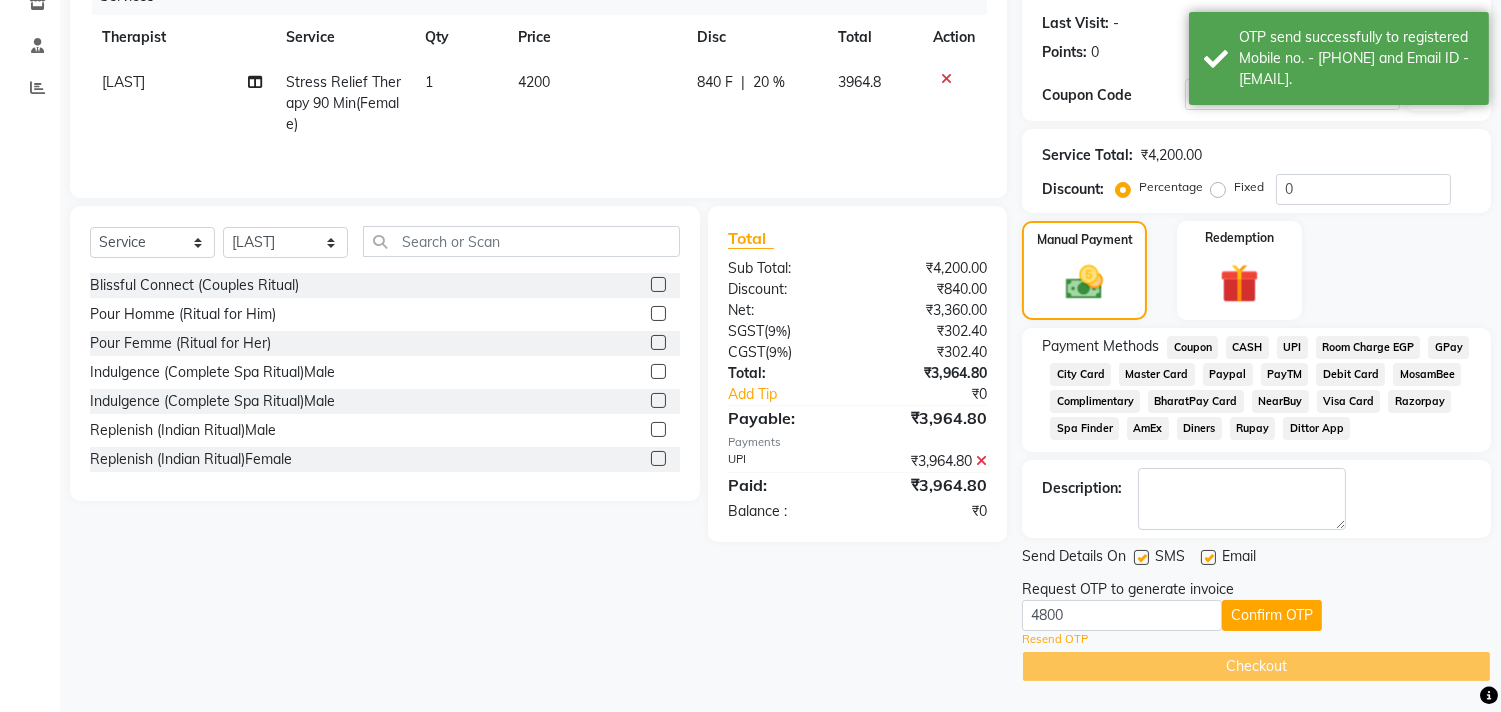 click on "Confirm OTP" 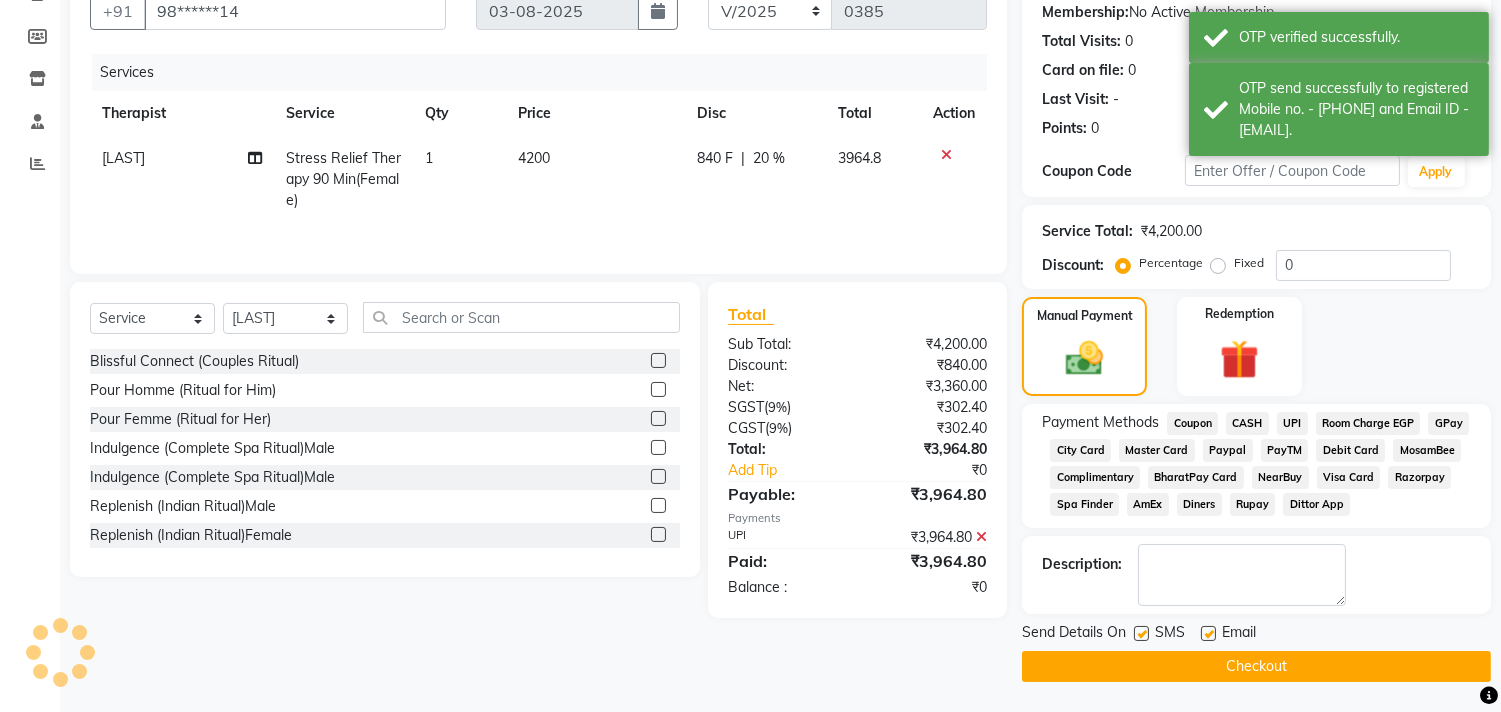 scroll, scrollTop: 194, scrollLeft: 0, axis: vertical 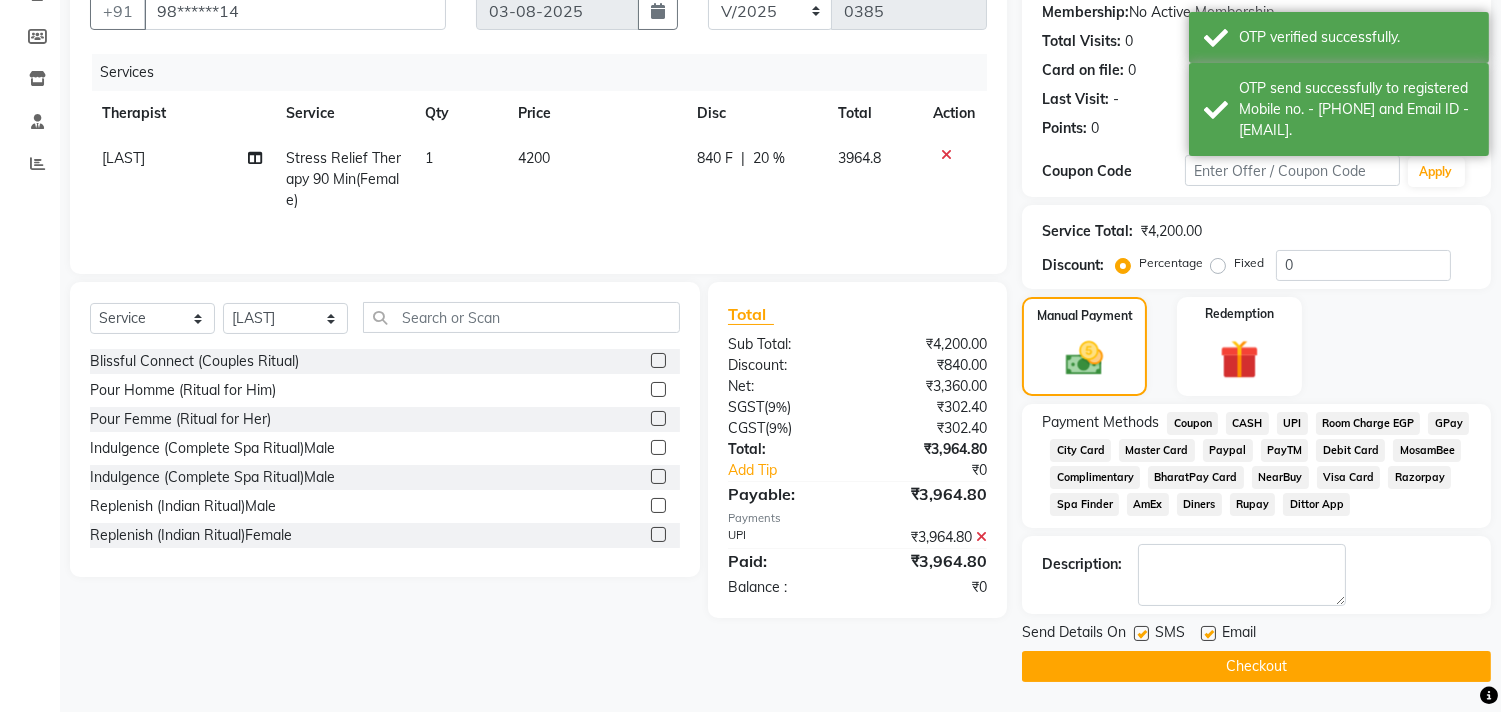 click on "Checkout" 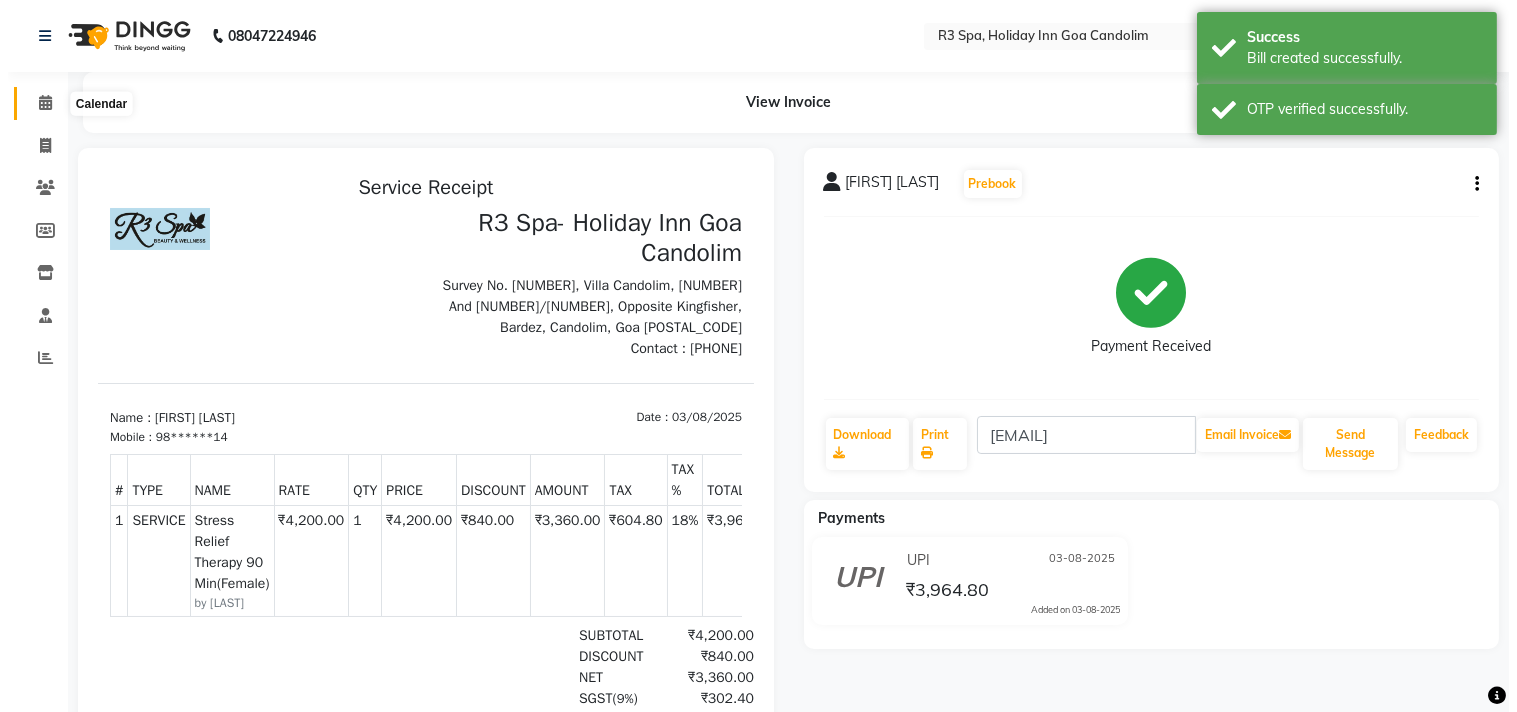scroll, scrollTop: 0, scrollLeft: 0, axis: both 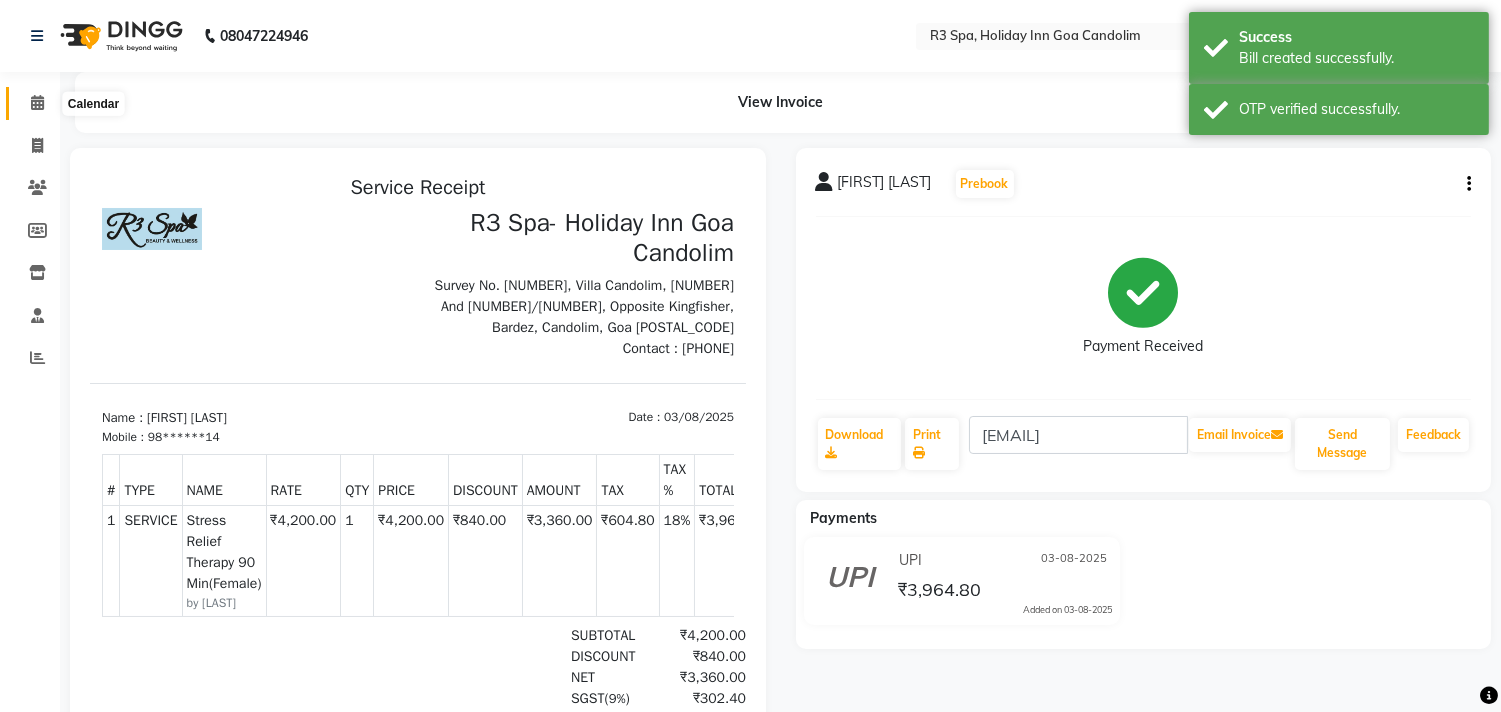 click 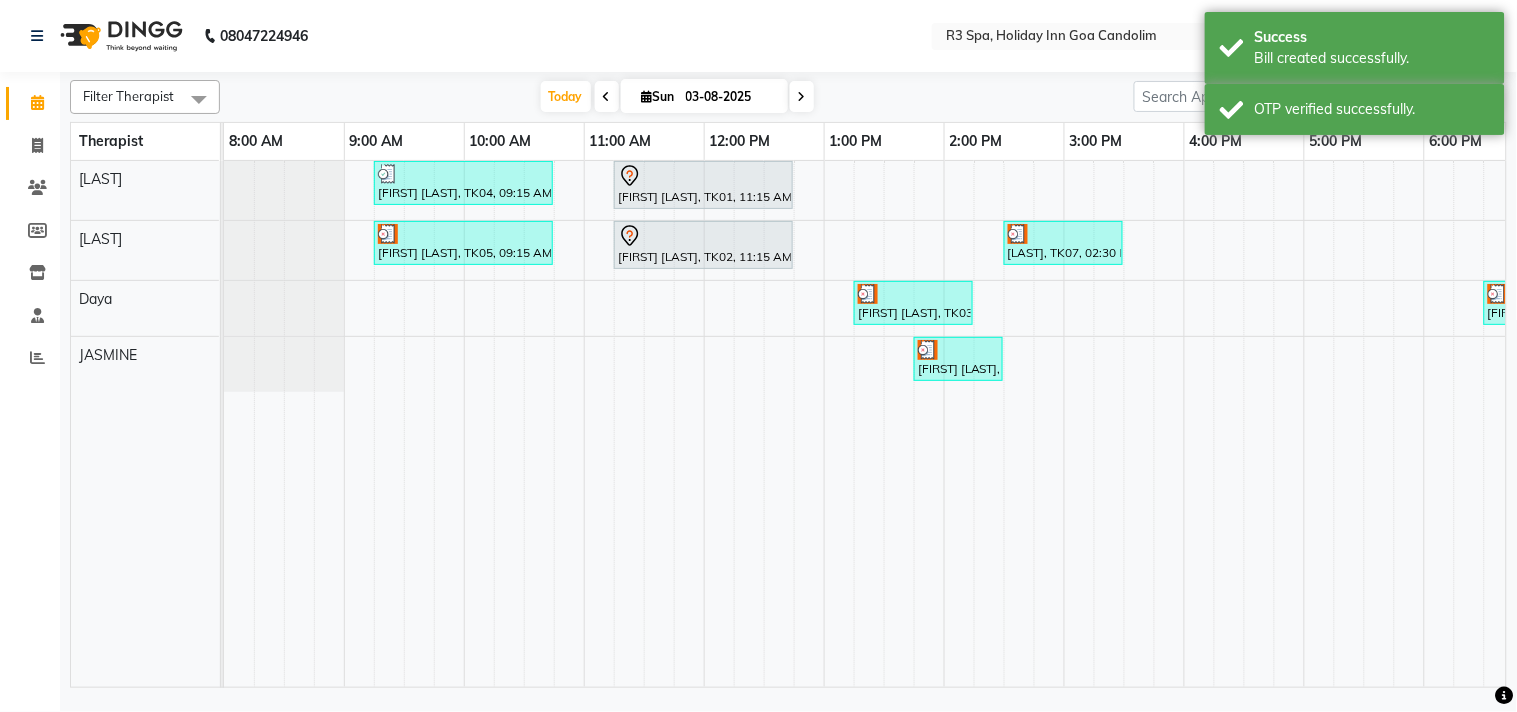 scroll, scrollTop: 0, scrollLeft: 0, axis: both 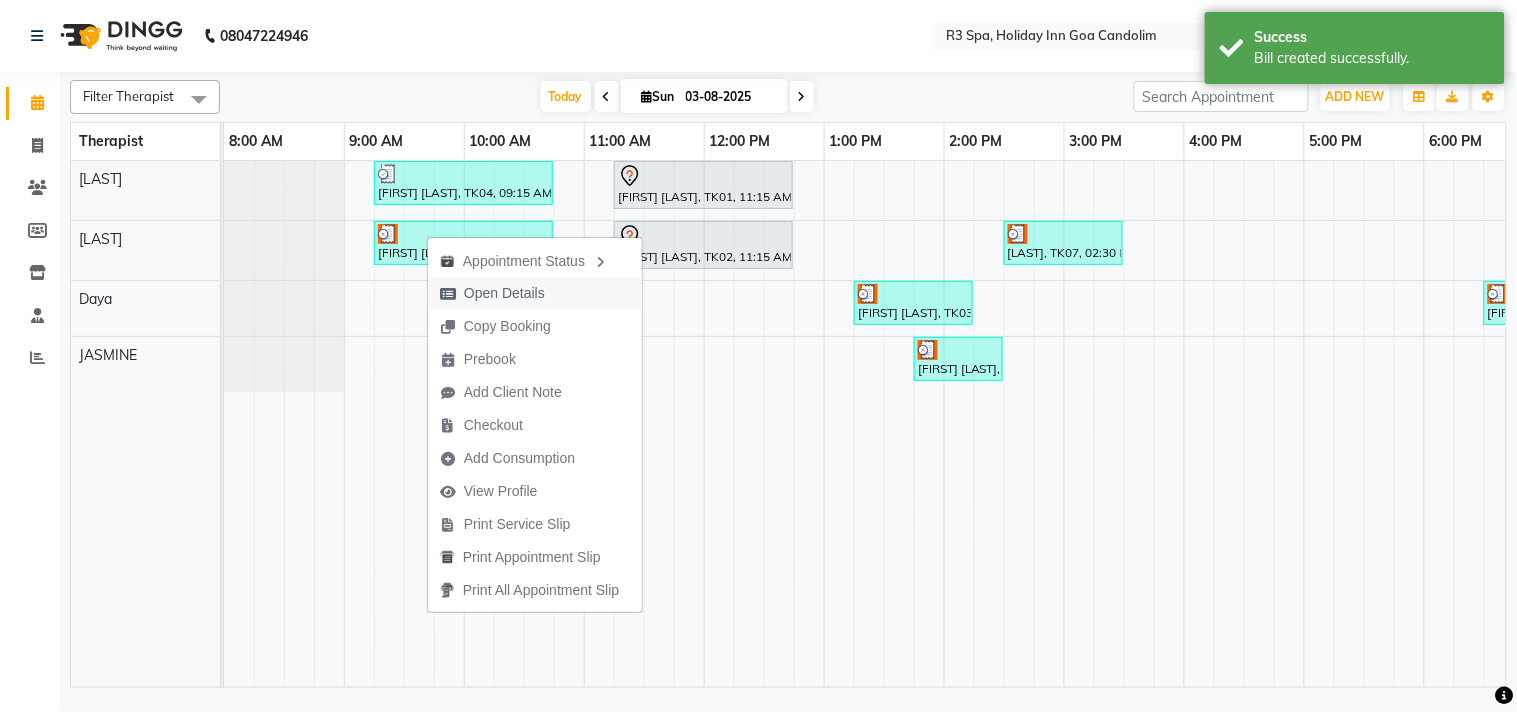 click on "Open Details" at bounding box center (504, 293) 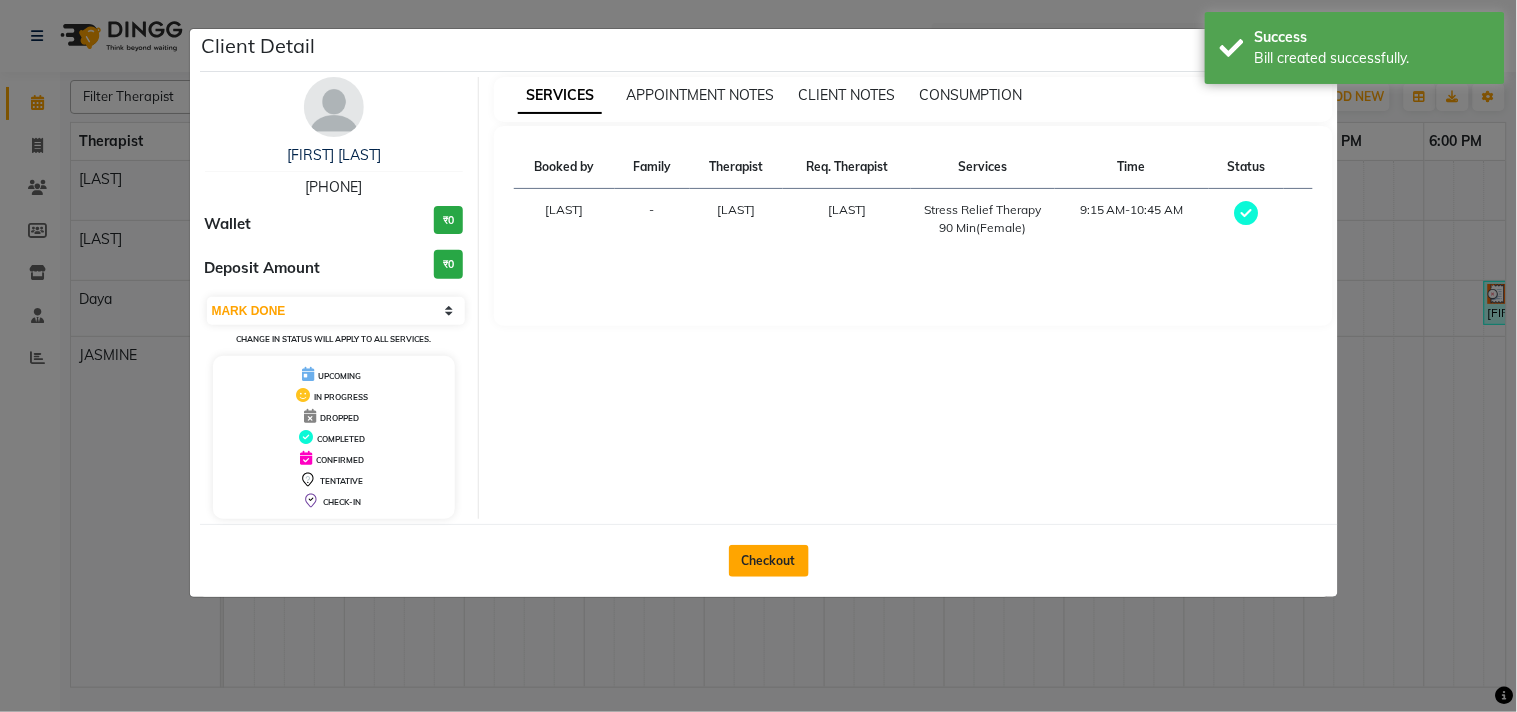 click on "Checkout" 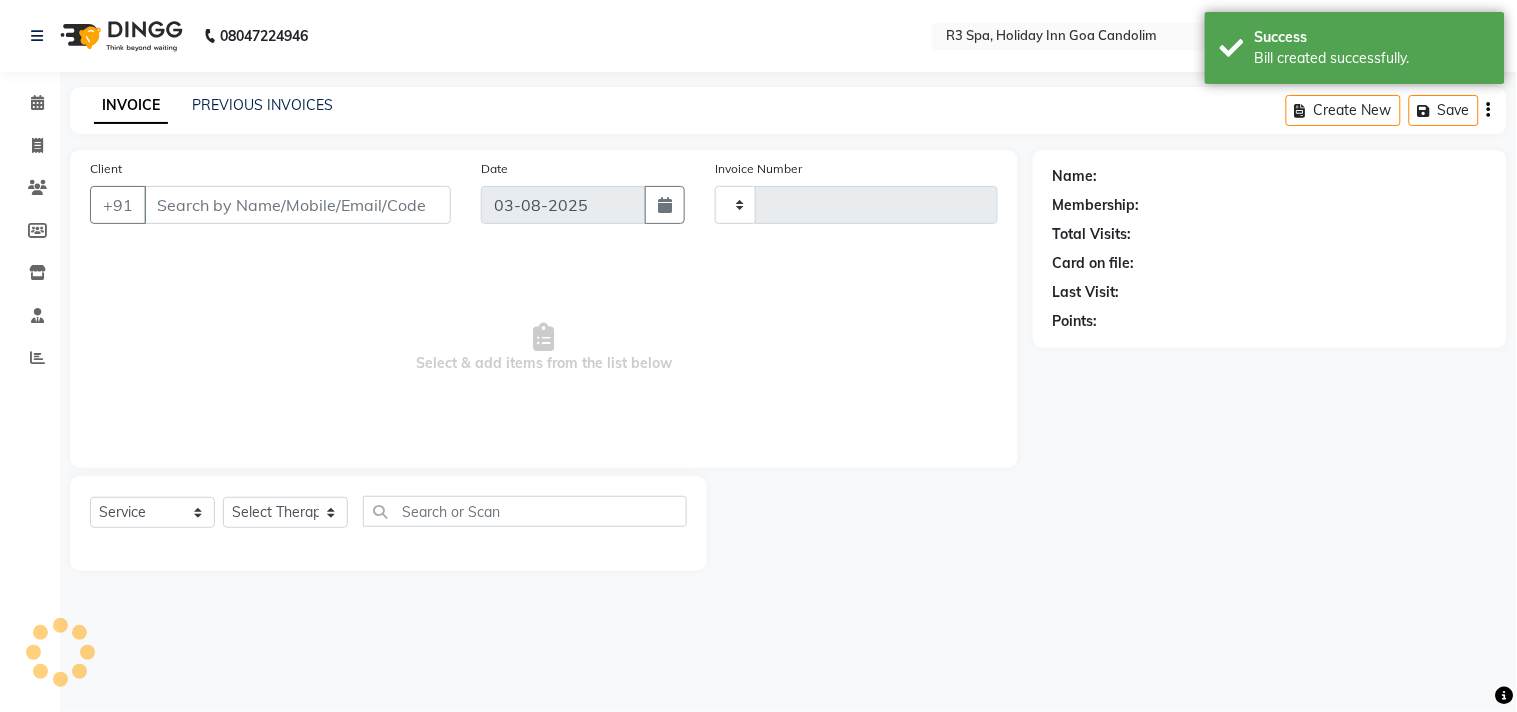 type on "0386" 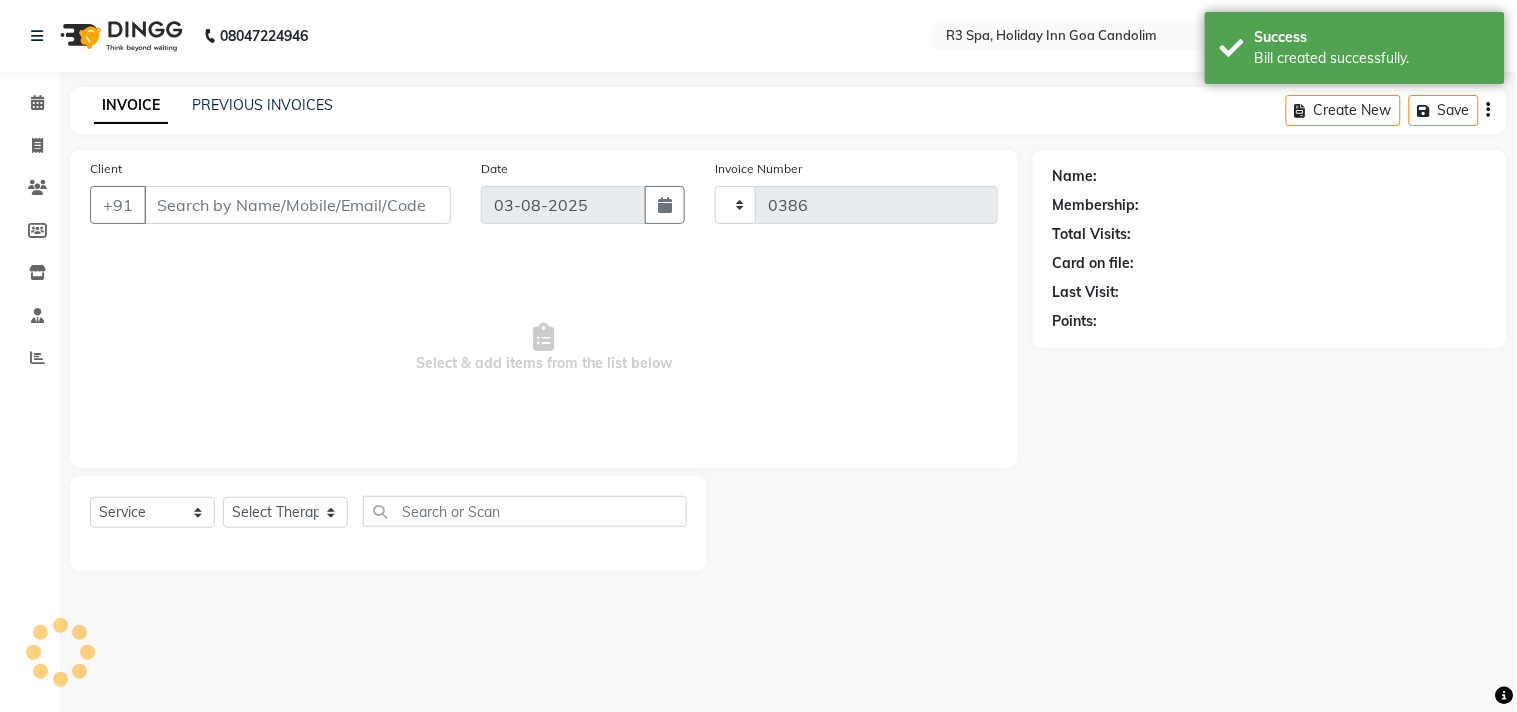 select on "[NUMBER]" 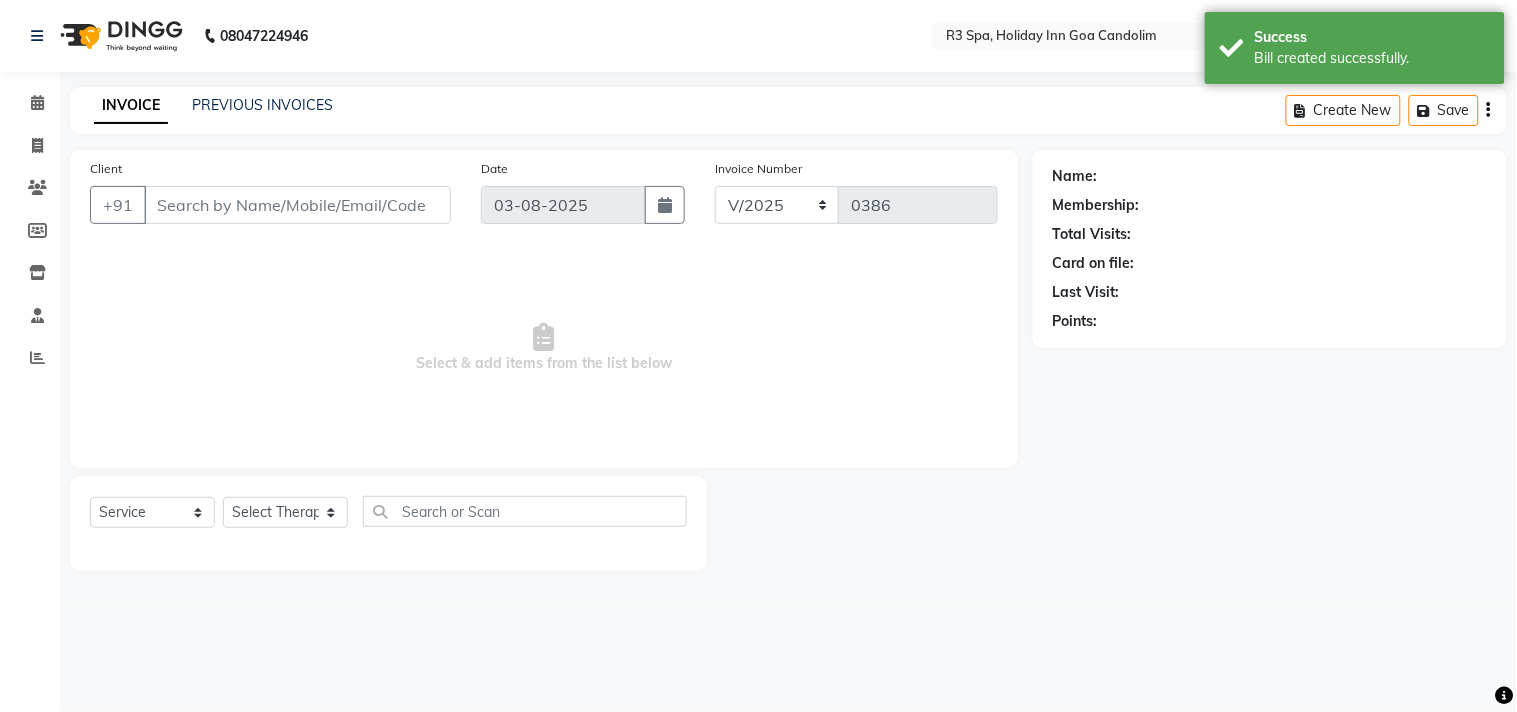 type on "98******14" 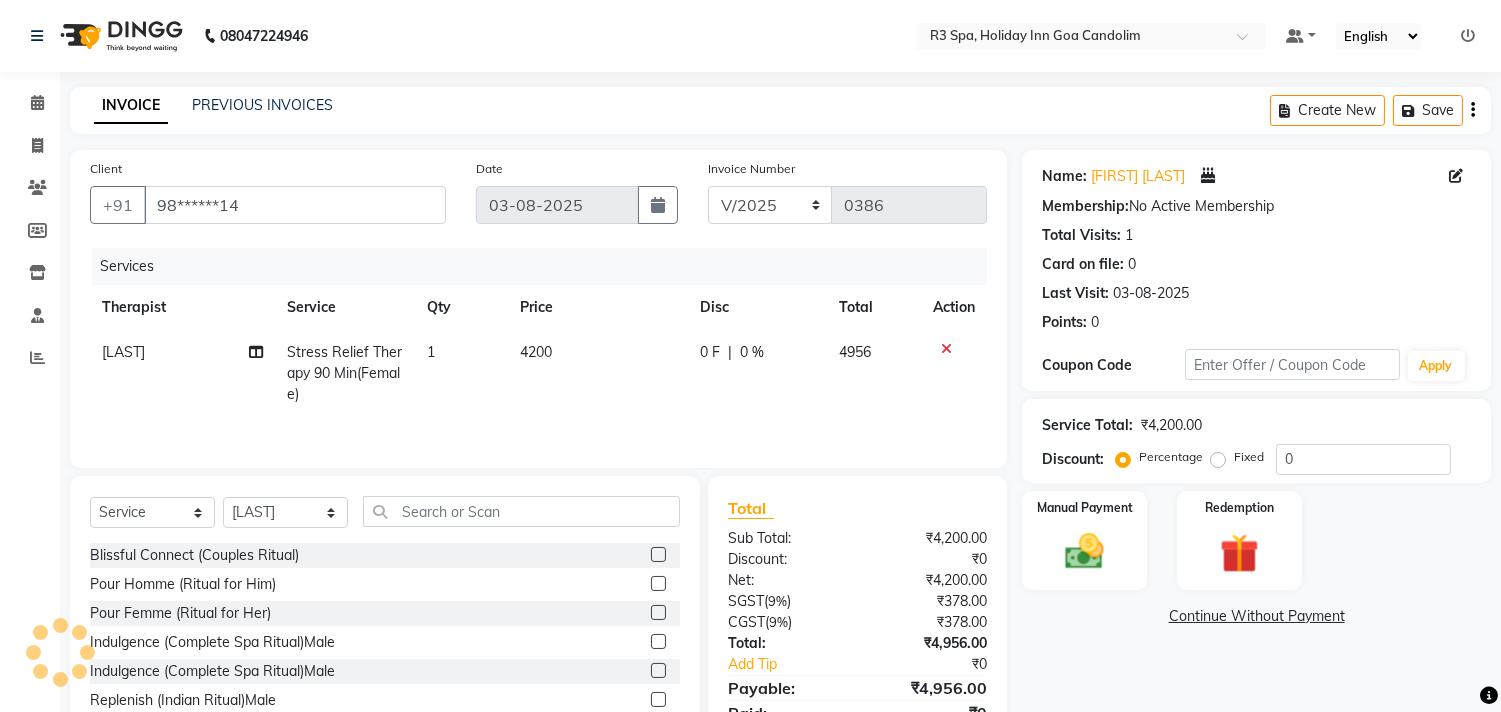 click on "0 F | 0 %" 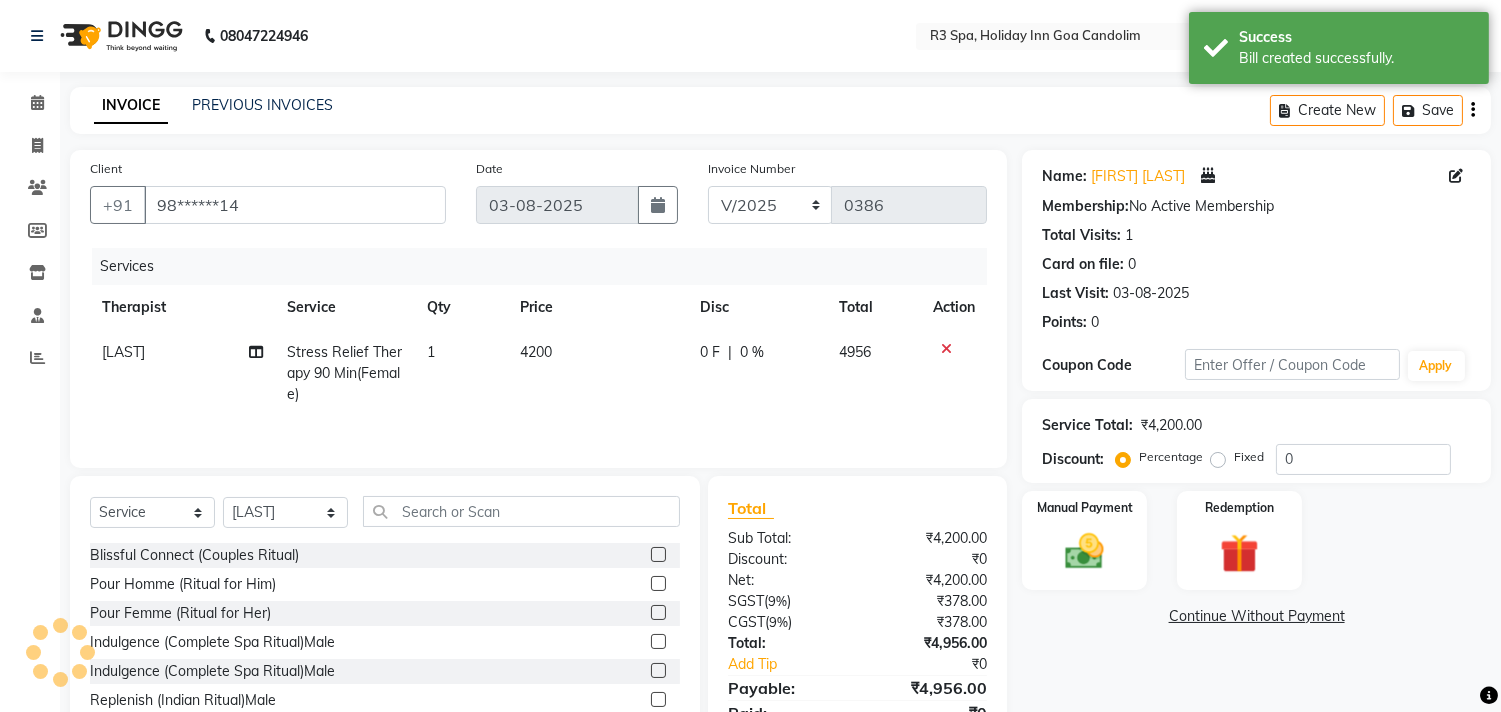 select on "71358" 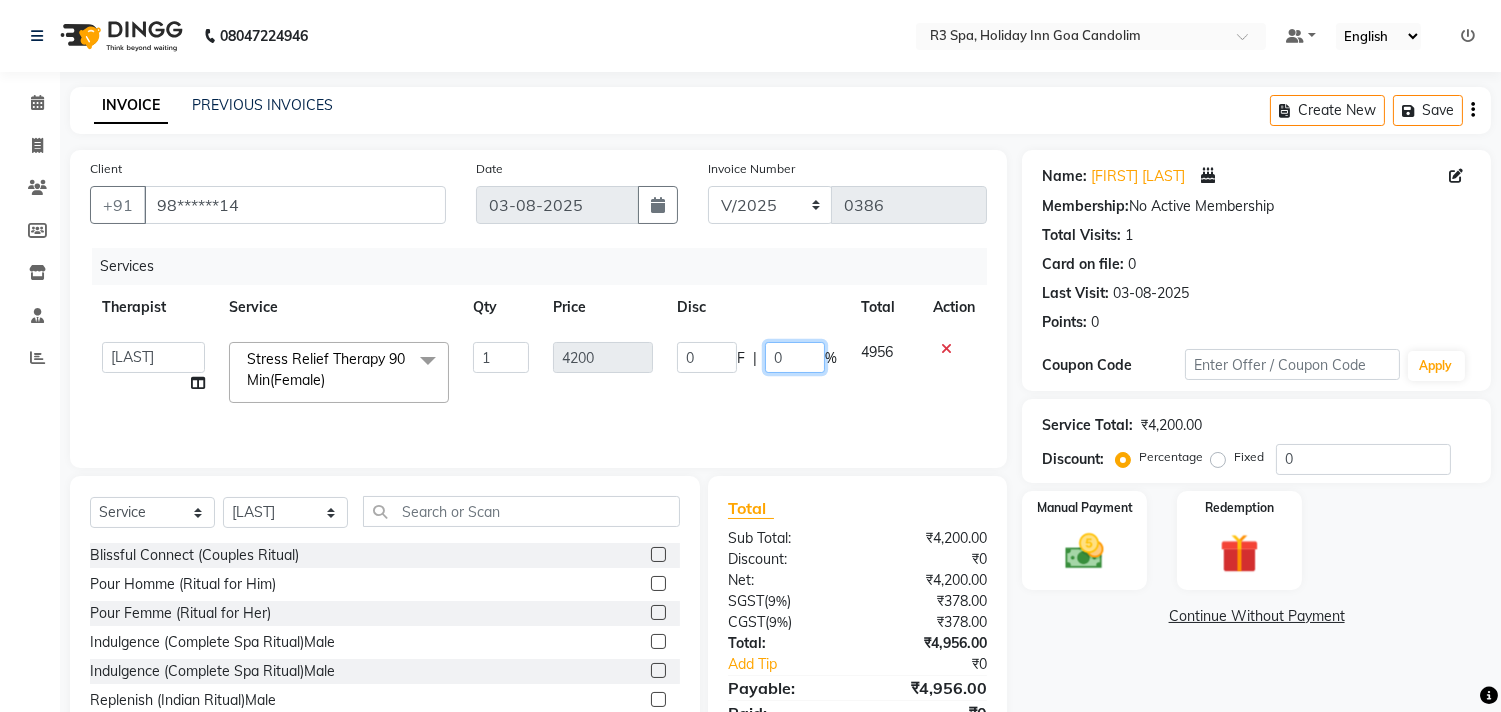 click on "0" 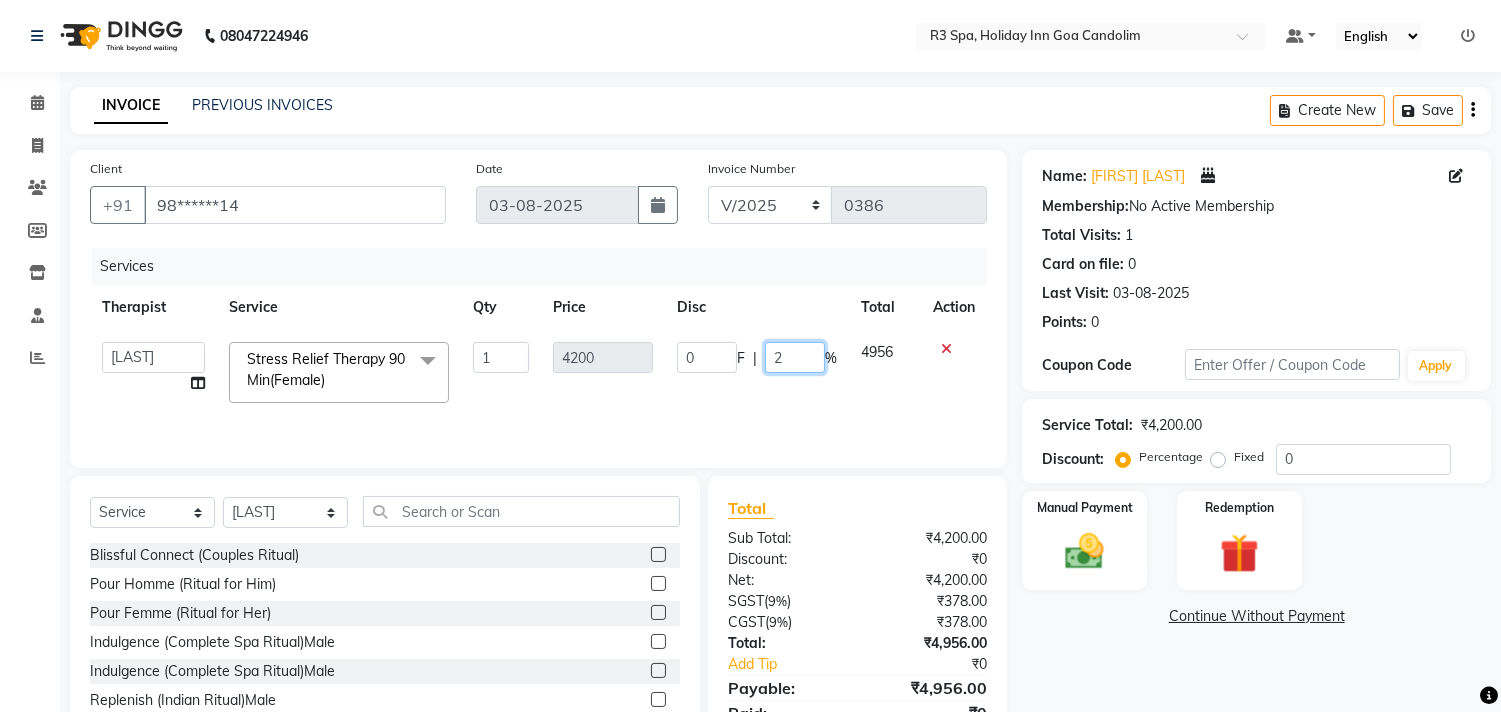 type on "20" 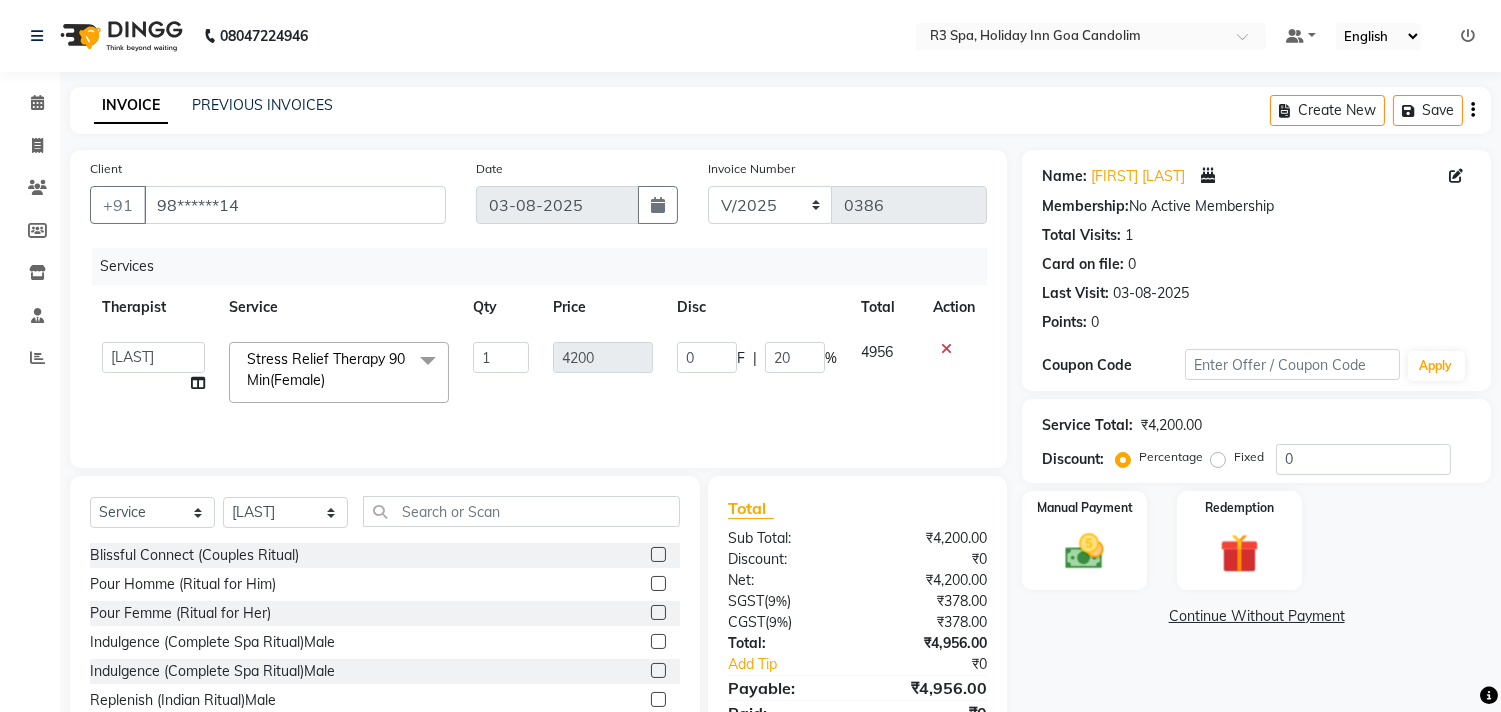 click on "Total Sub Total: ₹4,200.00 Discount: ₹0 Net: ₹4,200.00 SGST  ( 9% ) ₹378.00 CGST  ( 9% ) ₹378.00 Total: ₹4,956.00 Add Tip ₹0 Payable: ₹4,956.00 Paid: ₹0 Balance   : ₹4,956.00" 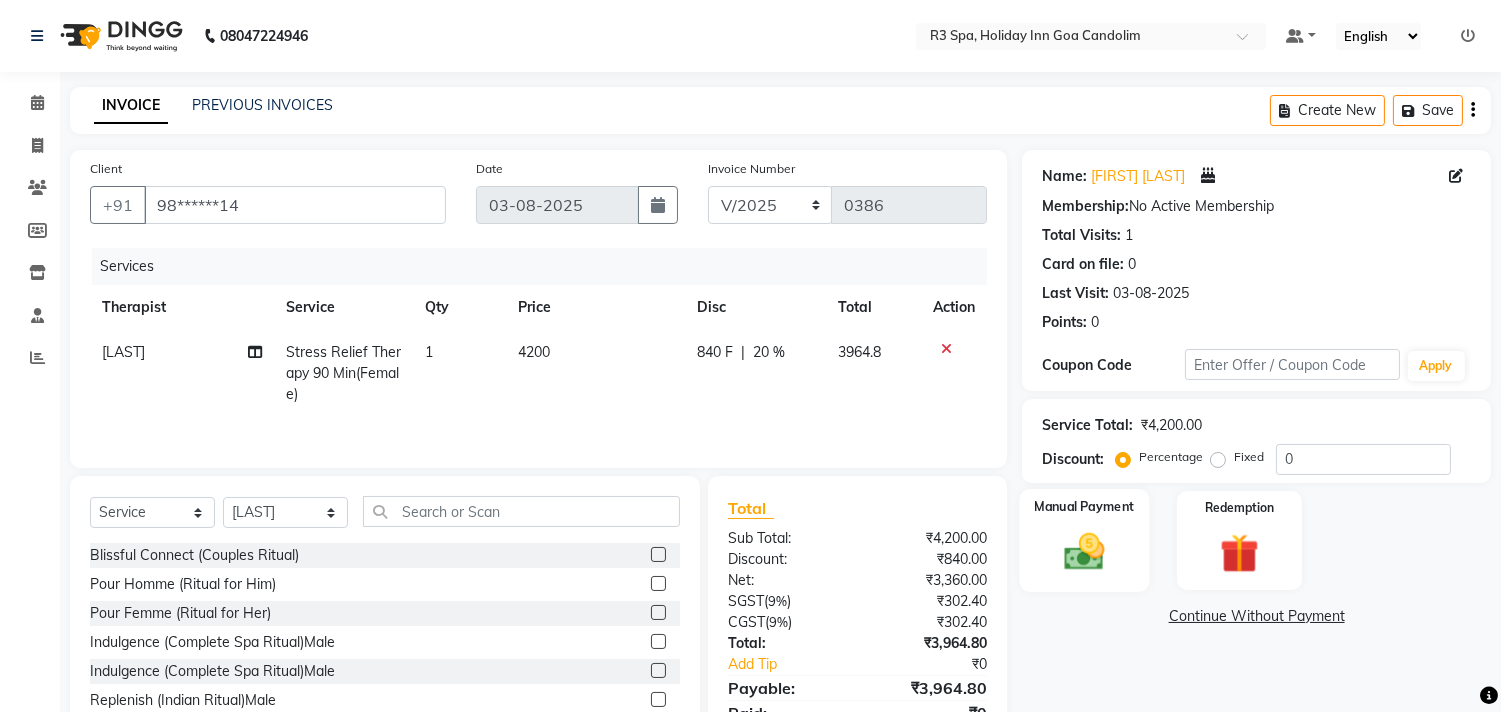 click on "Manual Payment" 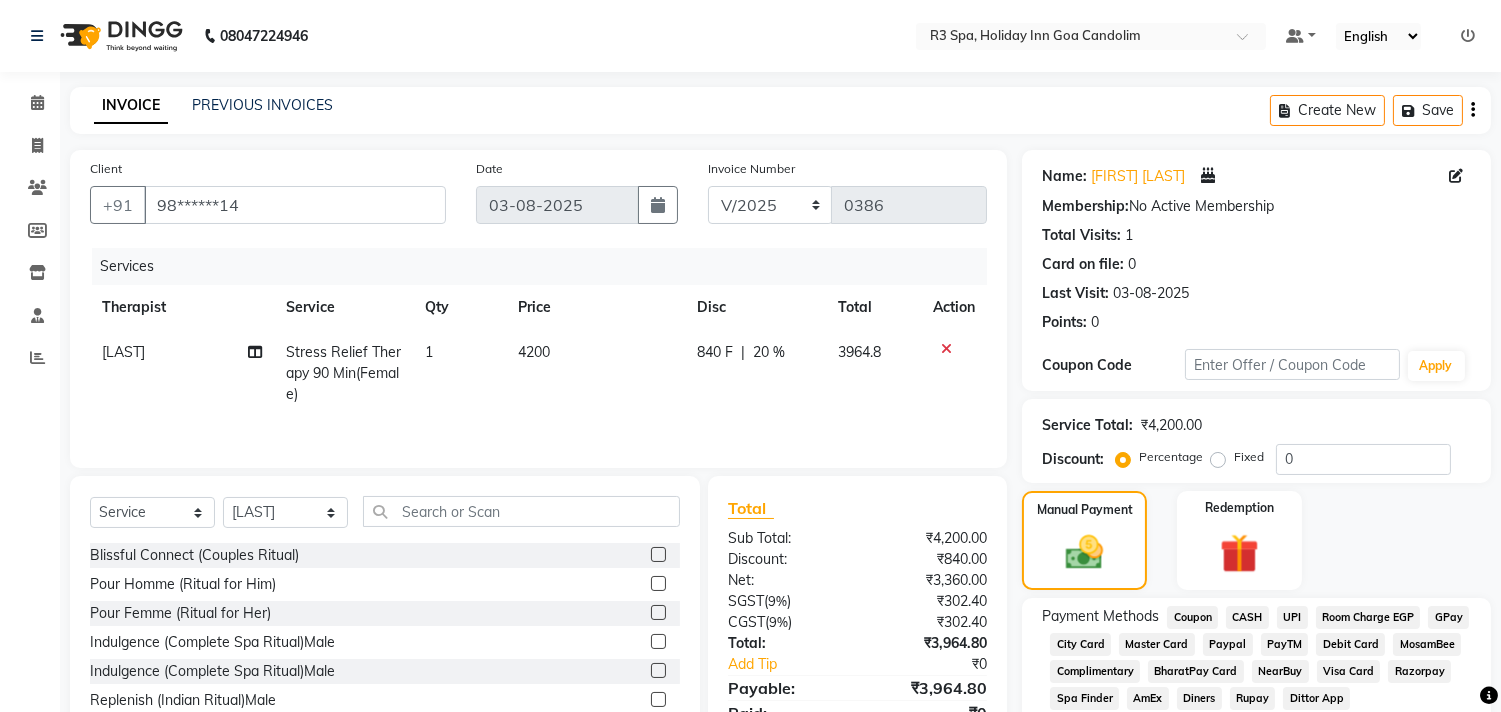 click on "UPI" 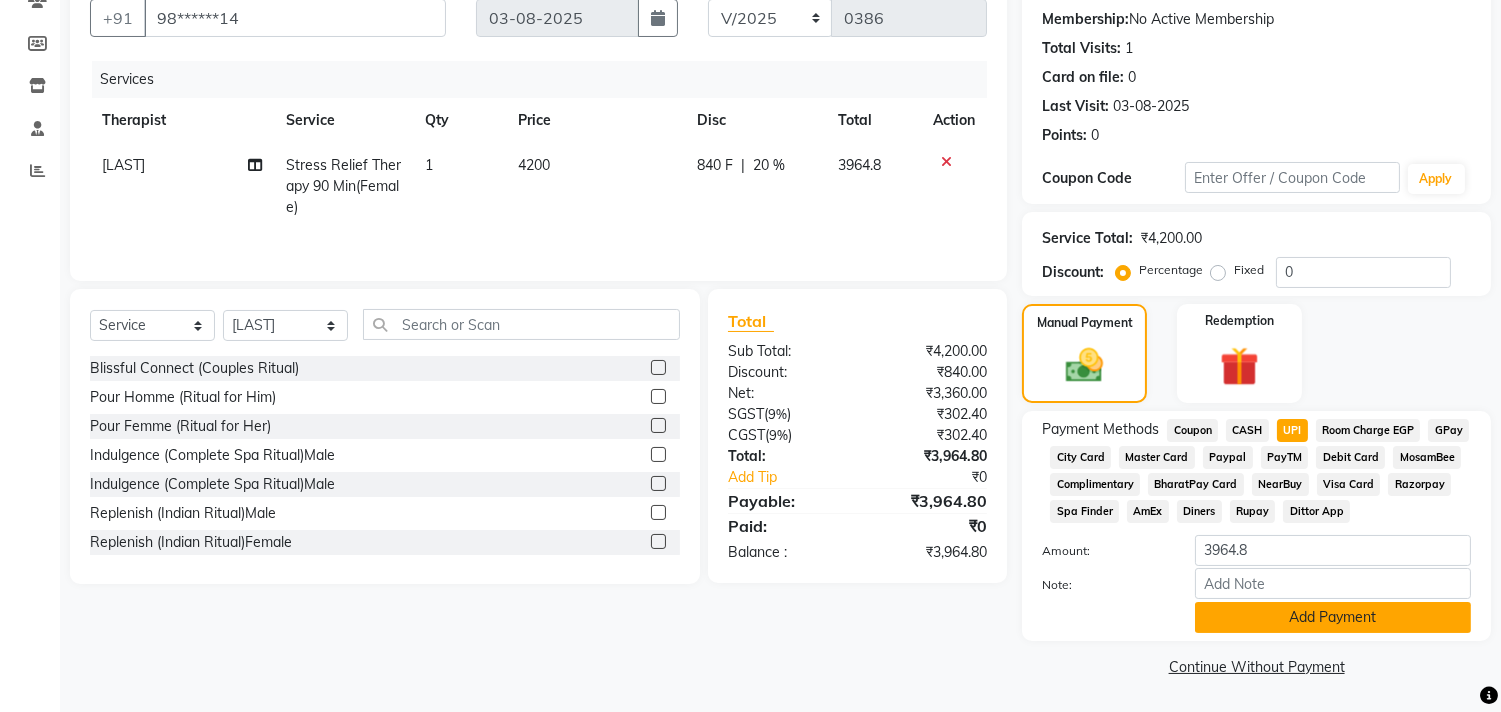 click on "Add Payment" 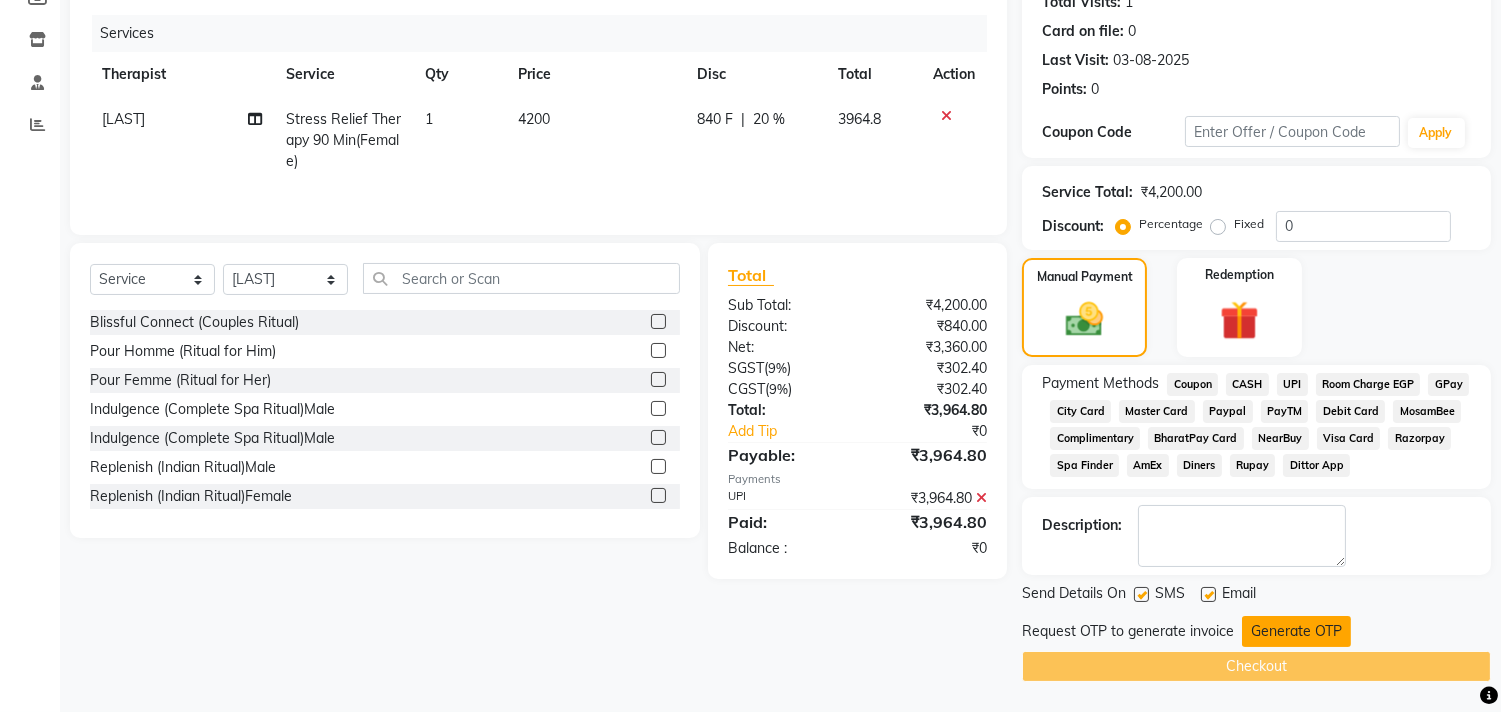 click on "Generate OTP" 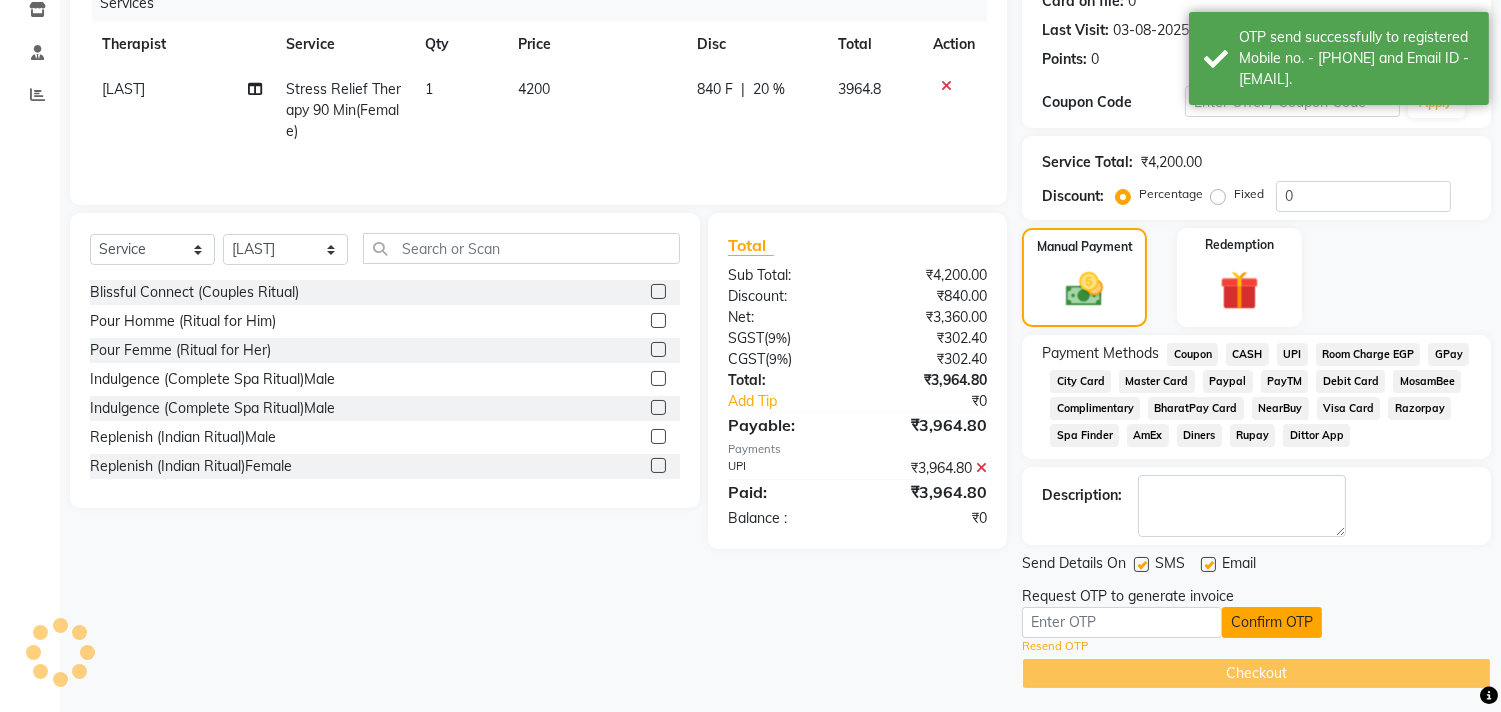 scroll, scrollTop: 272, scrollLeft: 0, axis: vertical 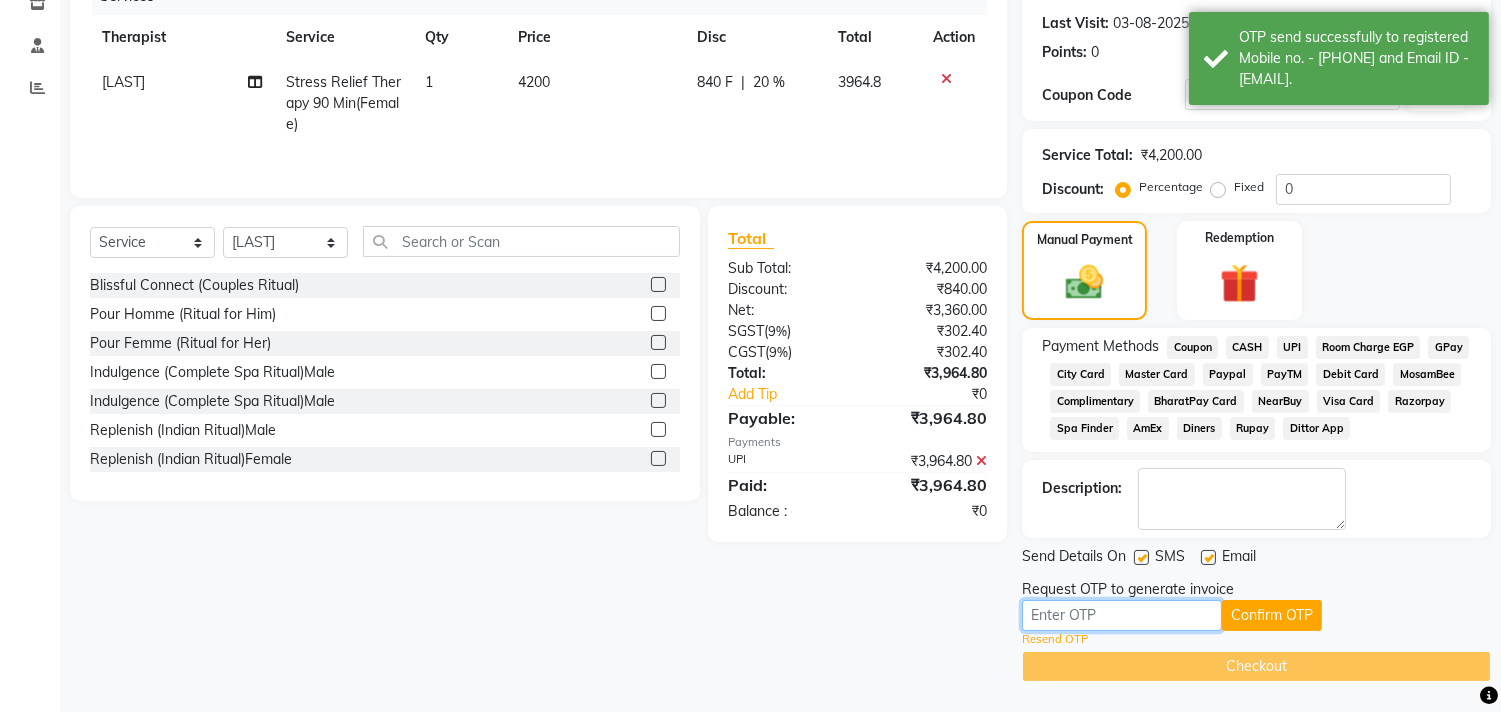 click at bounding box center [1122, 615] 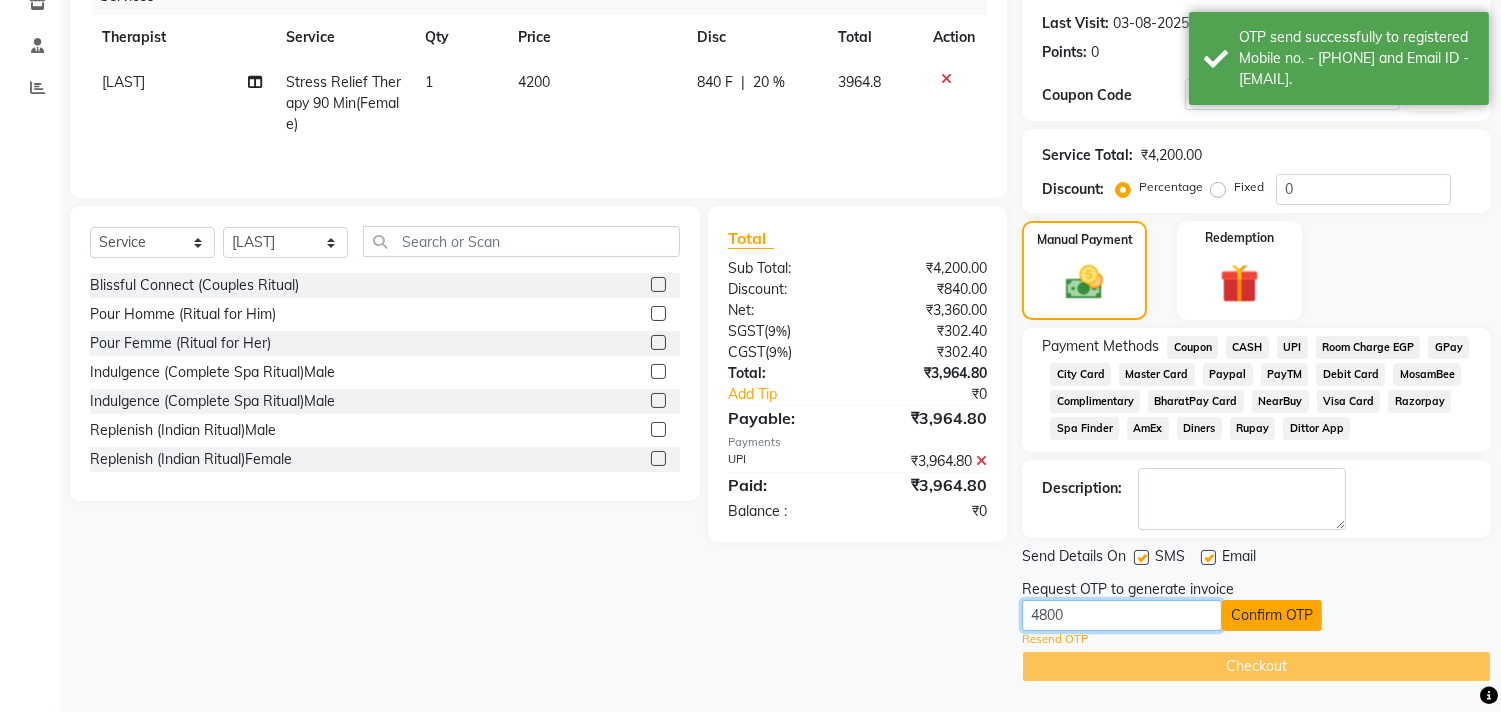 type on "4800" 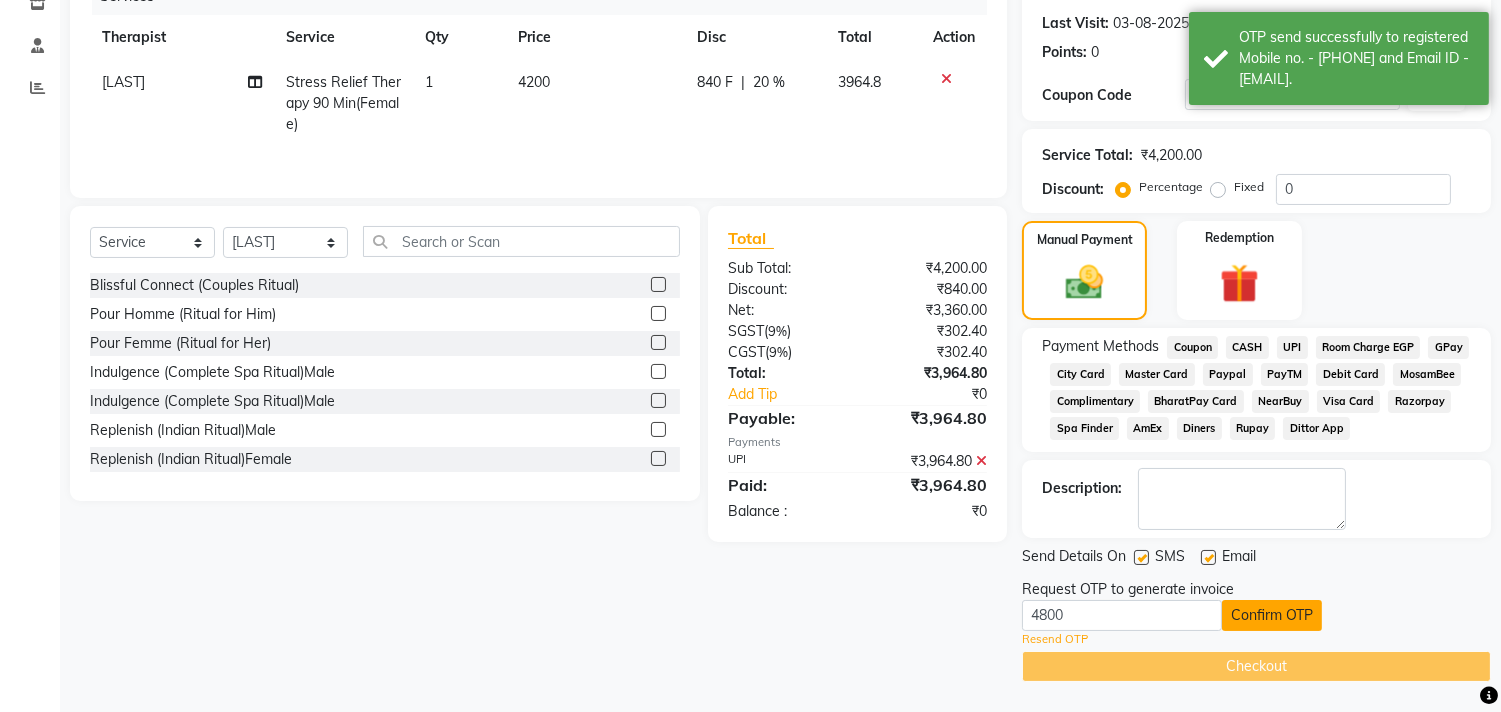 click on "Confirm OTP" 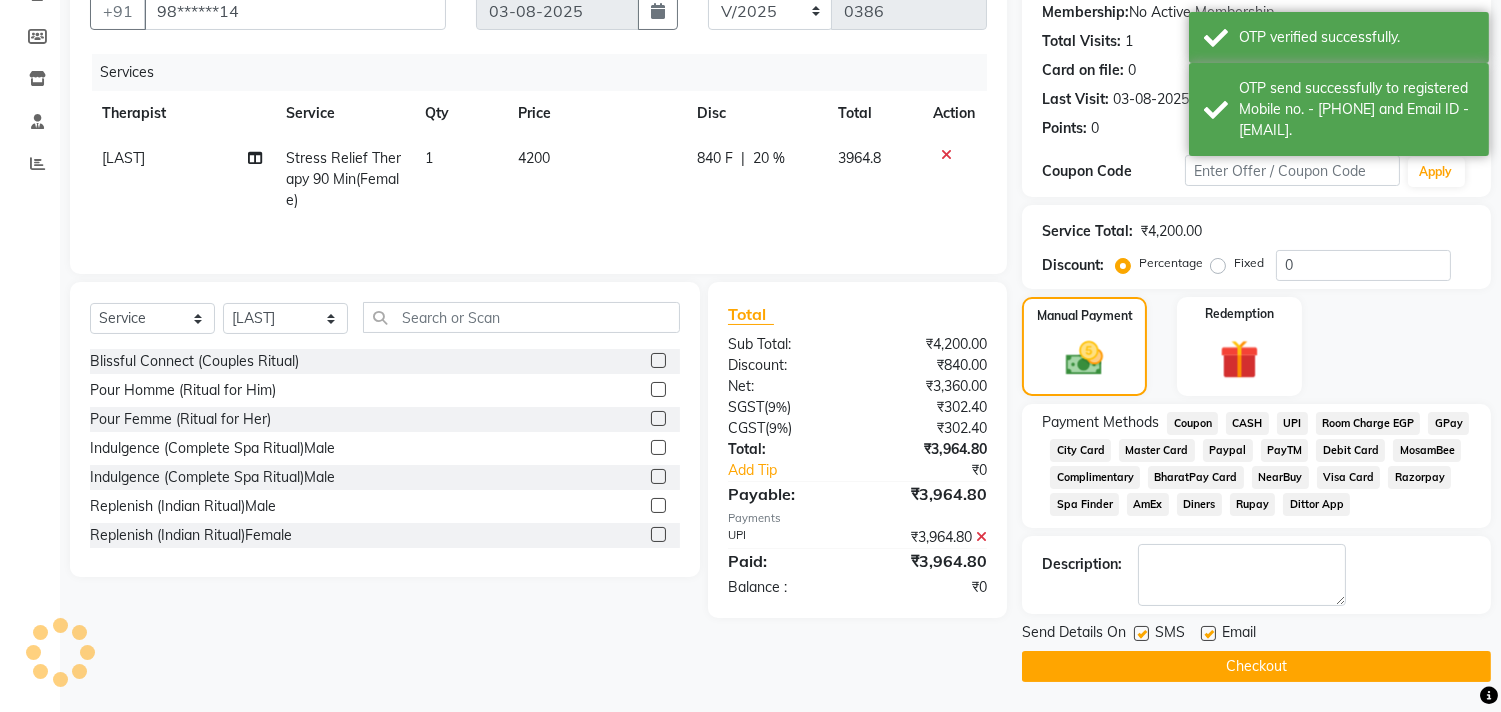 scroll, scrollTop: 194, scrollLeft: 0, axis: vertical 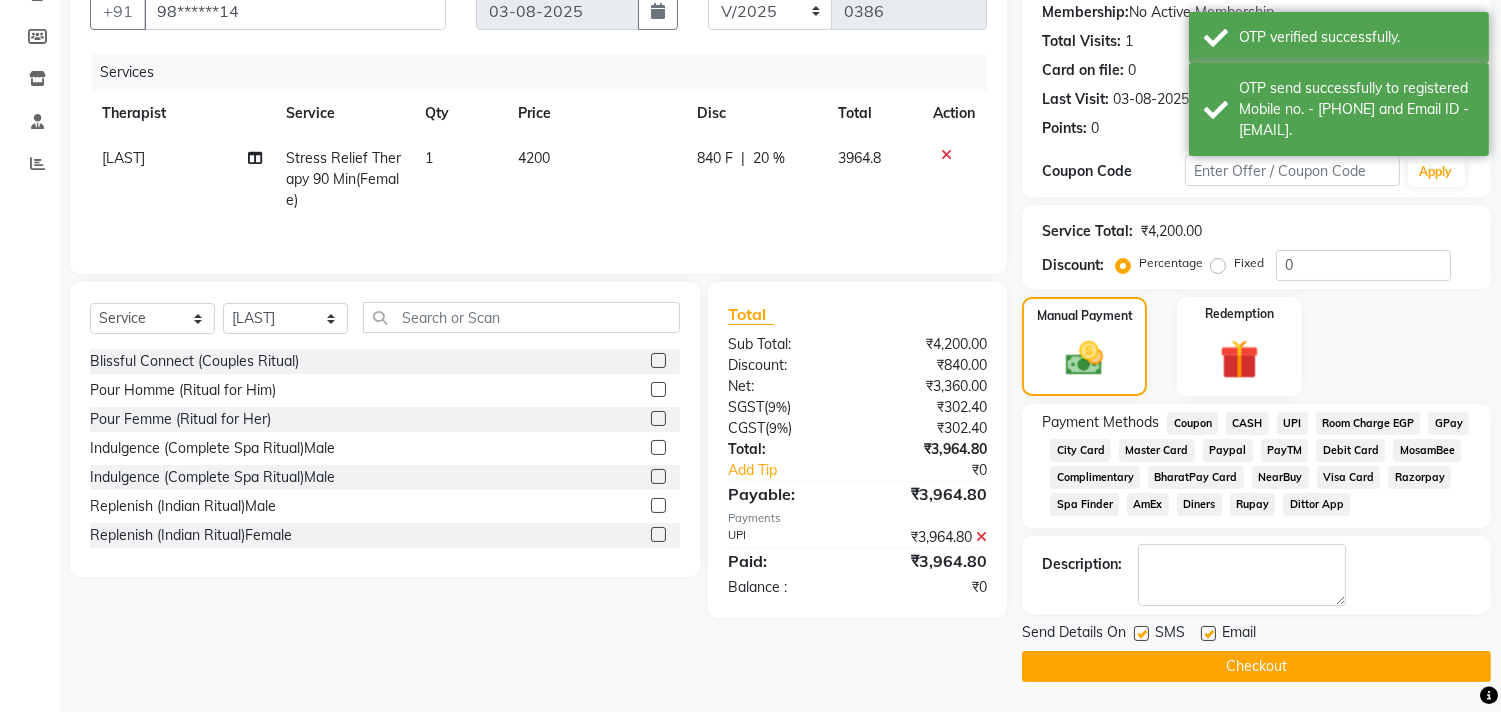 click on "Checkout" 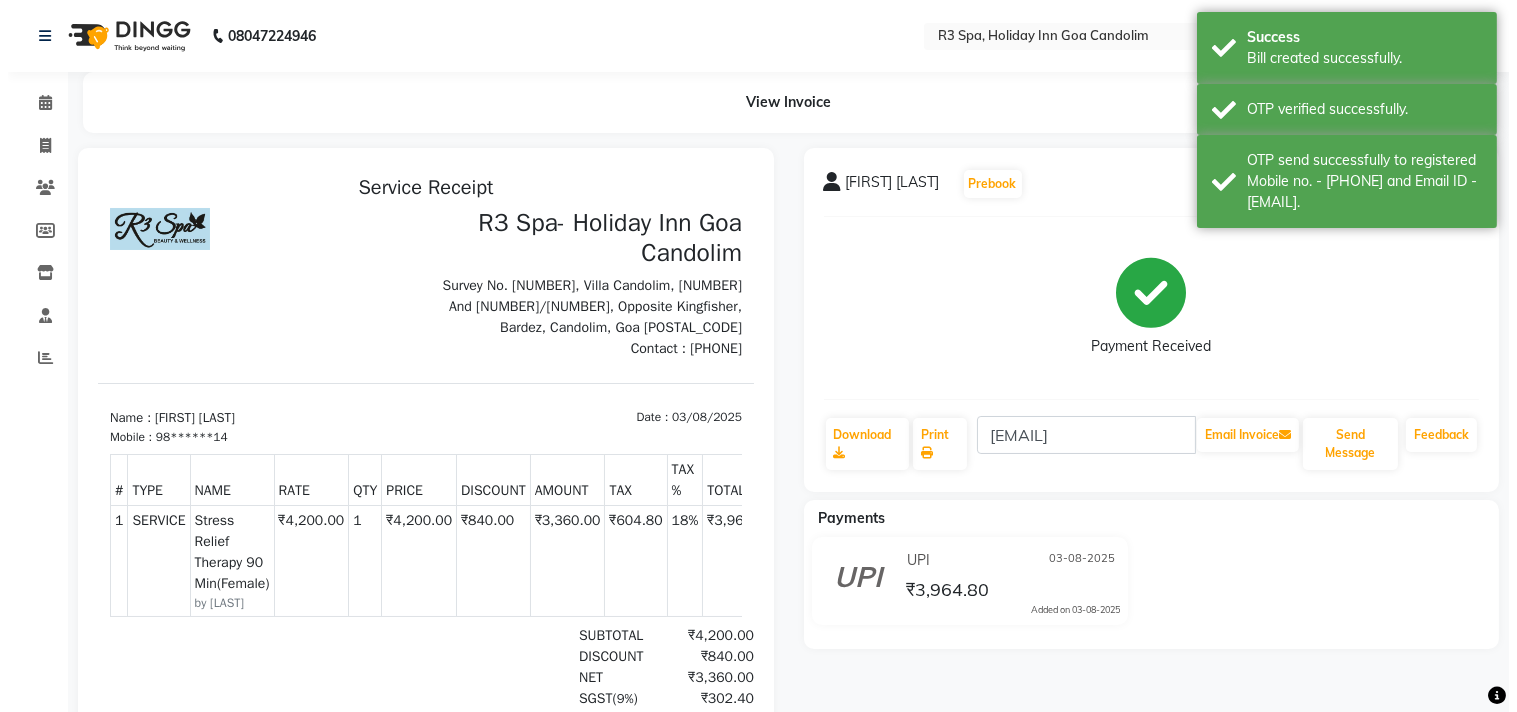 scroll, scrollTop: 0, scrollLeft: 0, axis: both 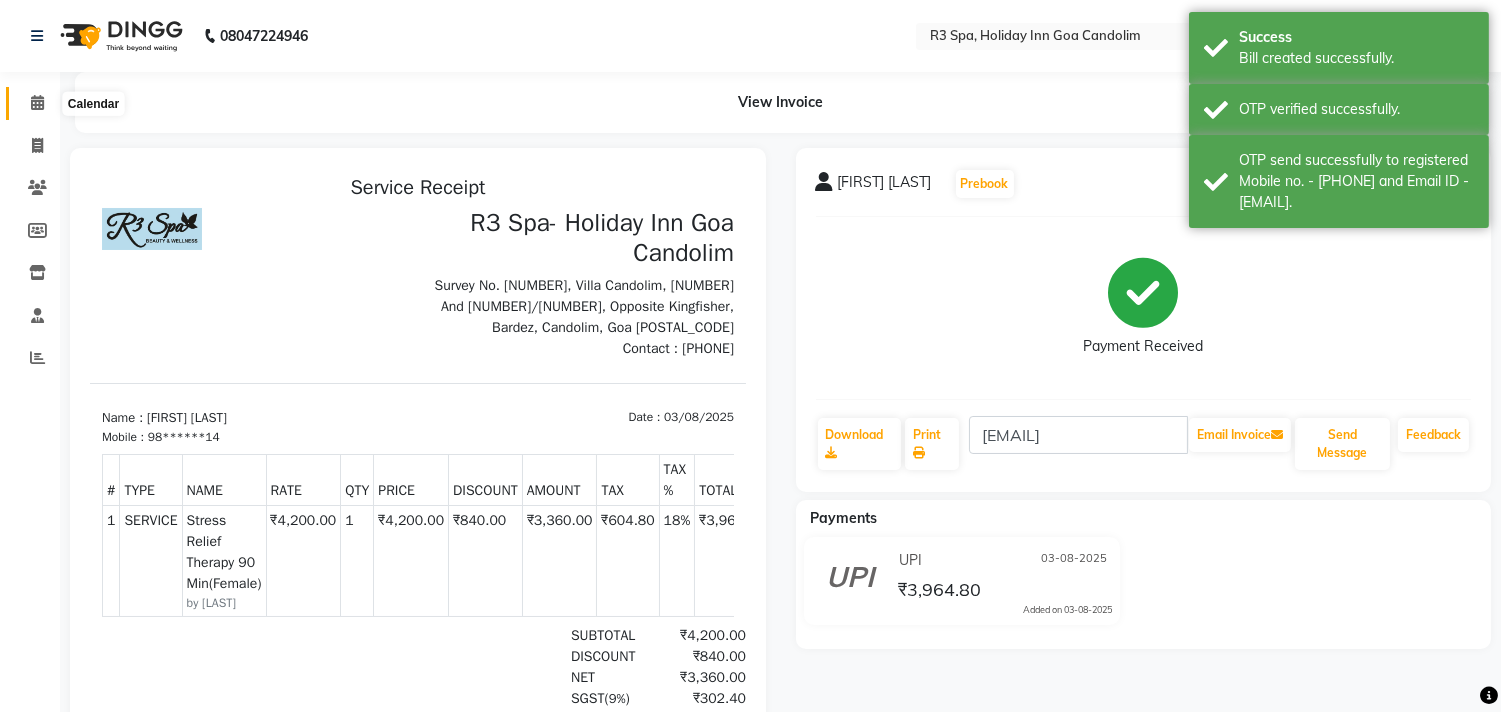 click 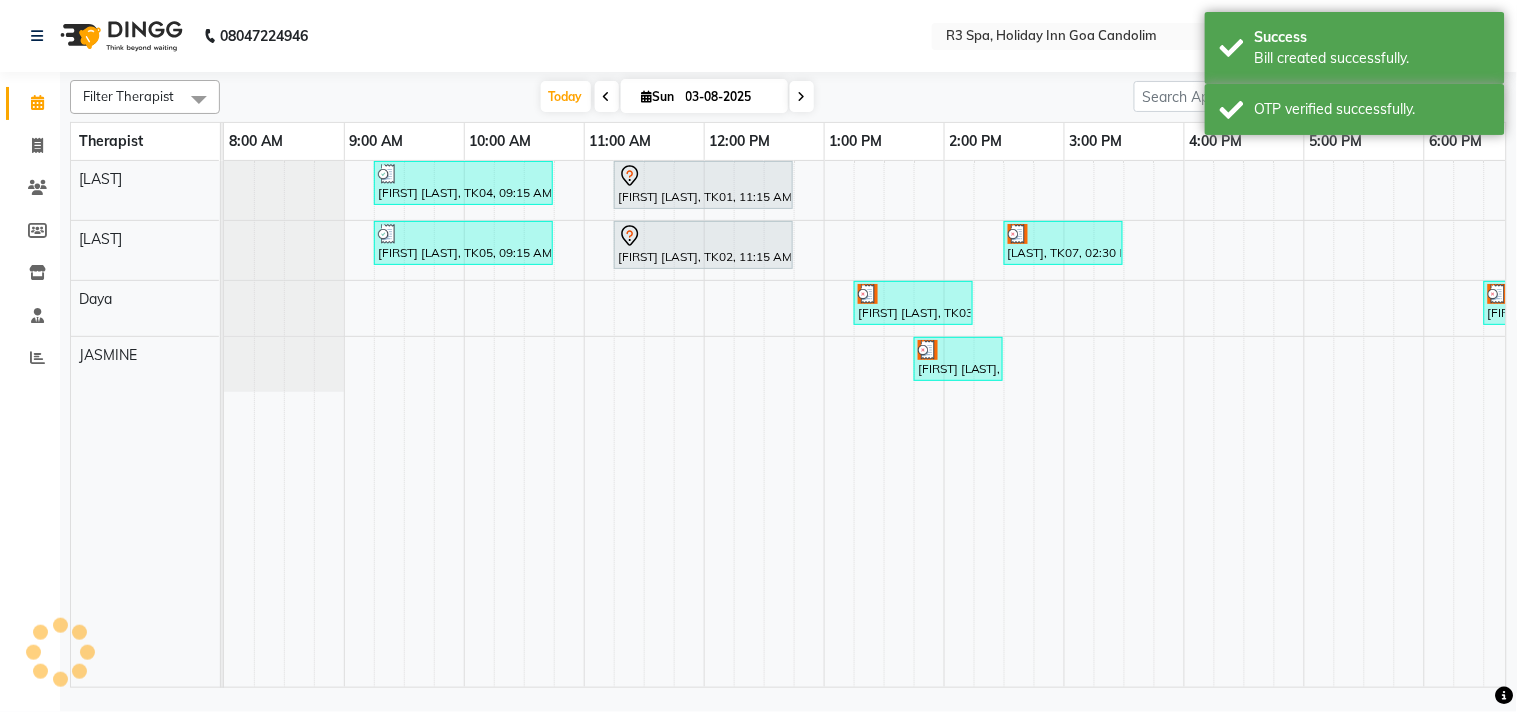 scroll, scrollTop: 0, scrollLeft: 0, axis: both 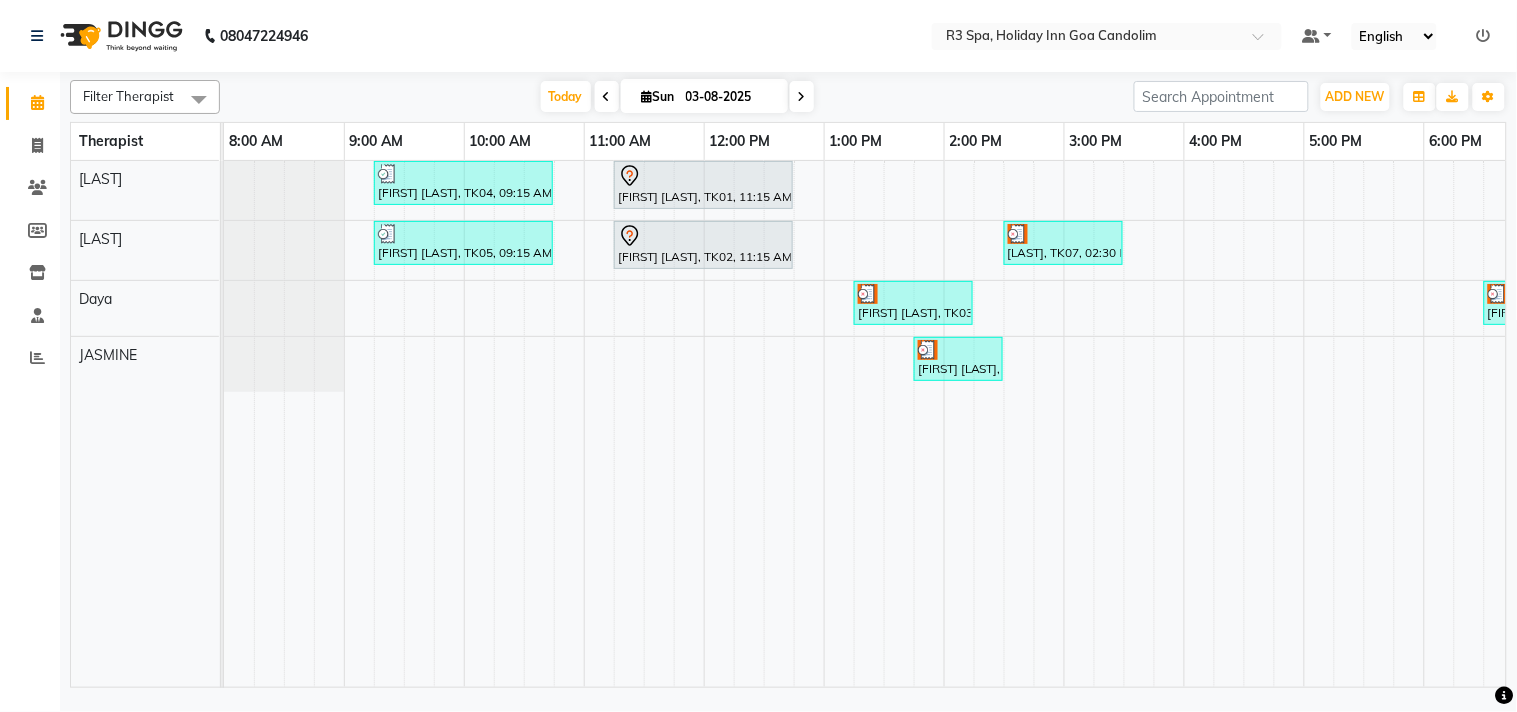 click at bounding box center [913, 294] 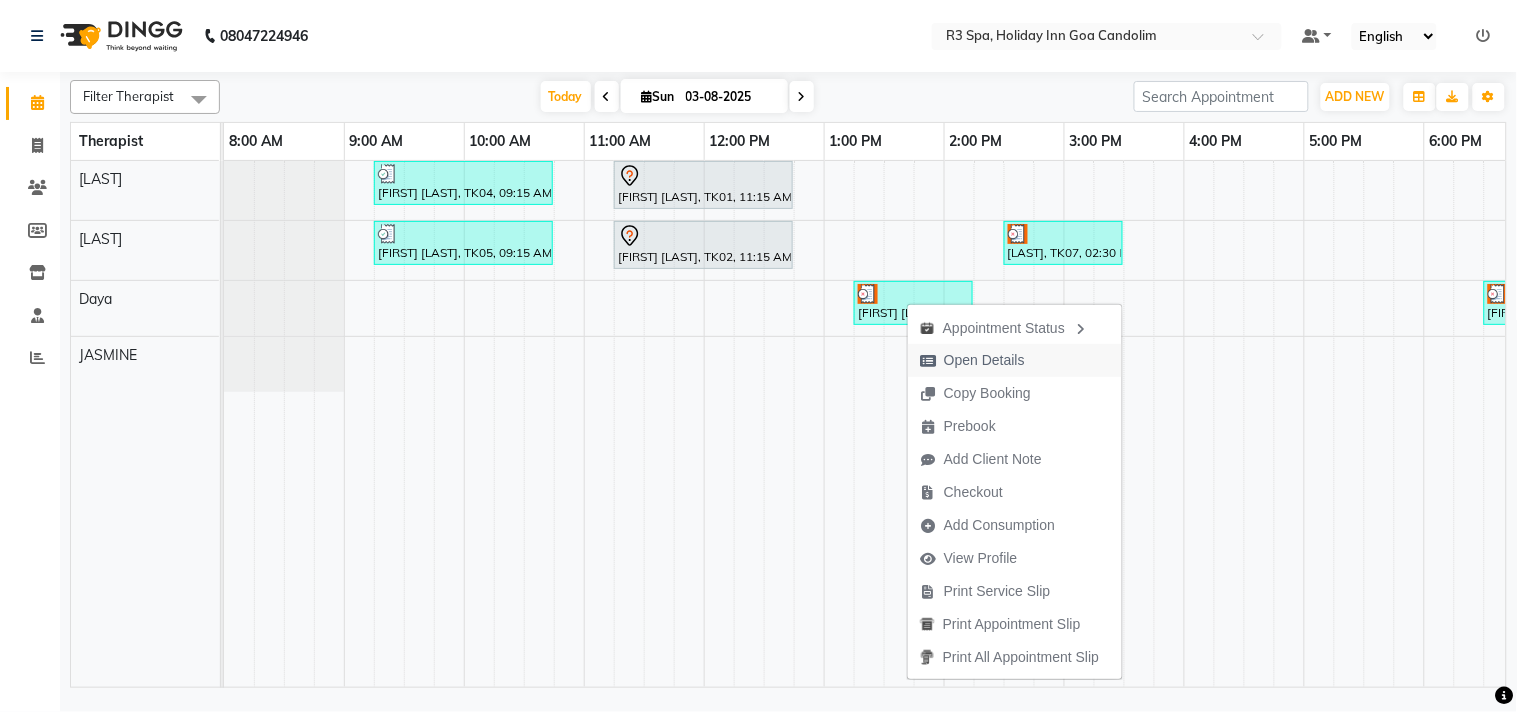 click on "Open Details" at bounding box center (984, 360) 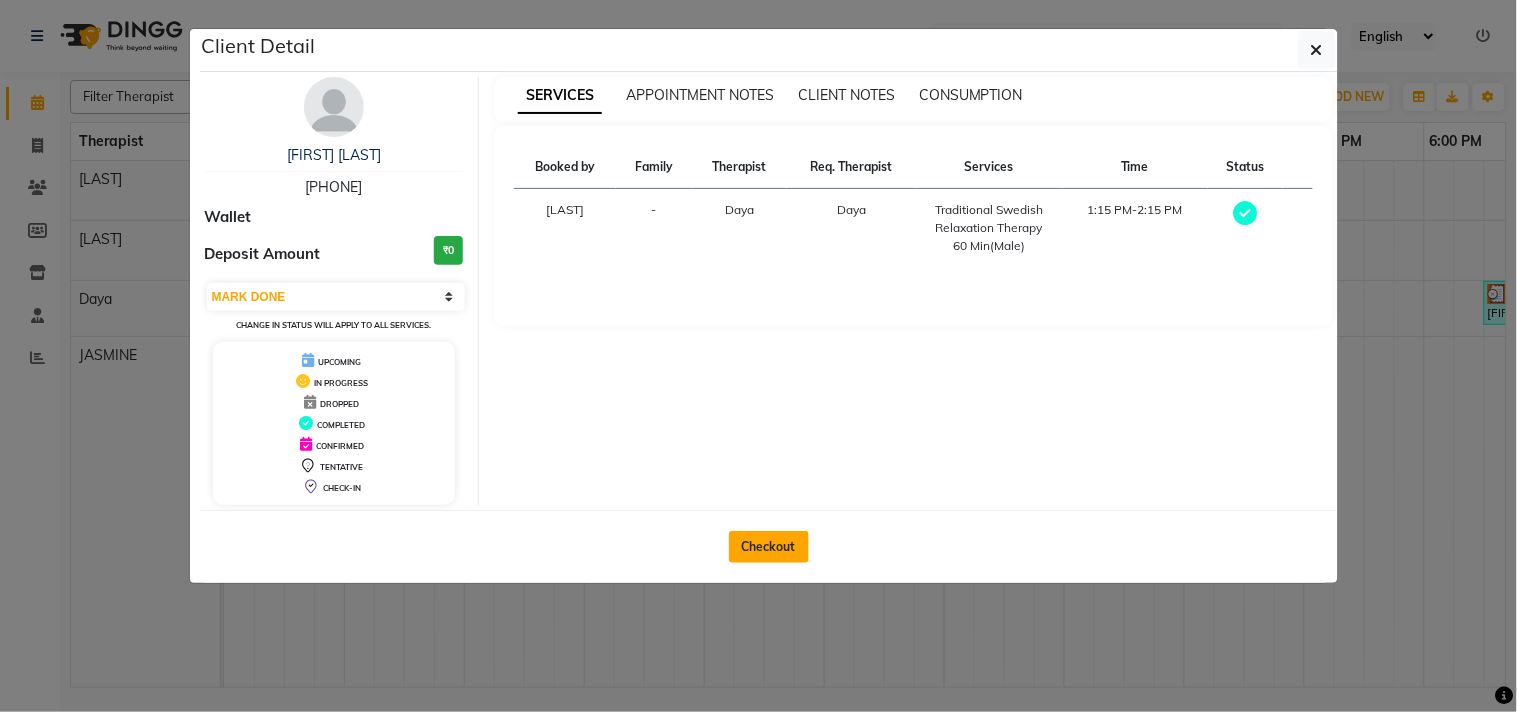 click on "Checkout" 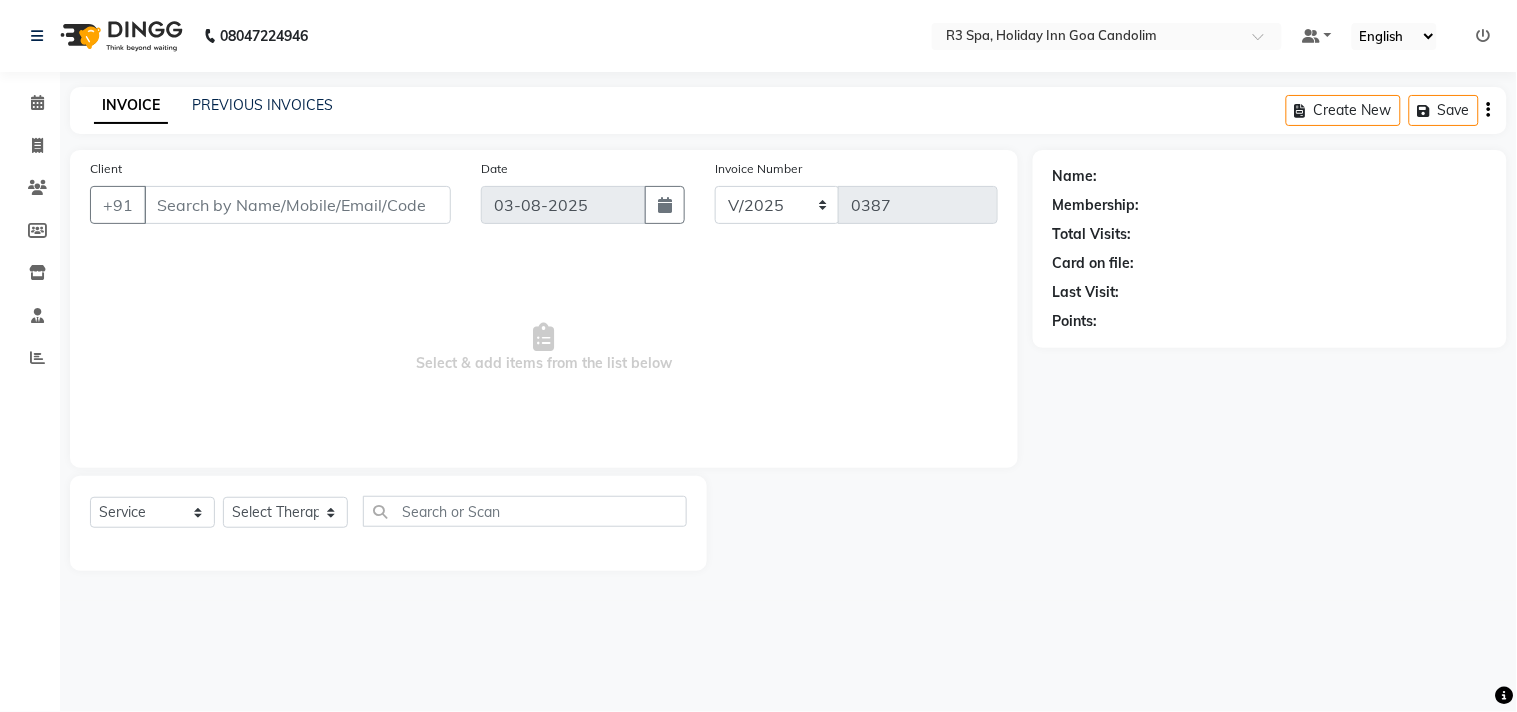 type on "87******50" 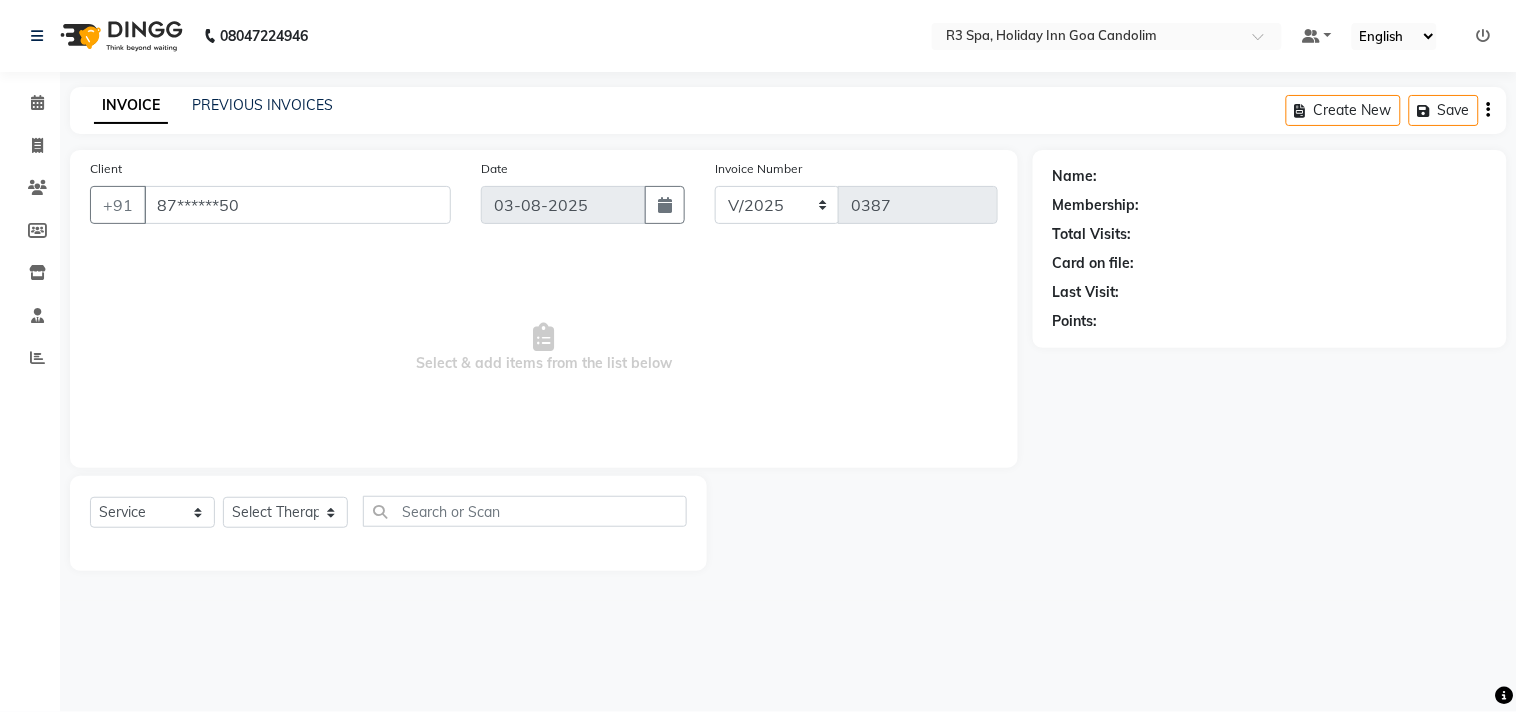 select on "[NUMBER]" 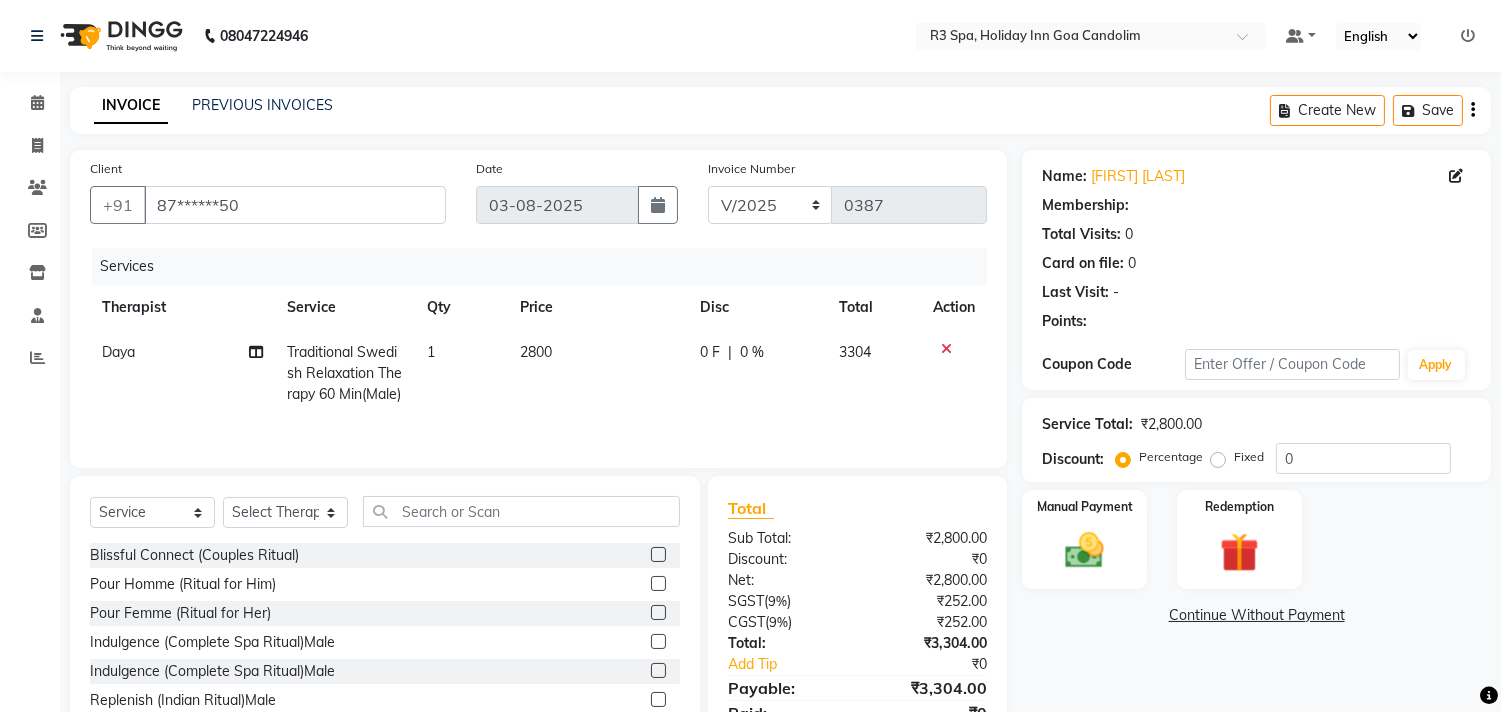 click on "0 F | 0 %" 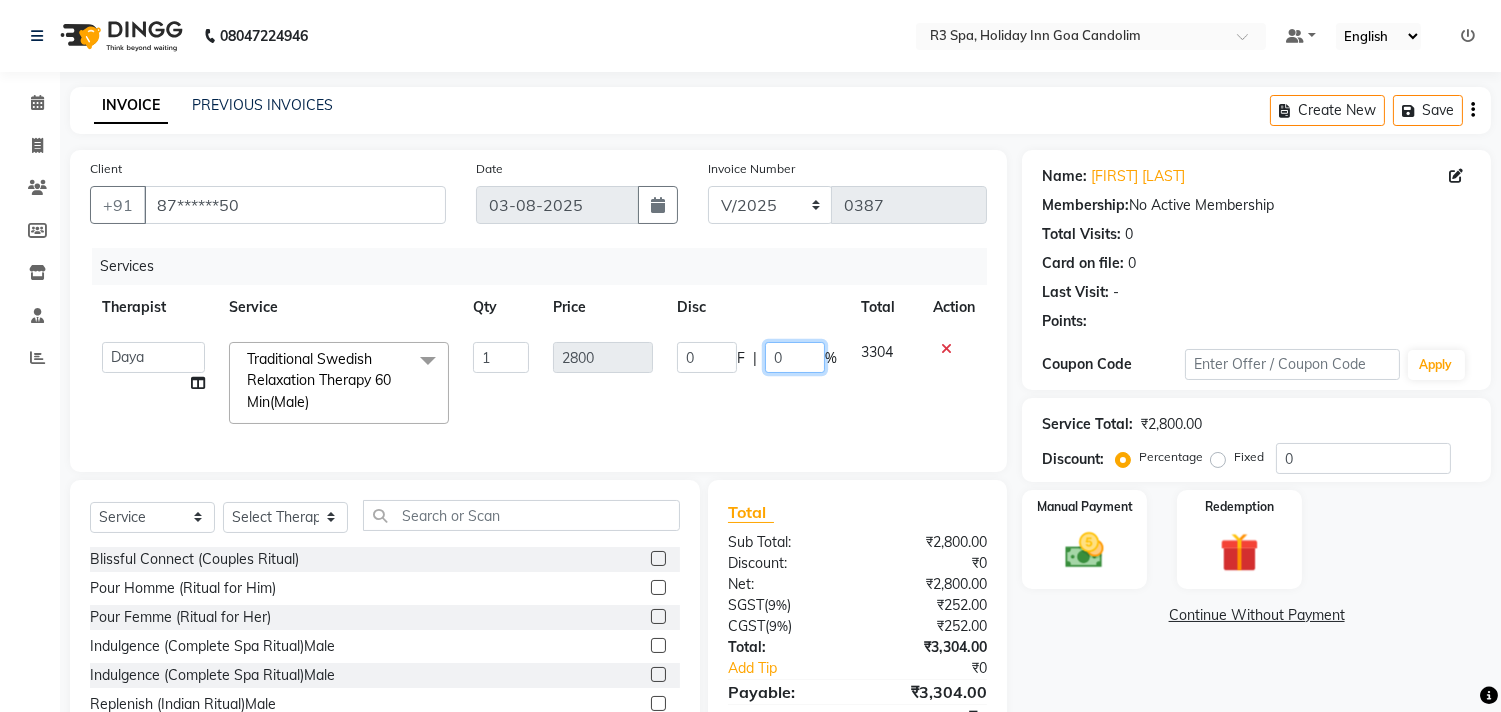 click on "0" 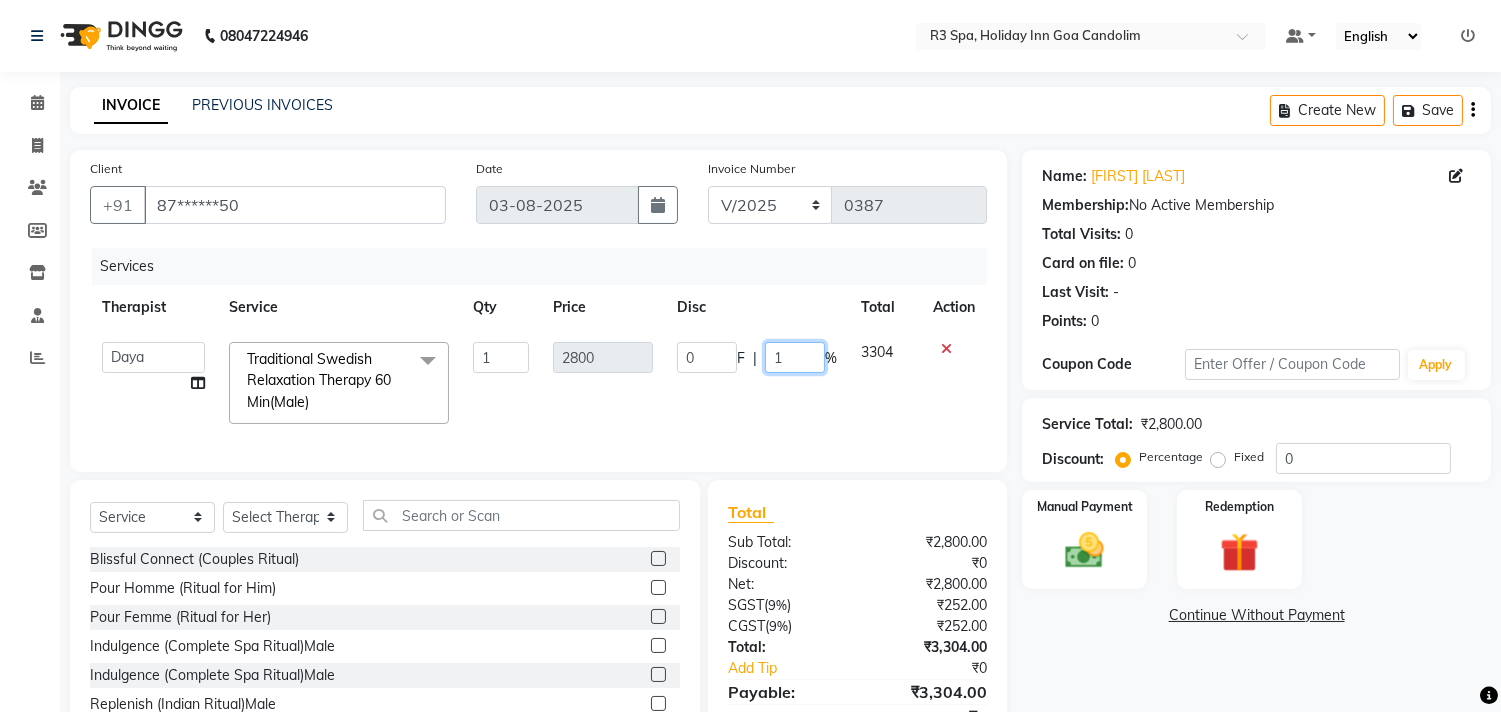 type on "10" 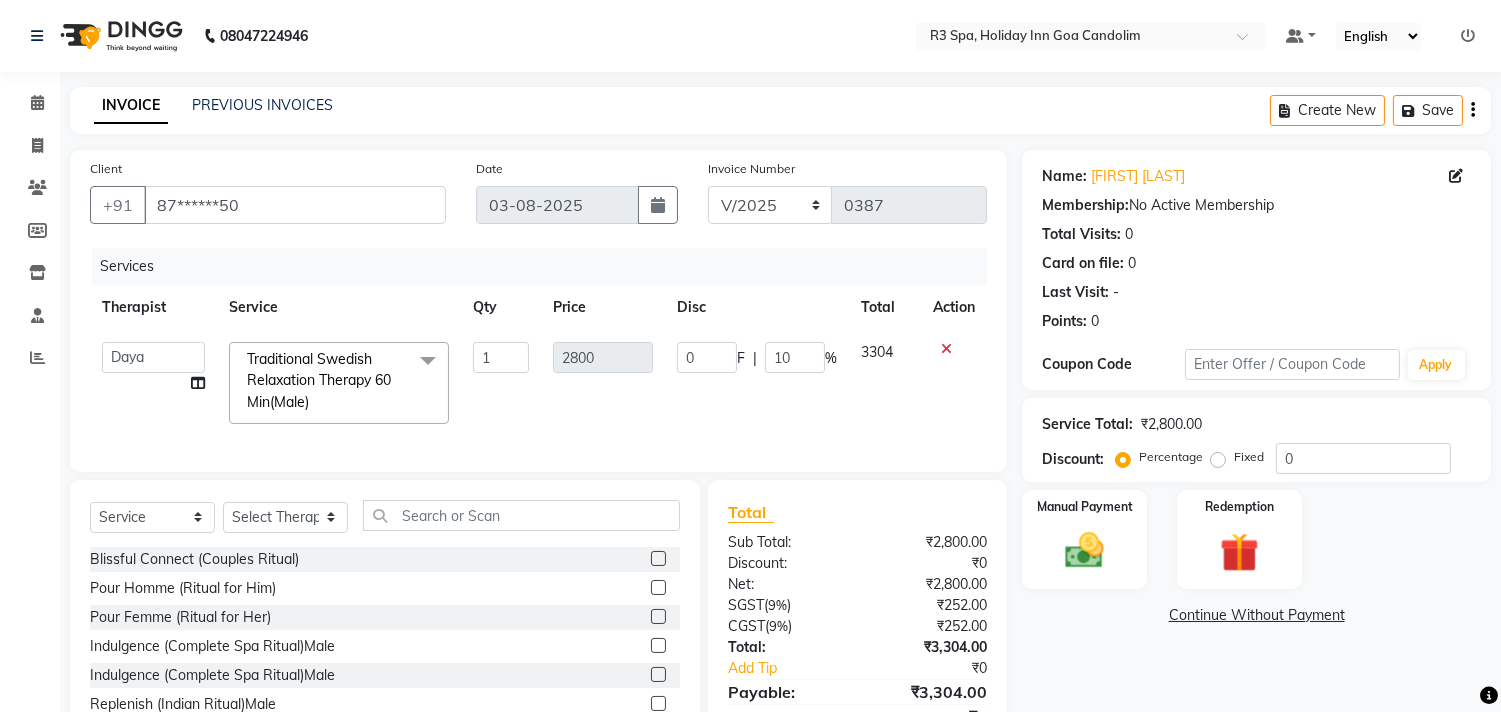 click on "Total Sub Total: ₹2,800.00 Discount: ₹0 Net: ₹2,800.00 SGST  ( 9% ) ₹252.00 CGST  ( 9% ) ₹252.00 Total: ₹3,304.00 Add Tip ₹0 Payable: ₹3,304.00 Paid: ₹0 Balance   : ₹3,304.00" 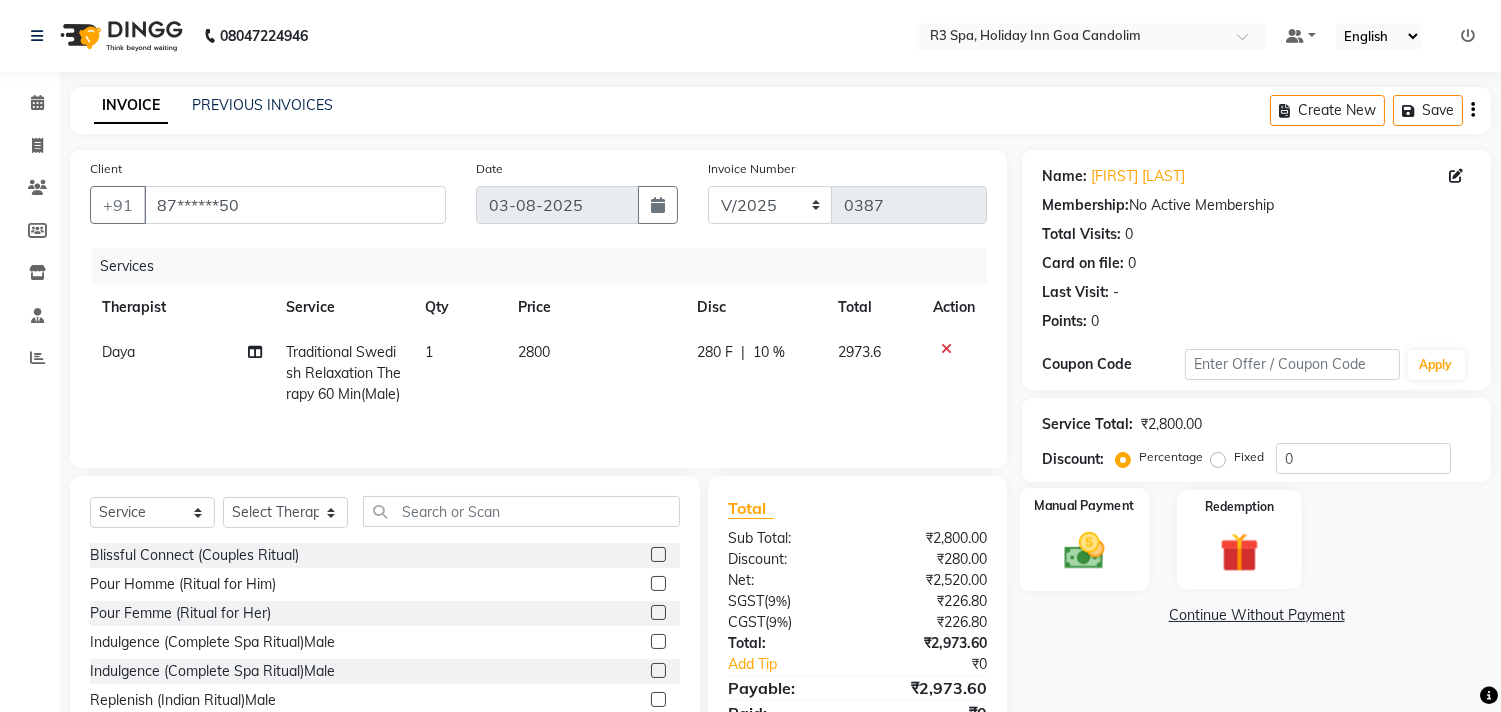 click 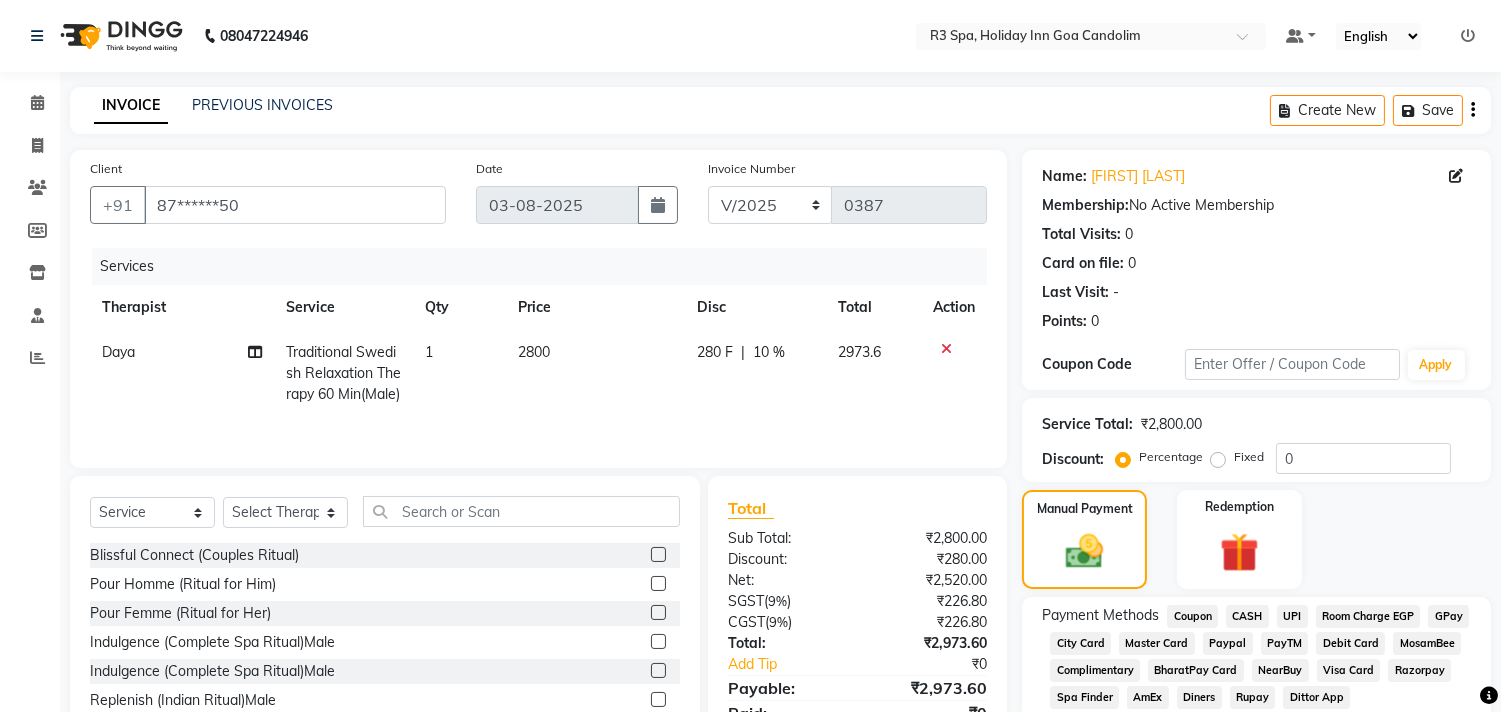 click on "Room Charge EGP" 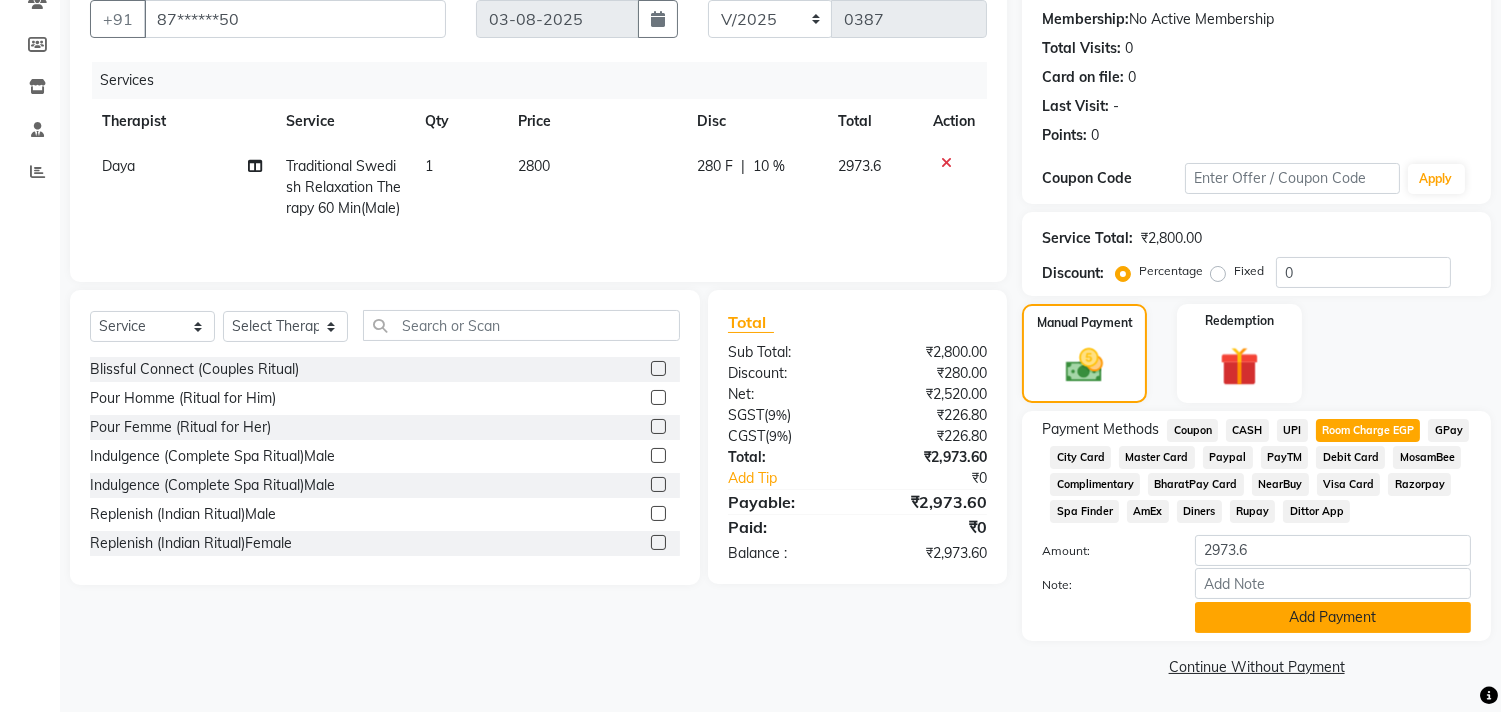 click on "Add Payment" 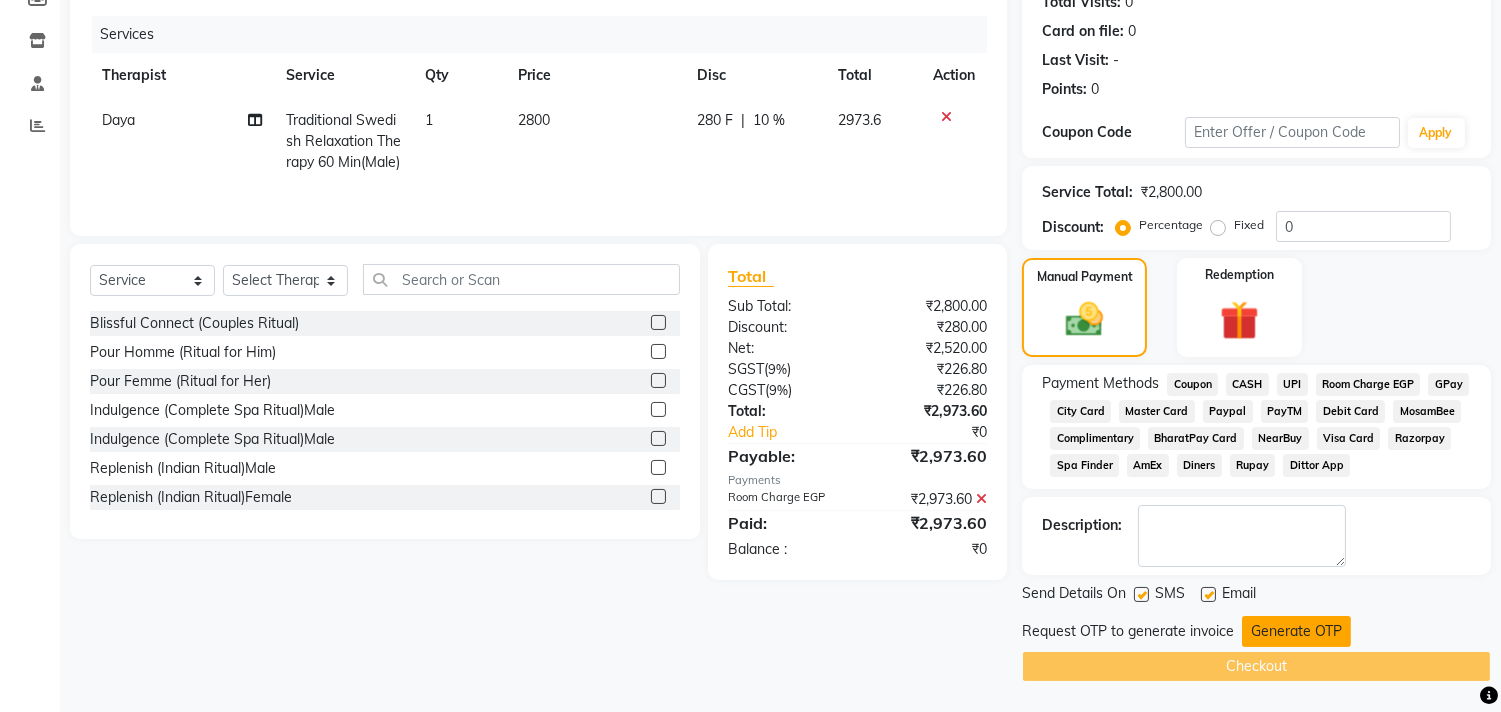 click on "Generate OTP" 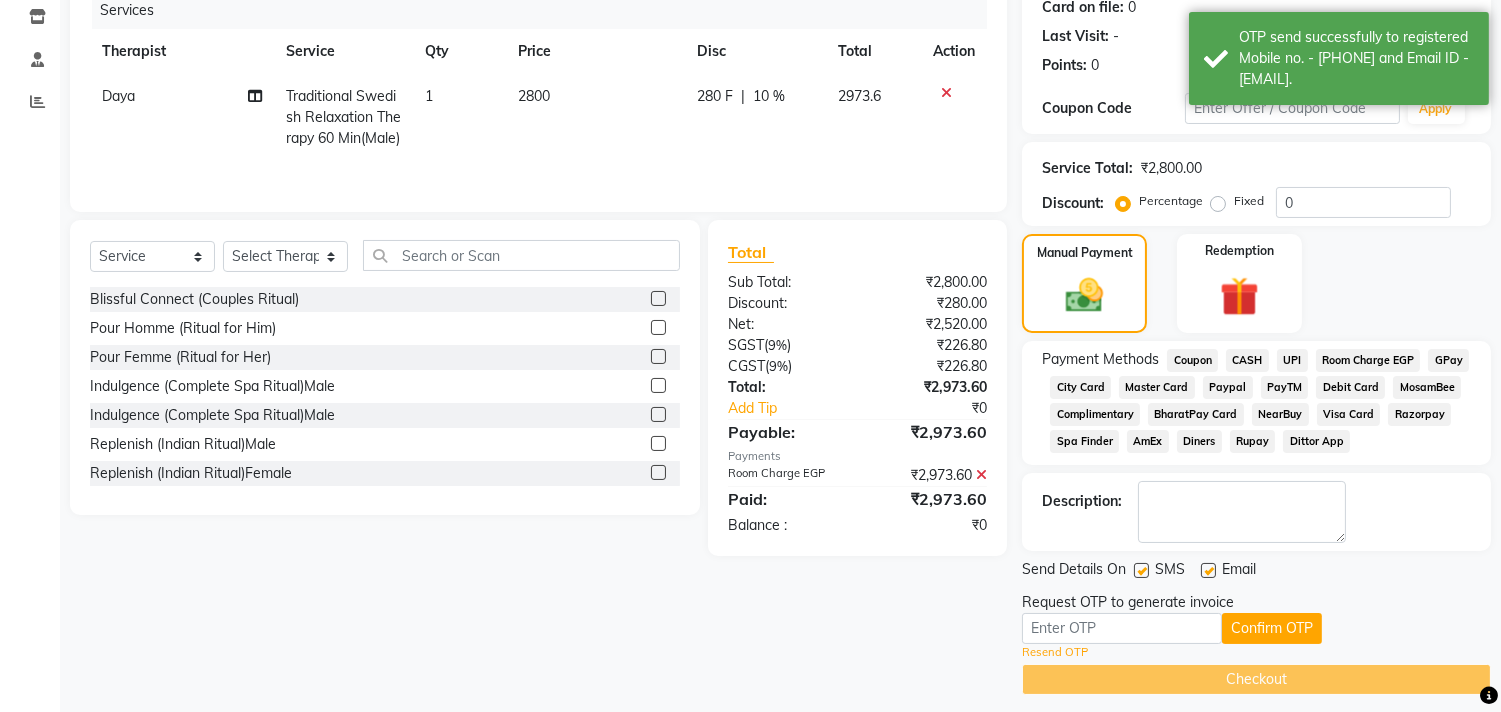 scroll, scrollTop: 270, scrollLeft: 0, axis: vertical 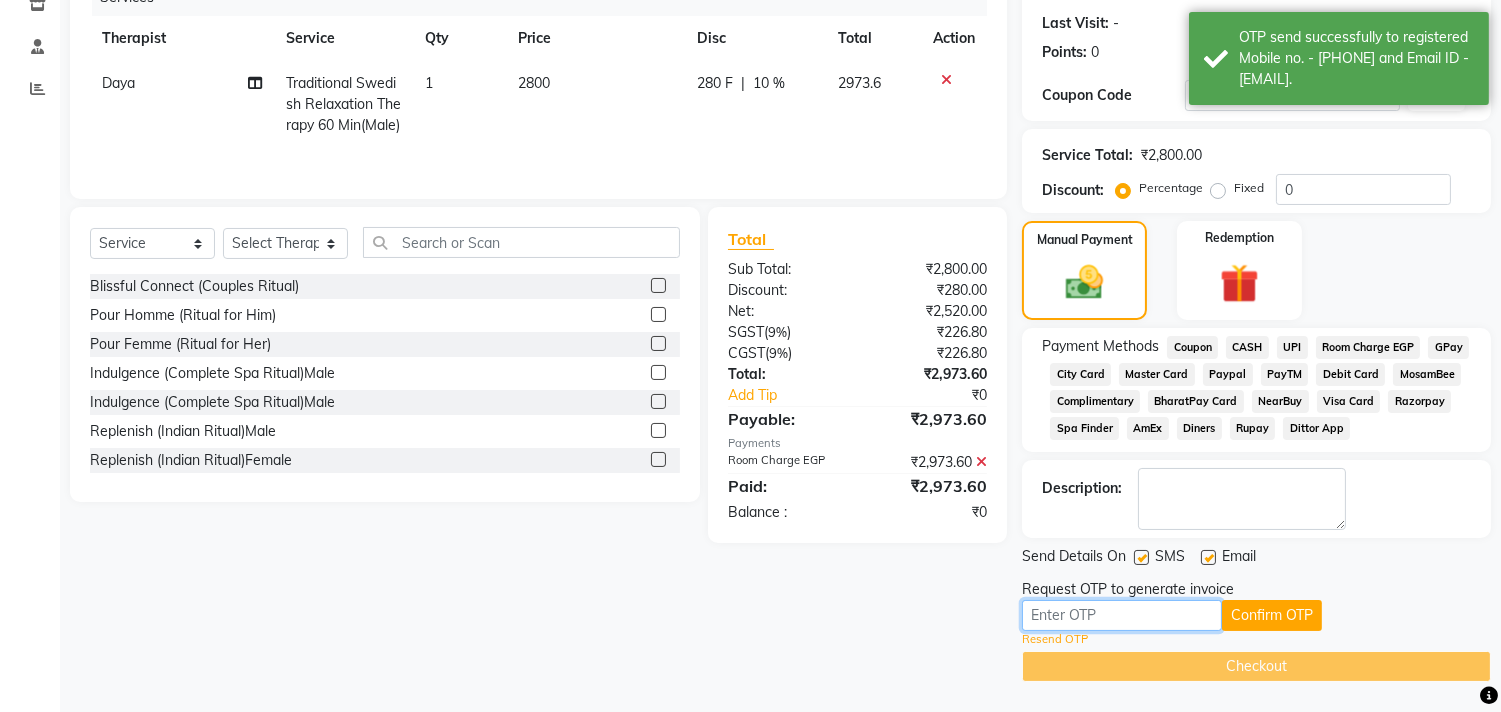 click at bounding box center [1122, 615] 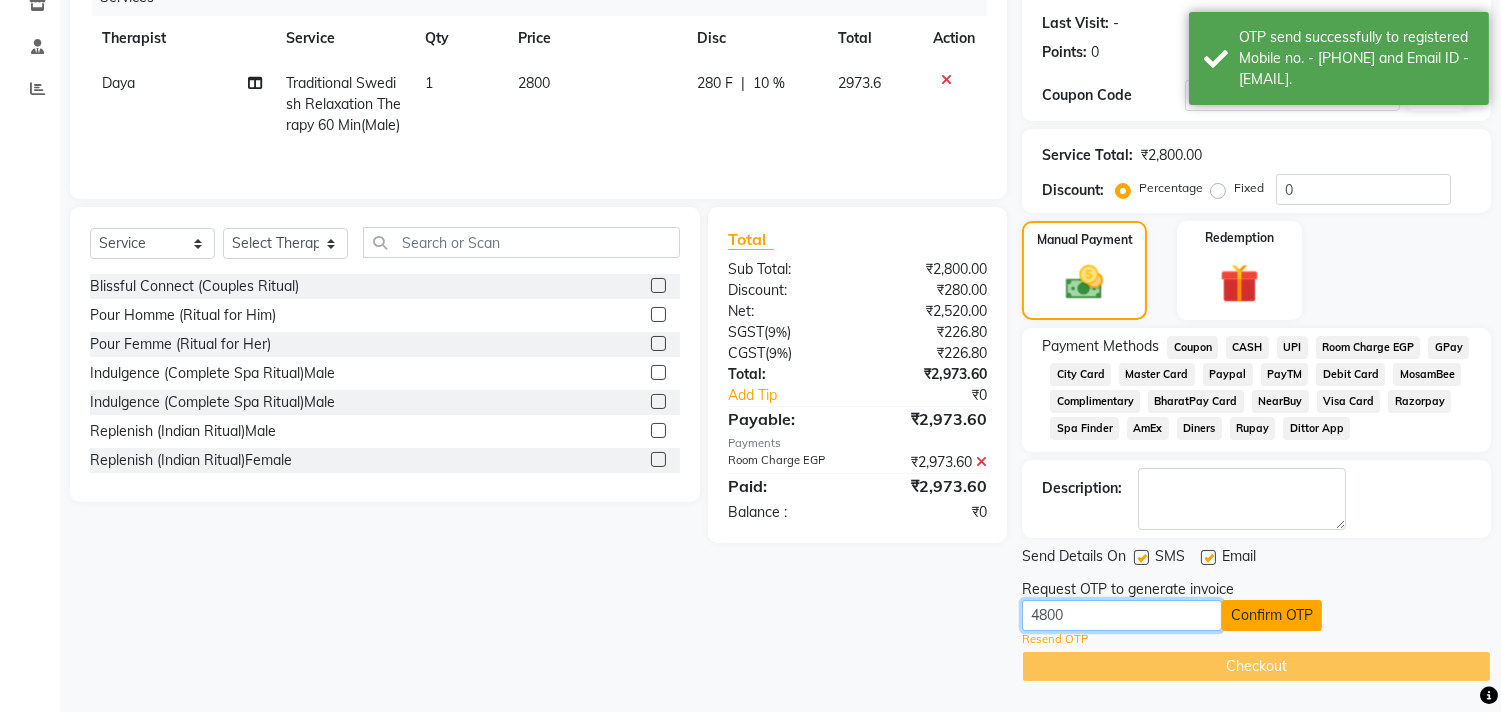 type on "4800" 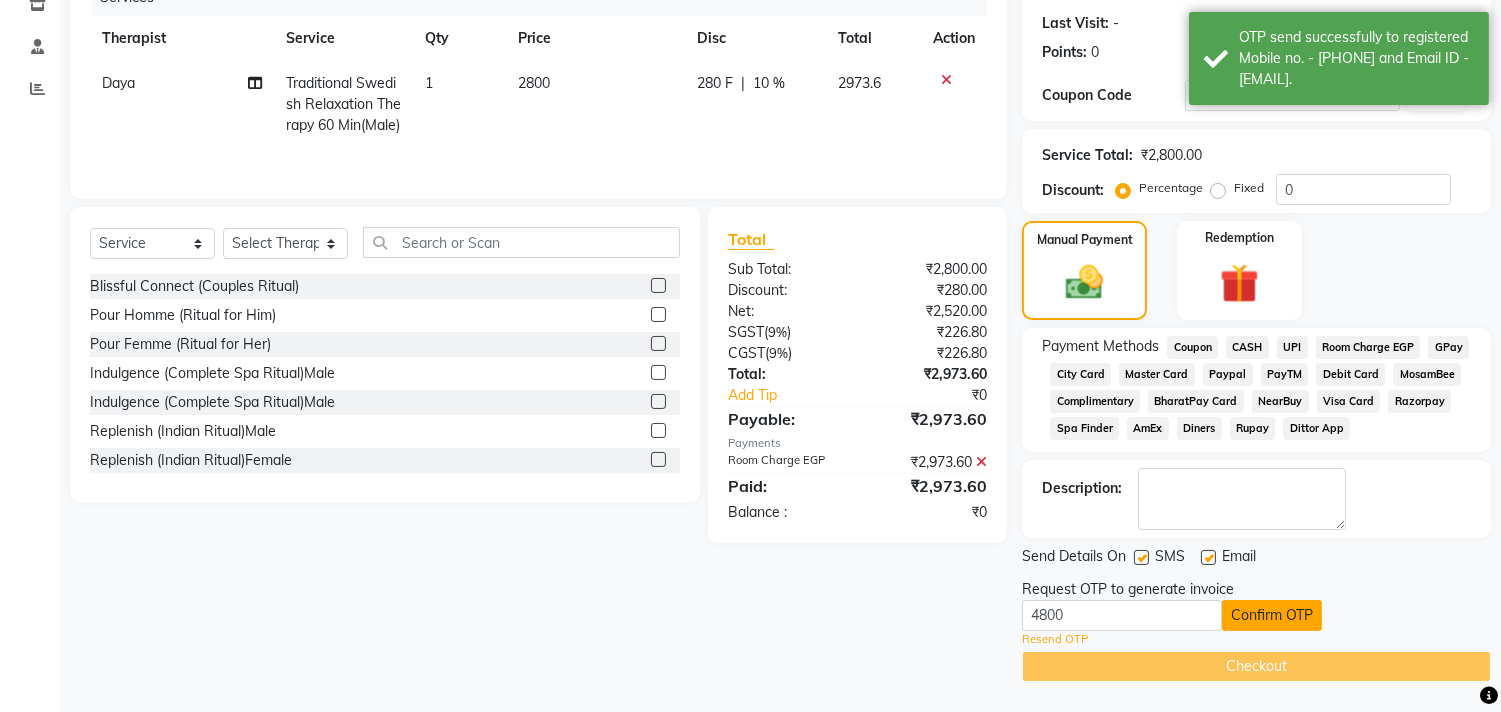 drag, startPoint x: 1235, startPoint y: 612, endPoint x: 1250, endPoint y: 616, distance: 15.524175 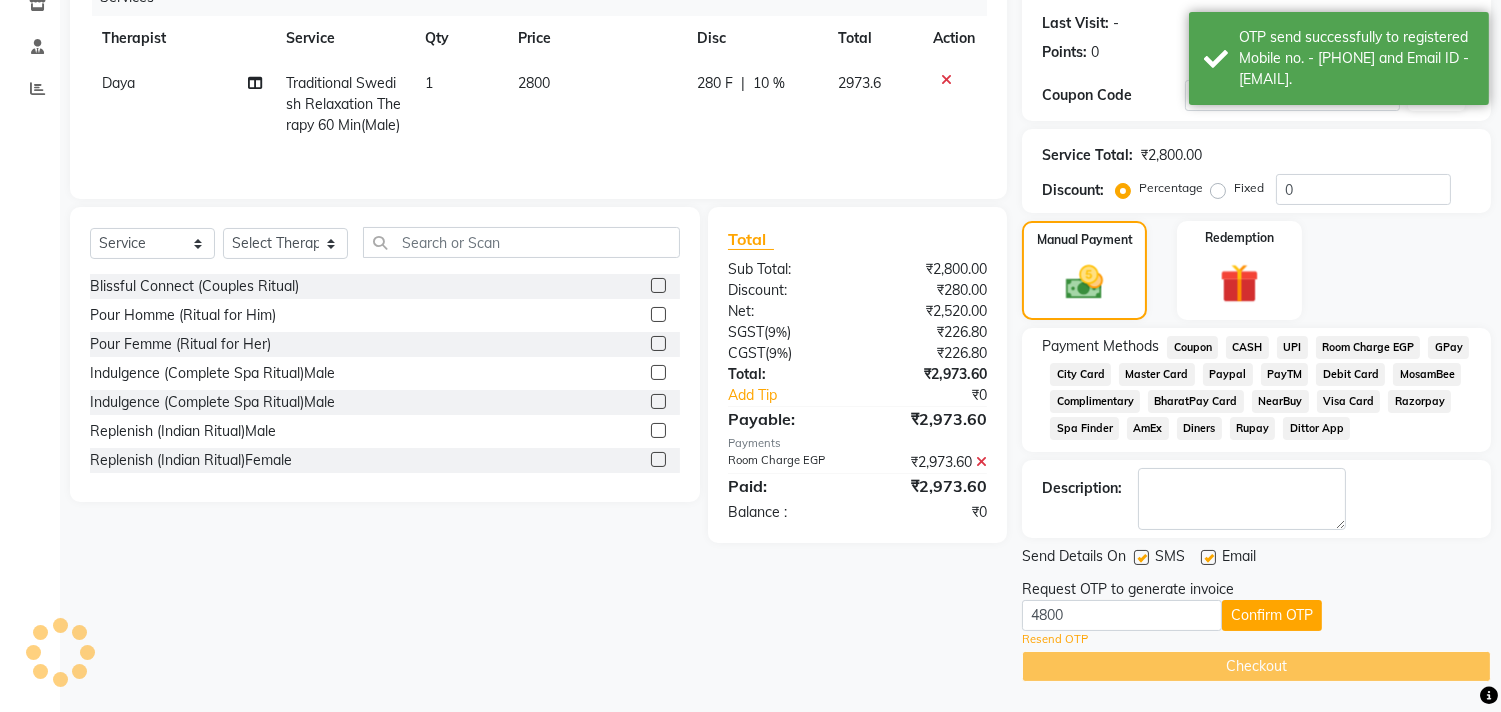 scroll, scrollTop: 193, scrollLeft: 0, axis: vertical 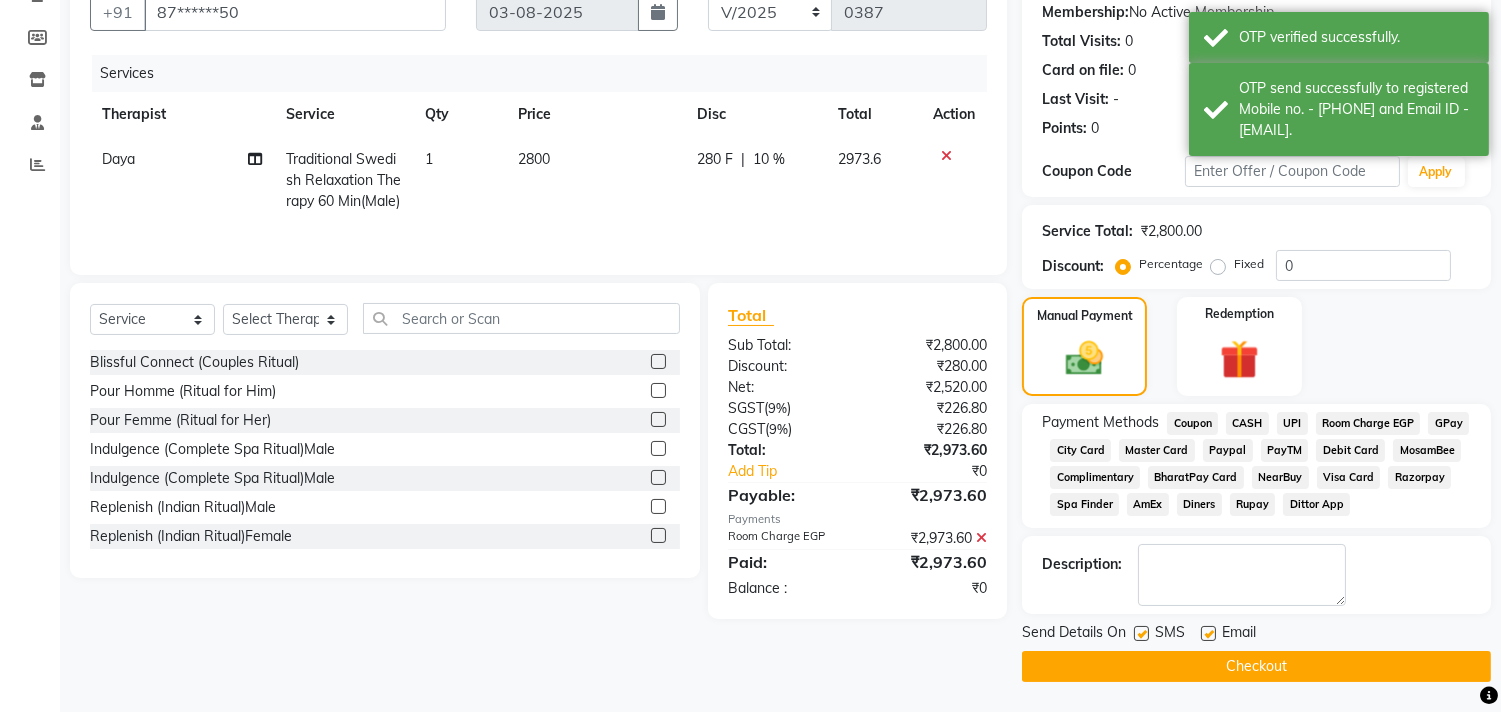 click on "Checkout" 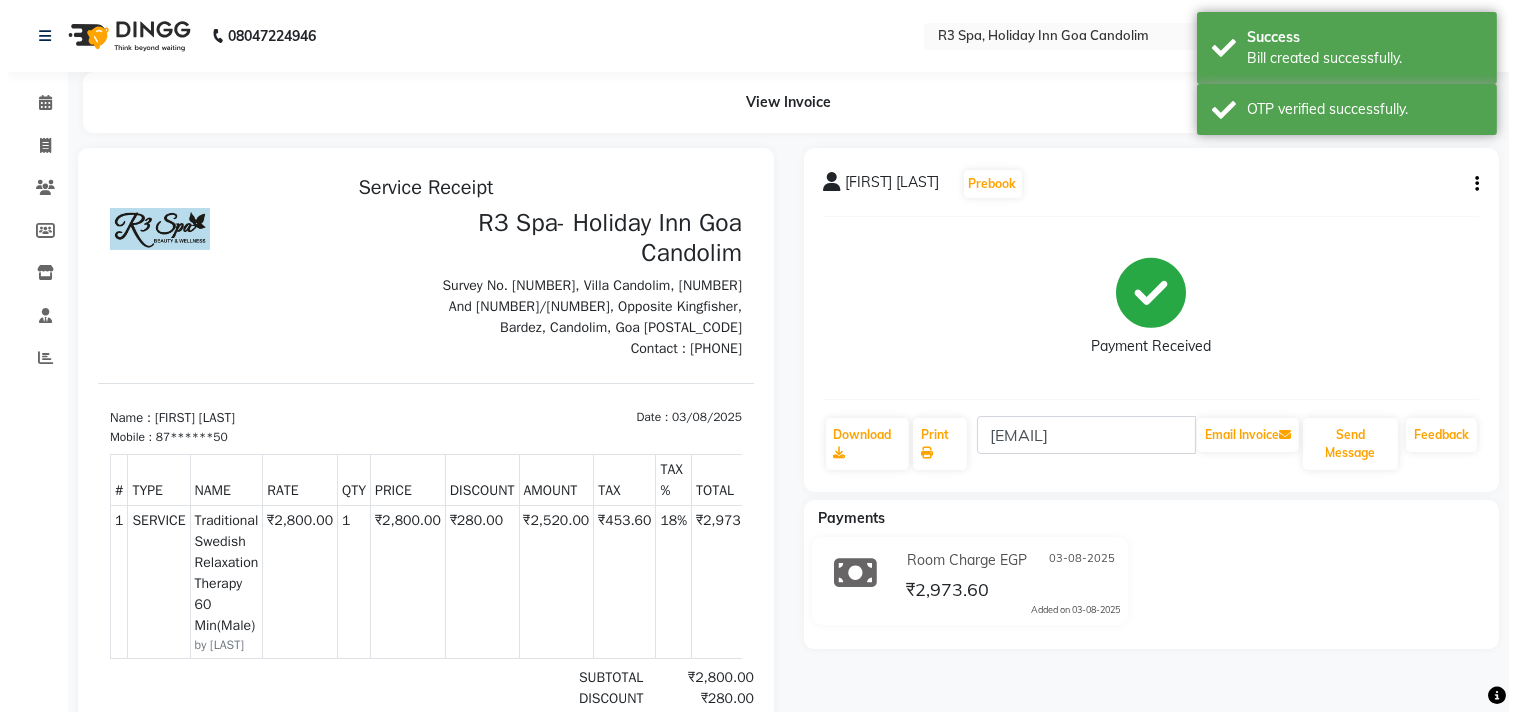 scroll, scrollTop: 0, scrollLeft: 0, axis: both 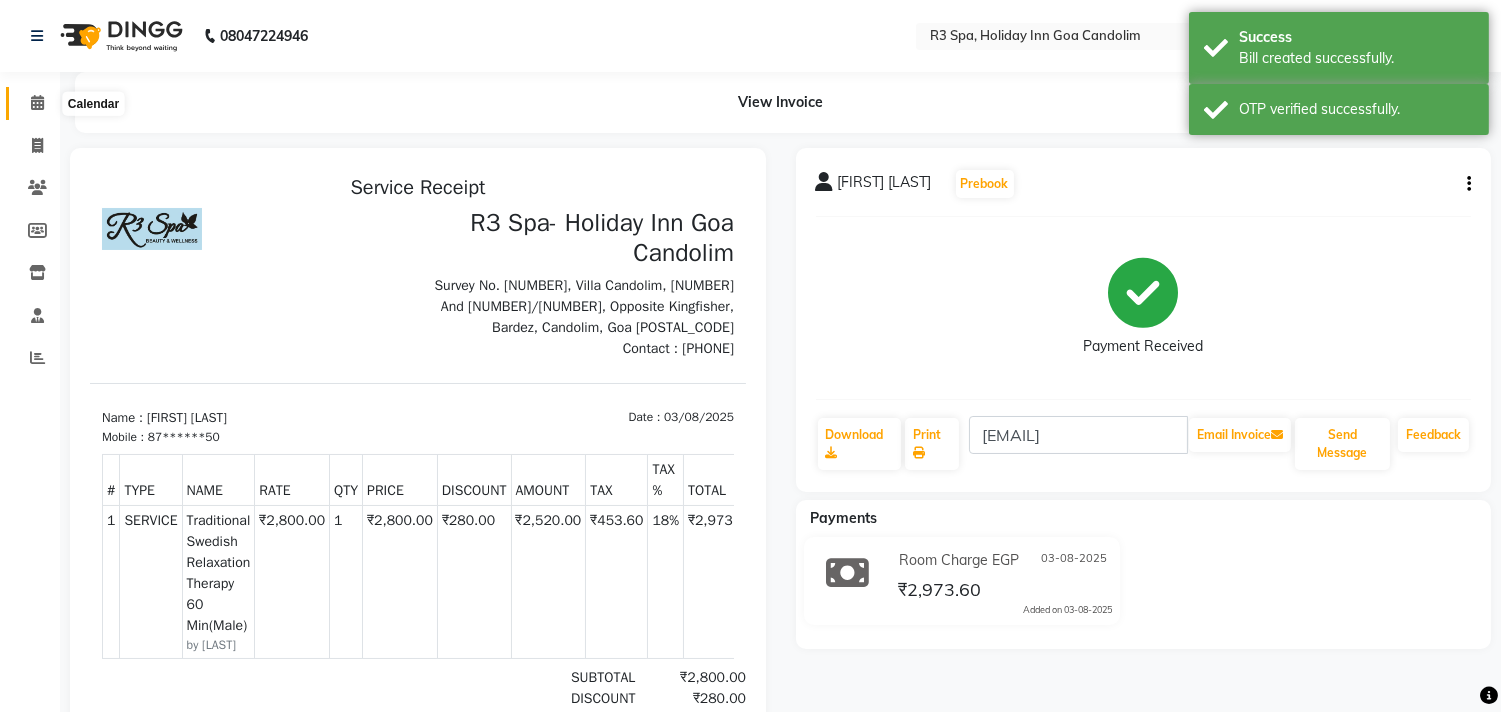click 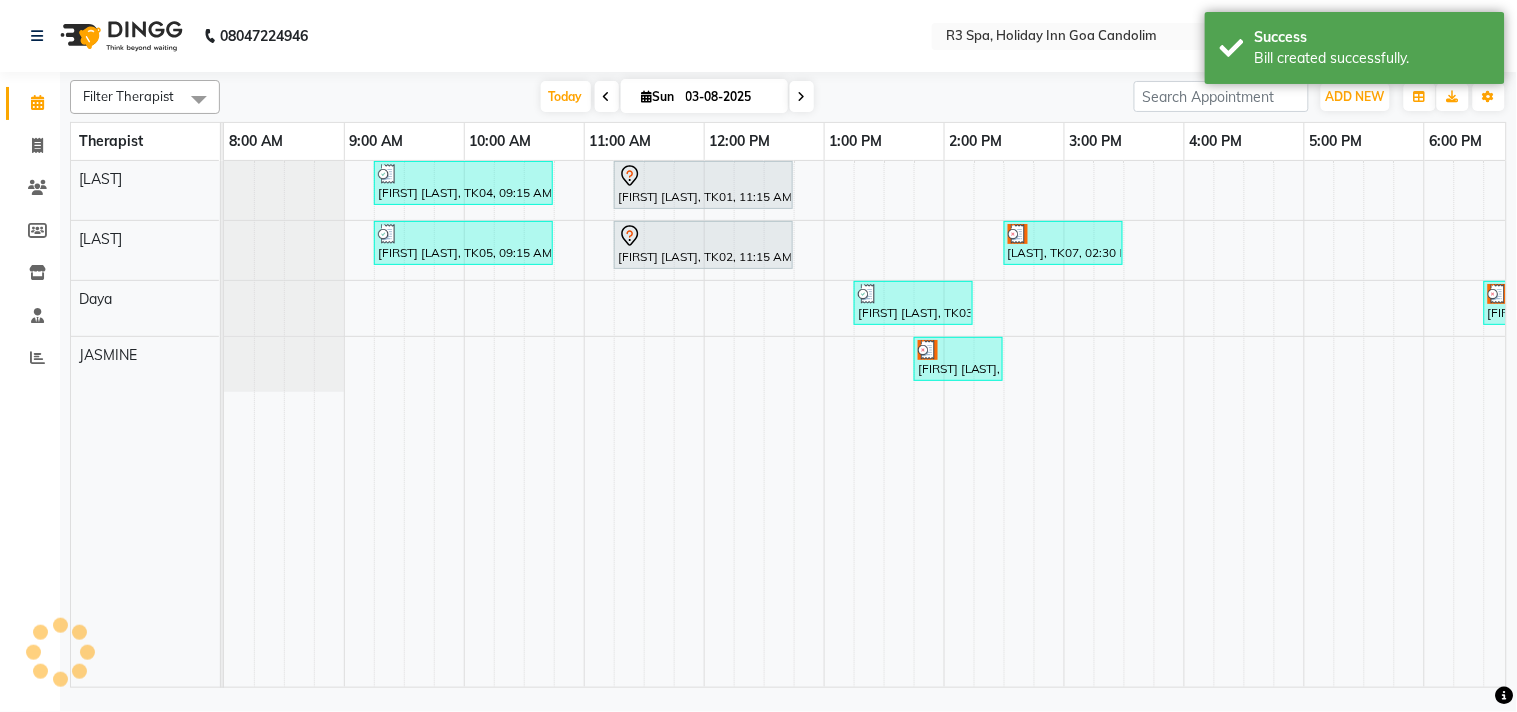 scroll, scrollTop: 0, scrollLeft: 0, axis: both 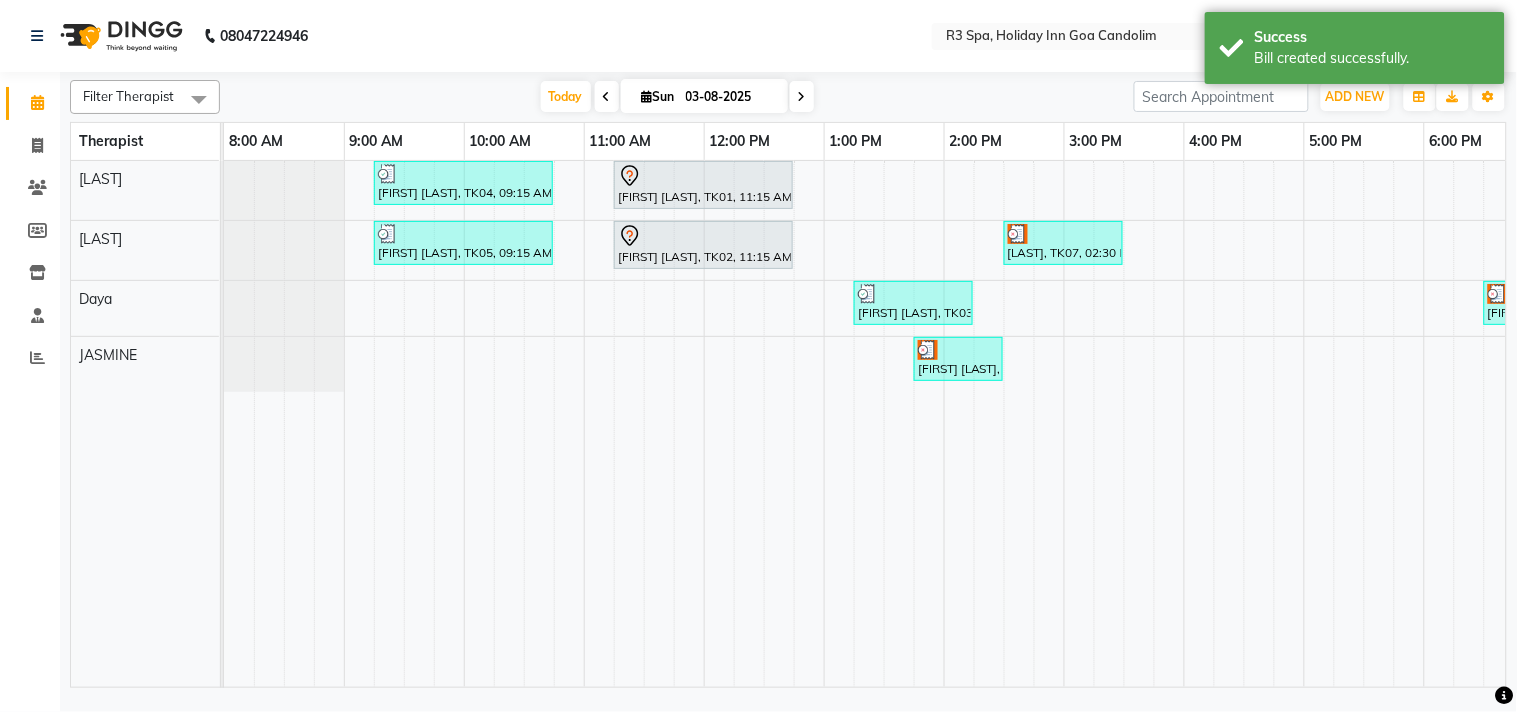 click at bounding box center (958, 350) 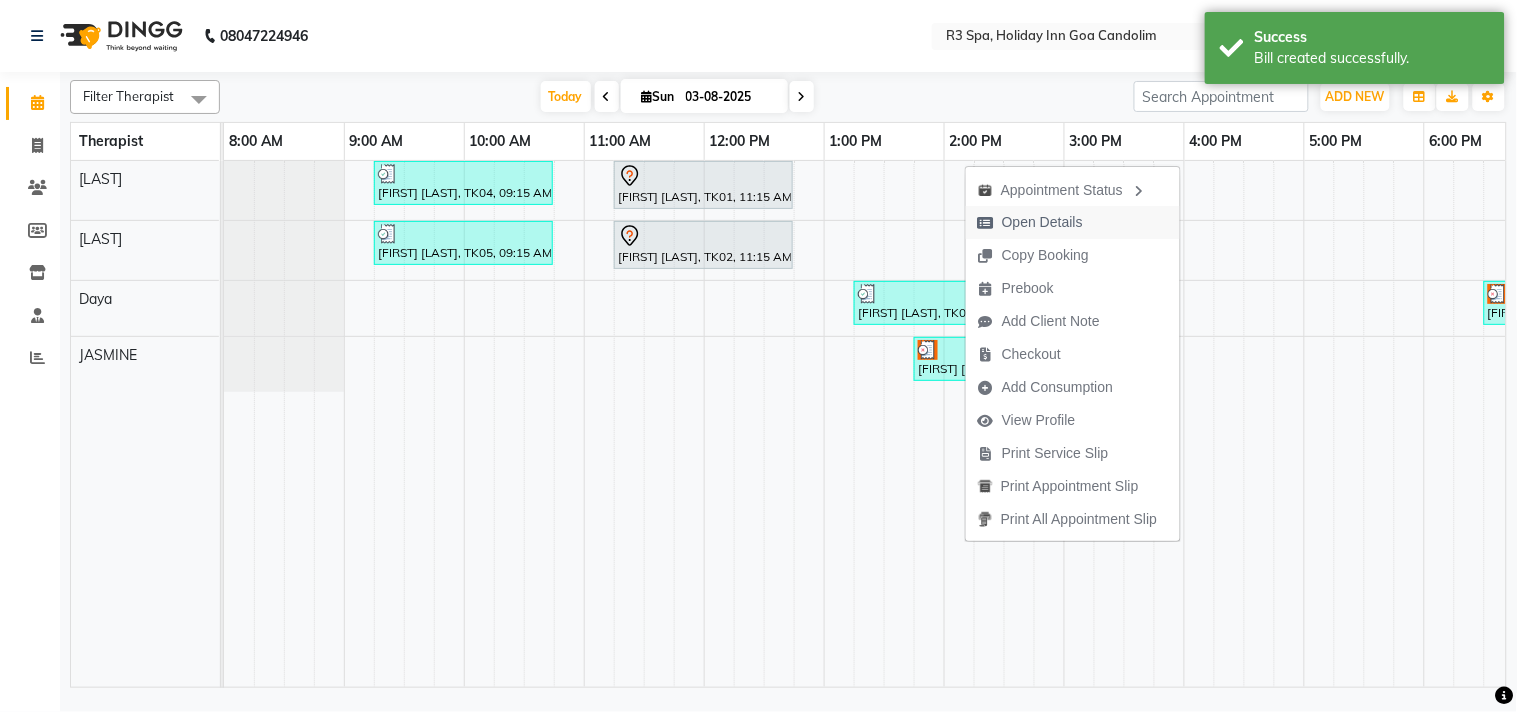 click on "Open Details" at bounding box center (1042, 222) 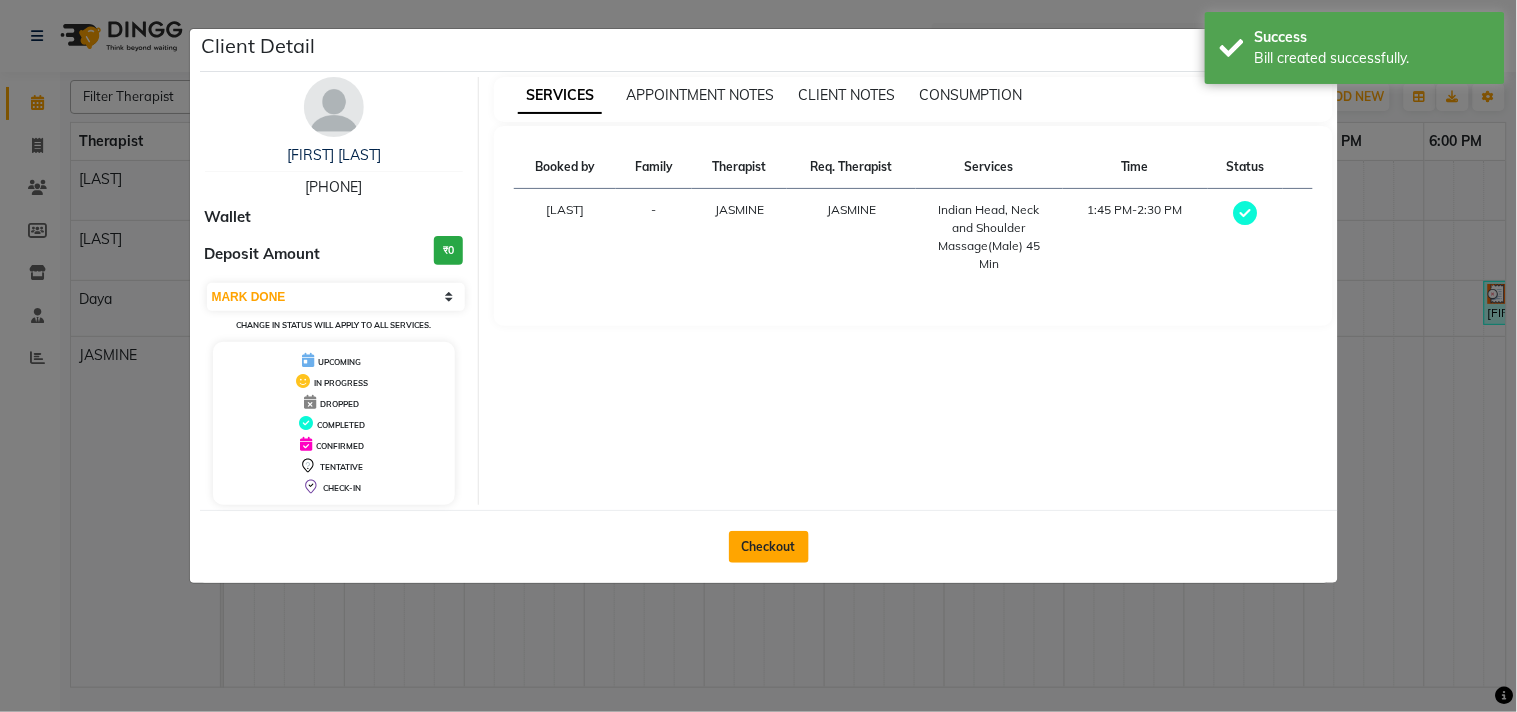 click on "Checkout" 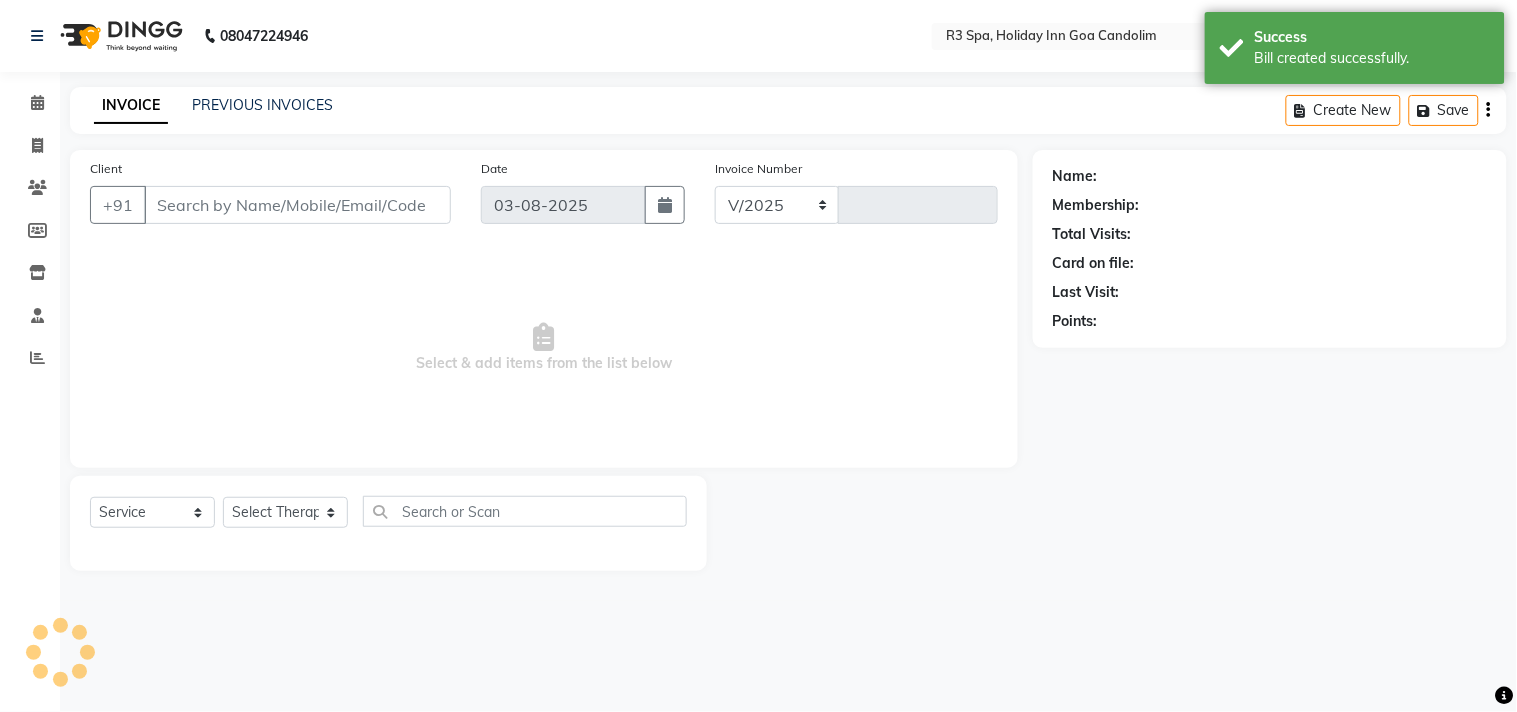 select on "[NUMBER]" 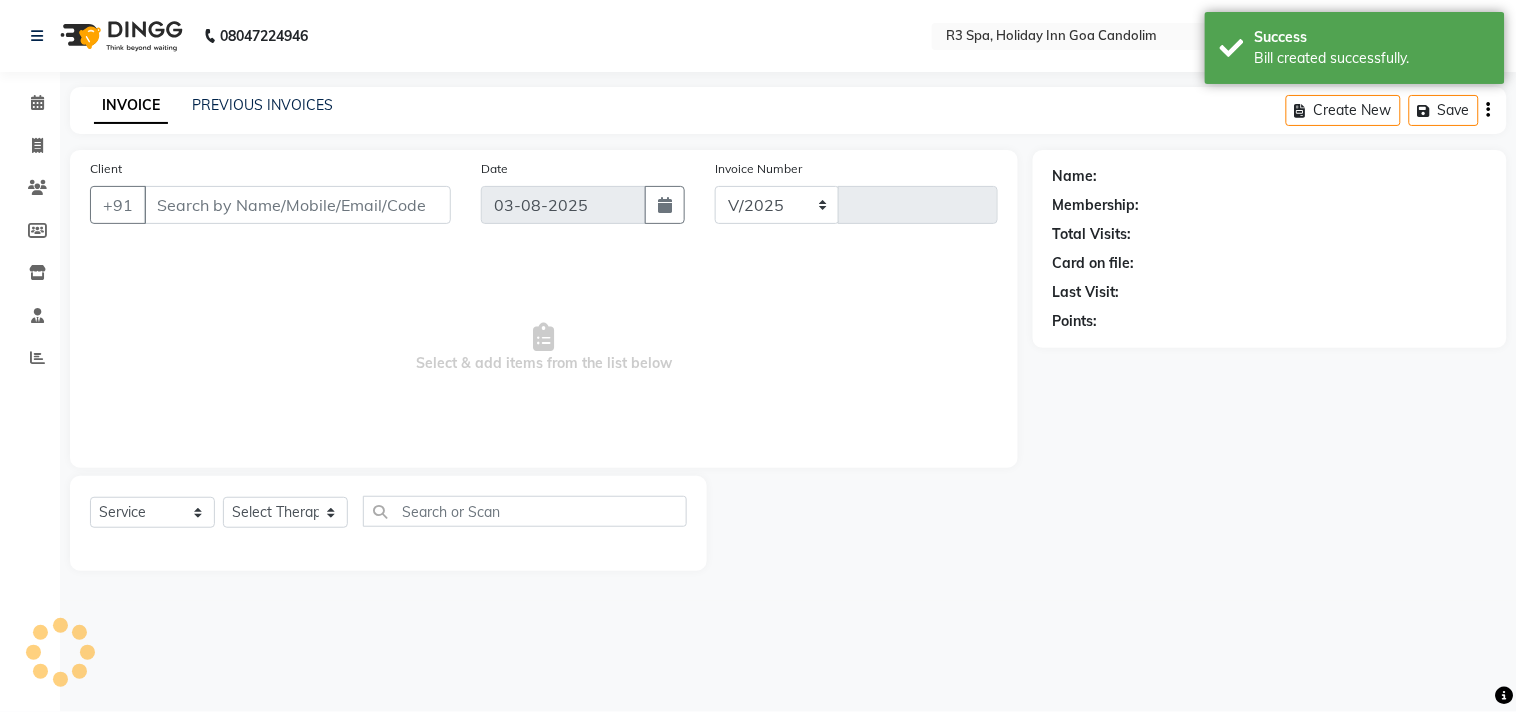 type on "0388" 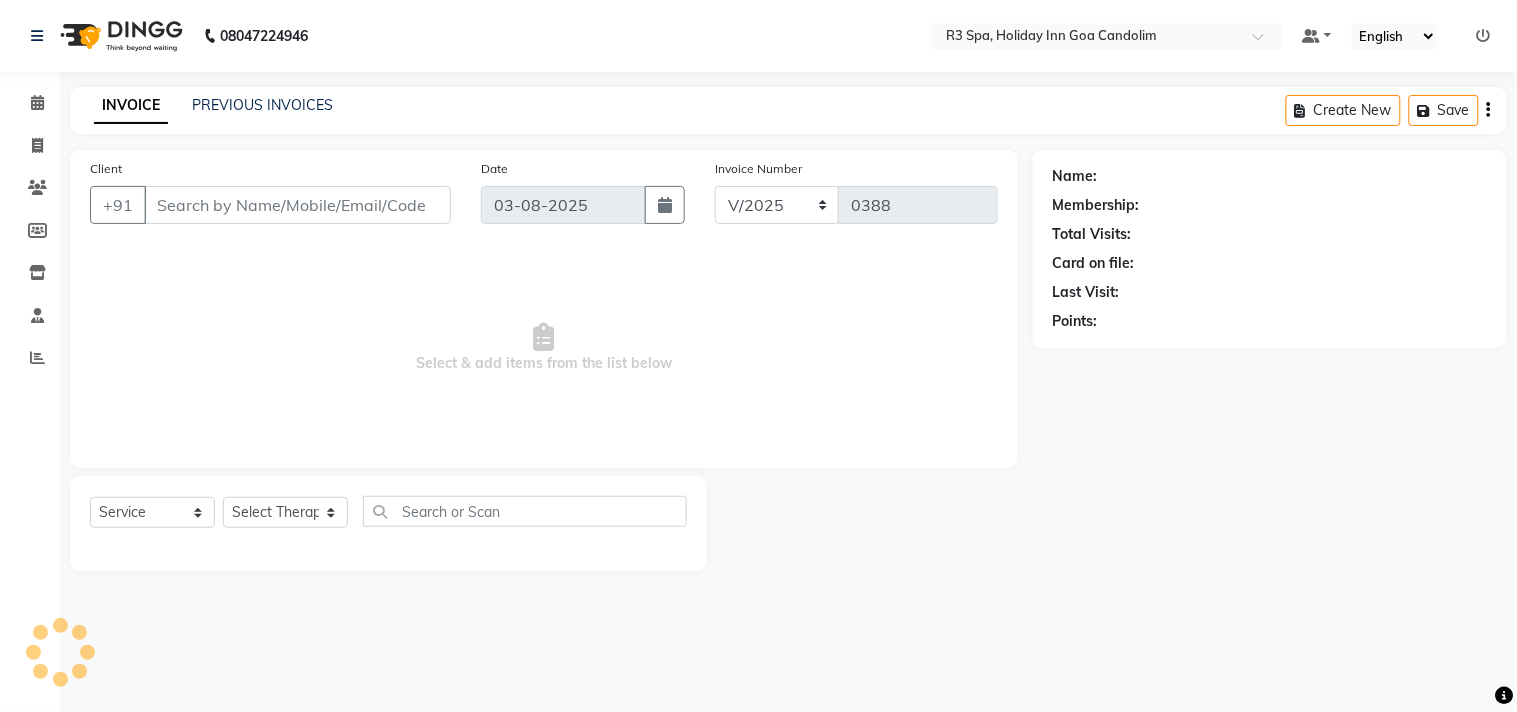 type on "91******57" 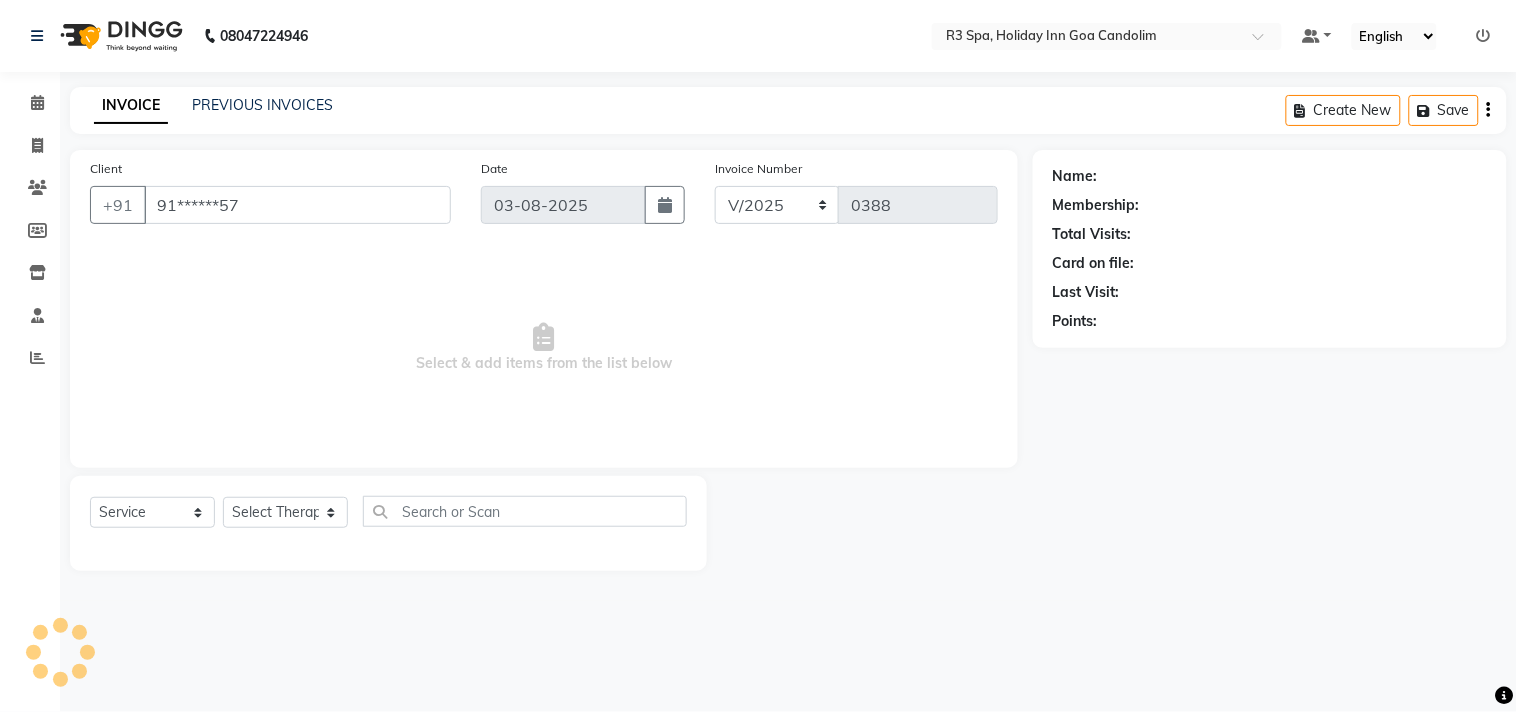 select on "71848" 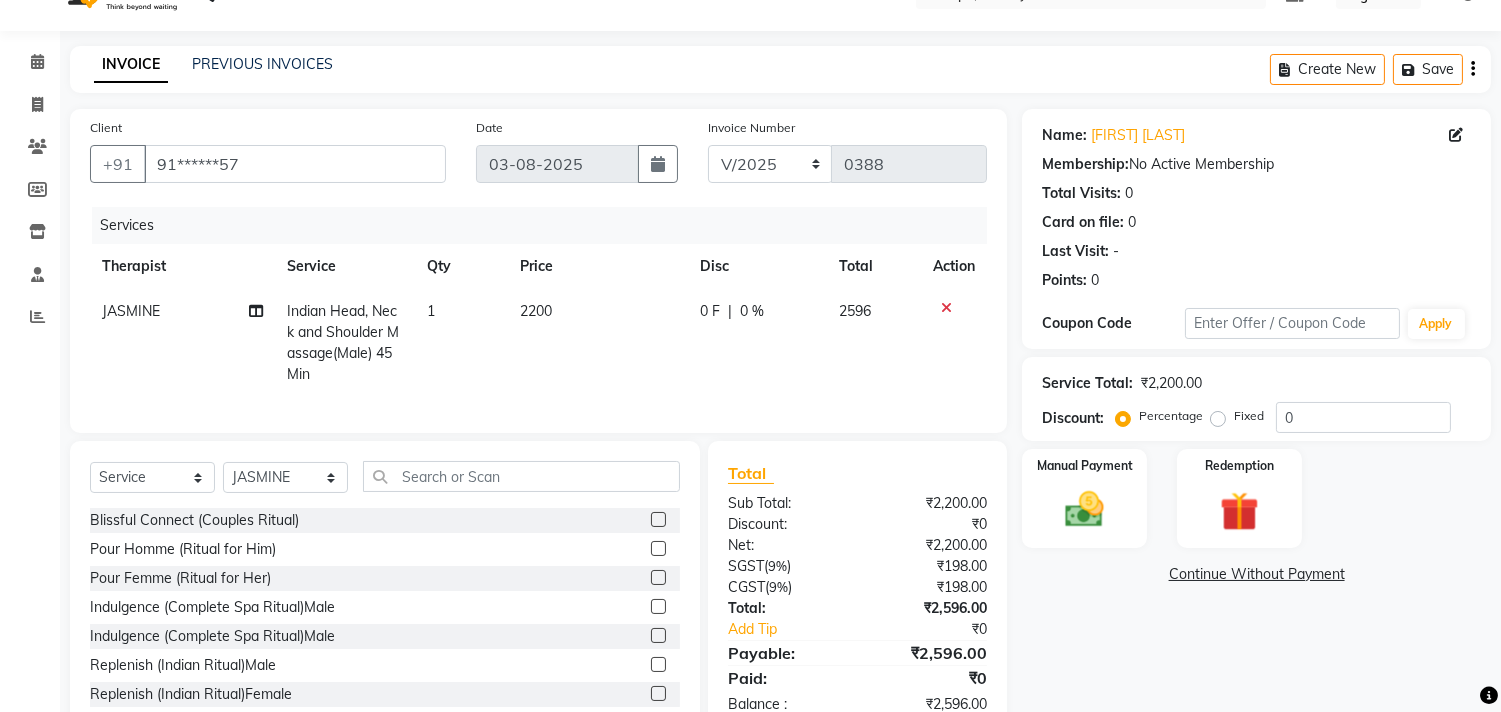 scroll, scrollTop: 111, scrollLeft: 0, axis: vertical 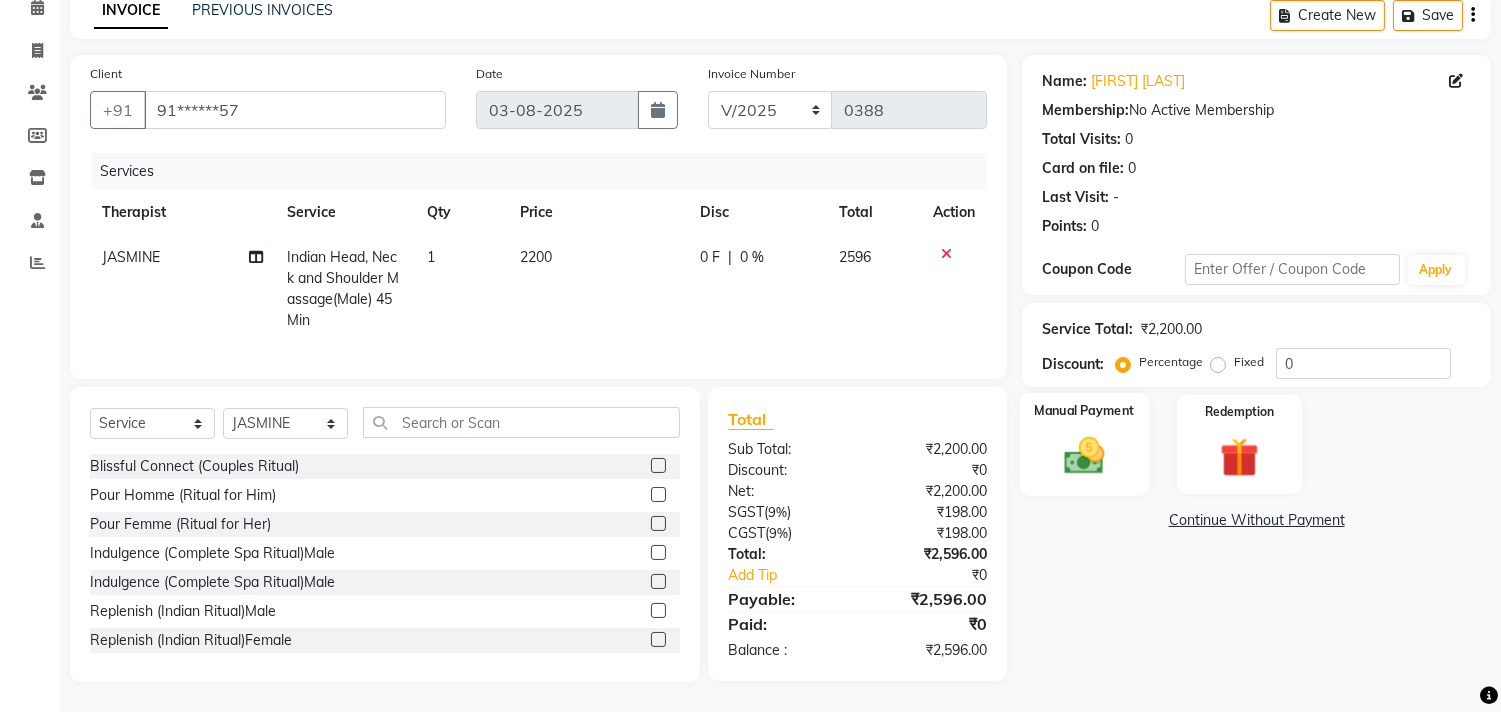 click 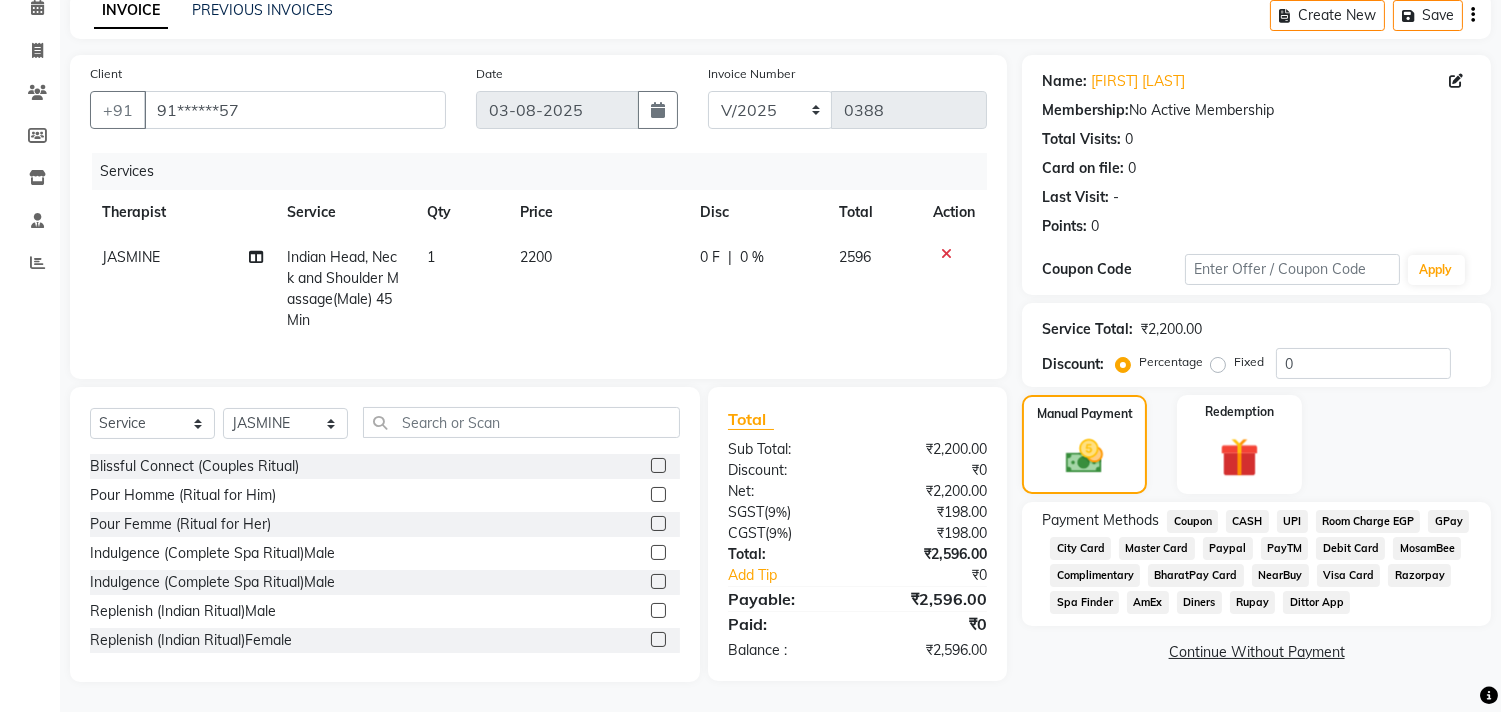click on "UPI" 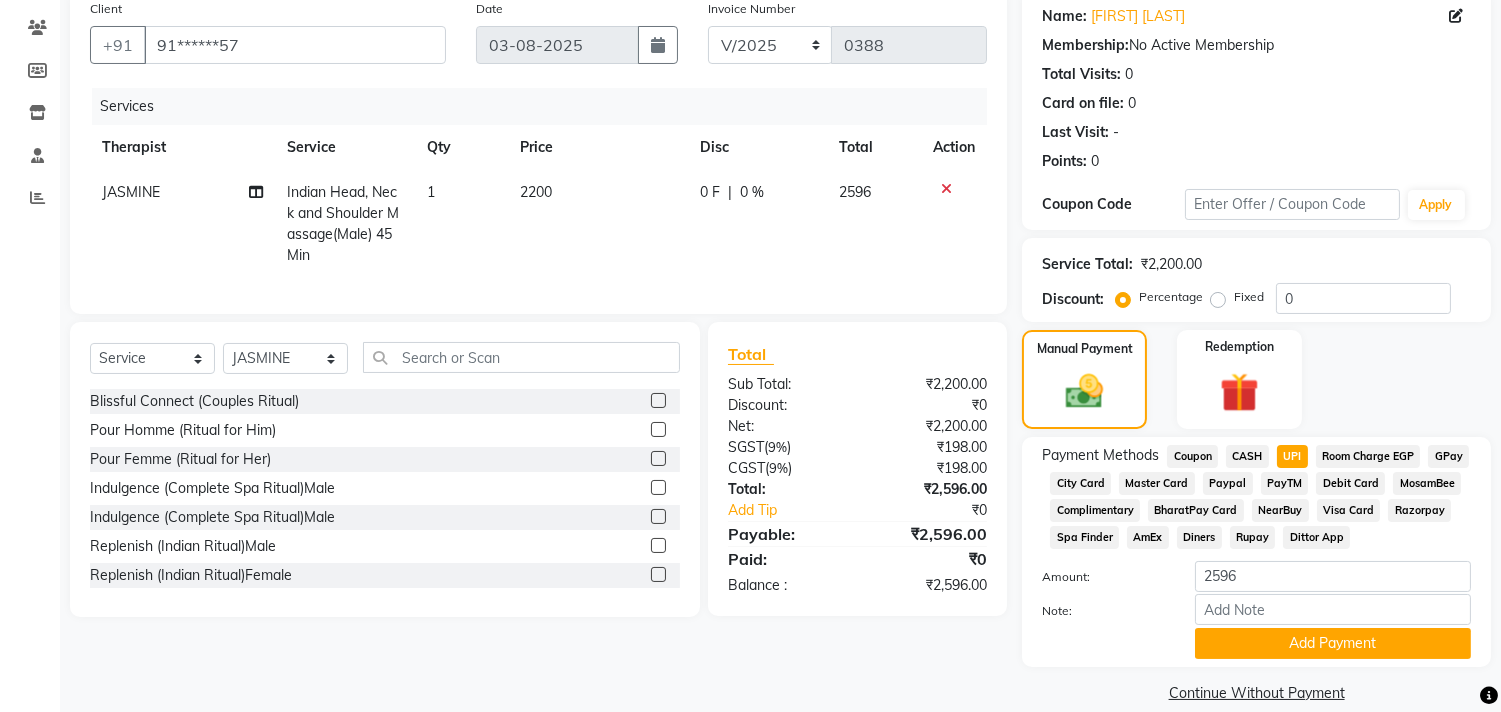 scroll, scrollTop: 186, scrollLeft: 0, axis: vertical 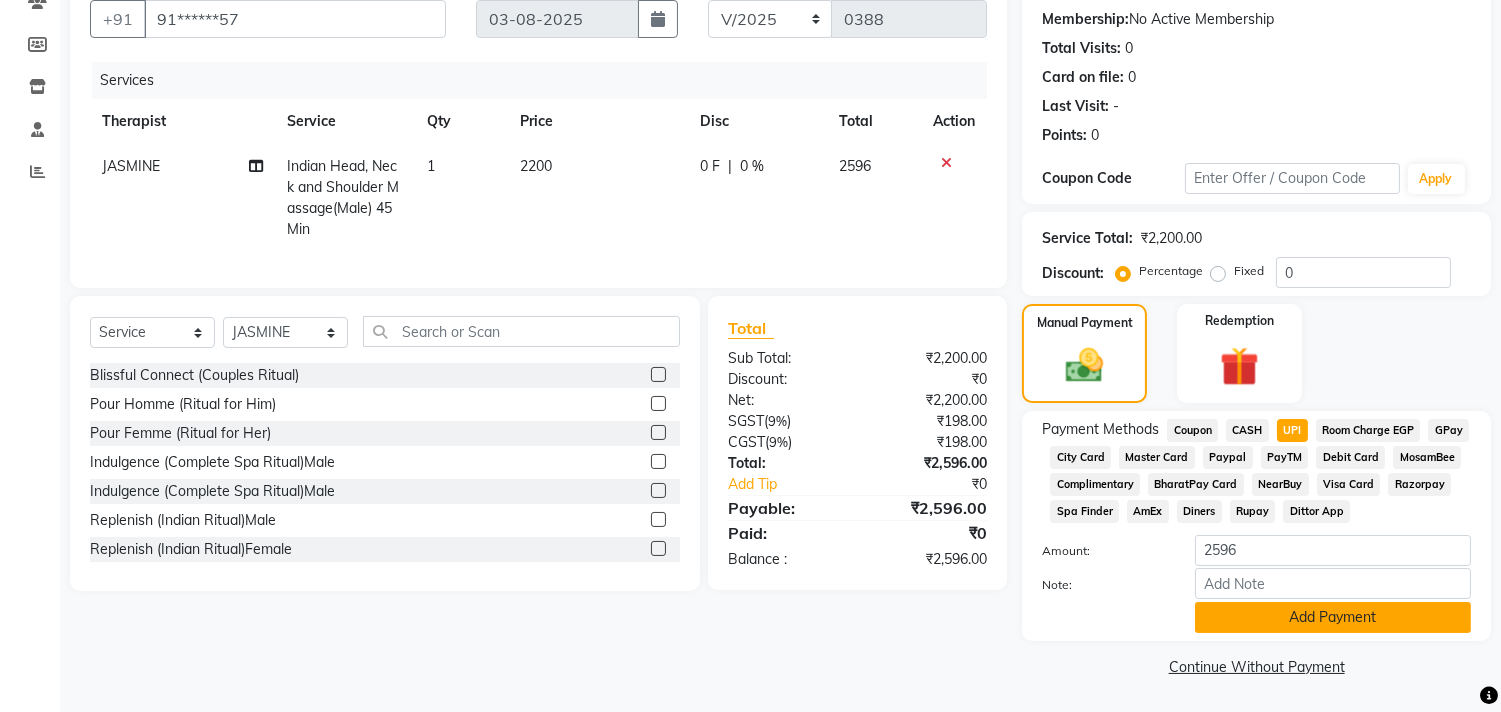 click on "Add Payment" 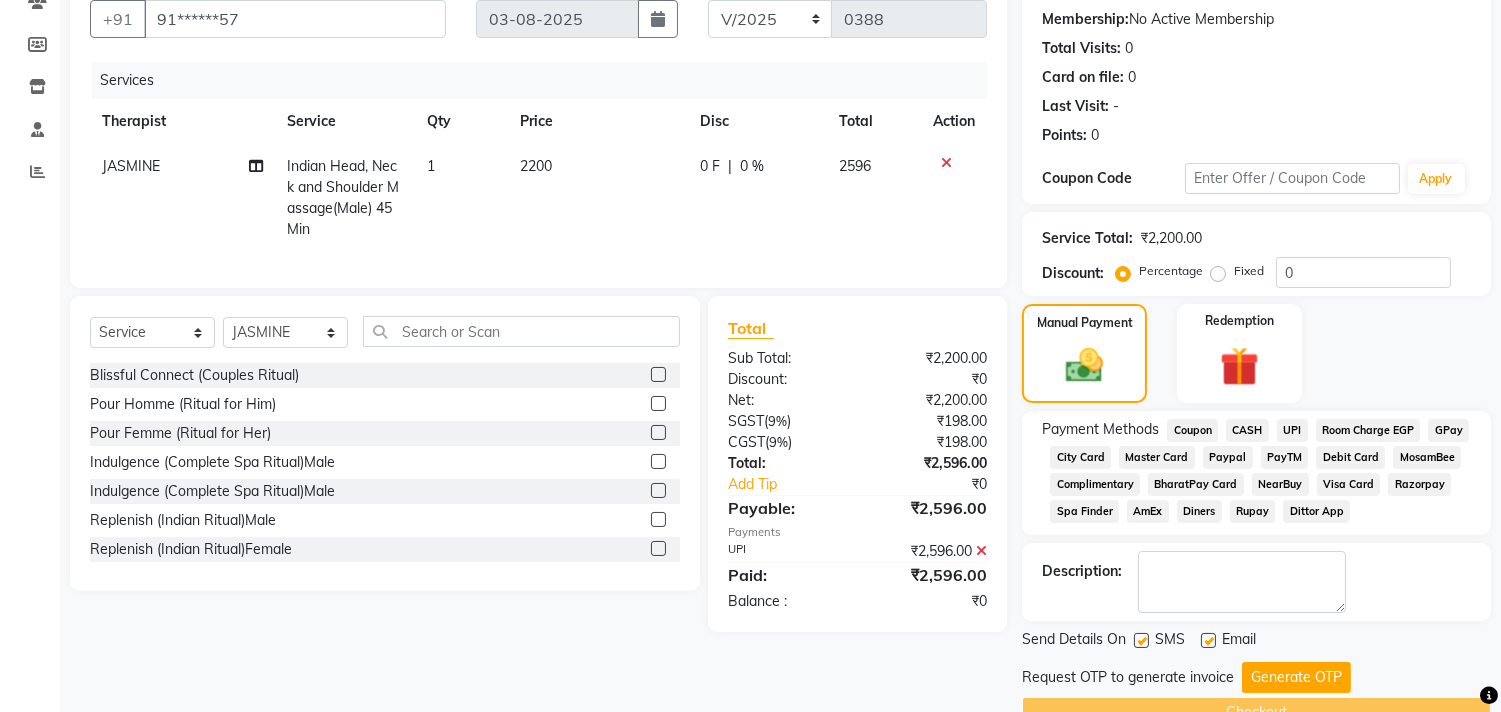 scroll, scrollTop: 232, scrollLeft: 0, axis: vertical 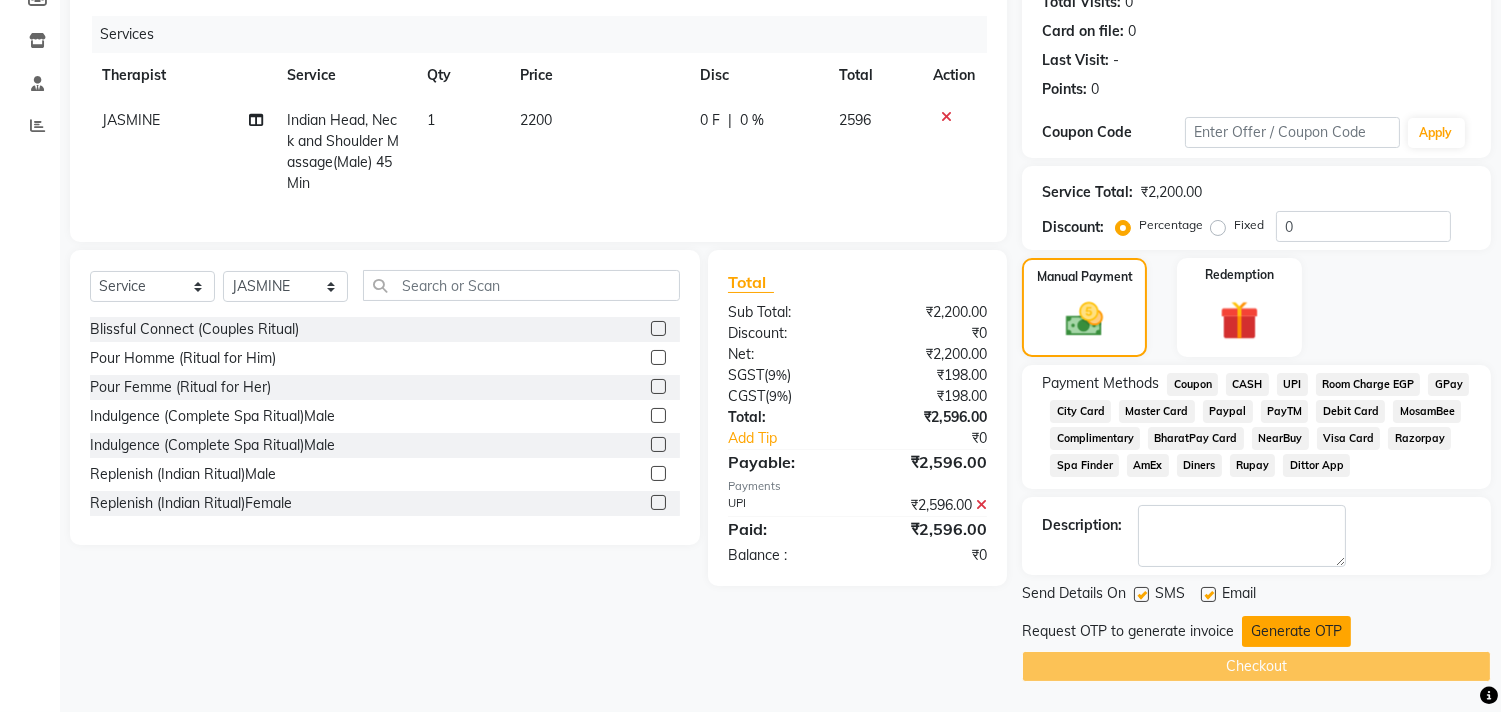 click on "Generate OTP" 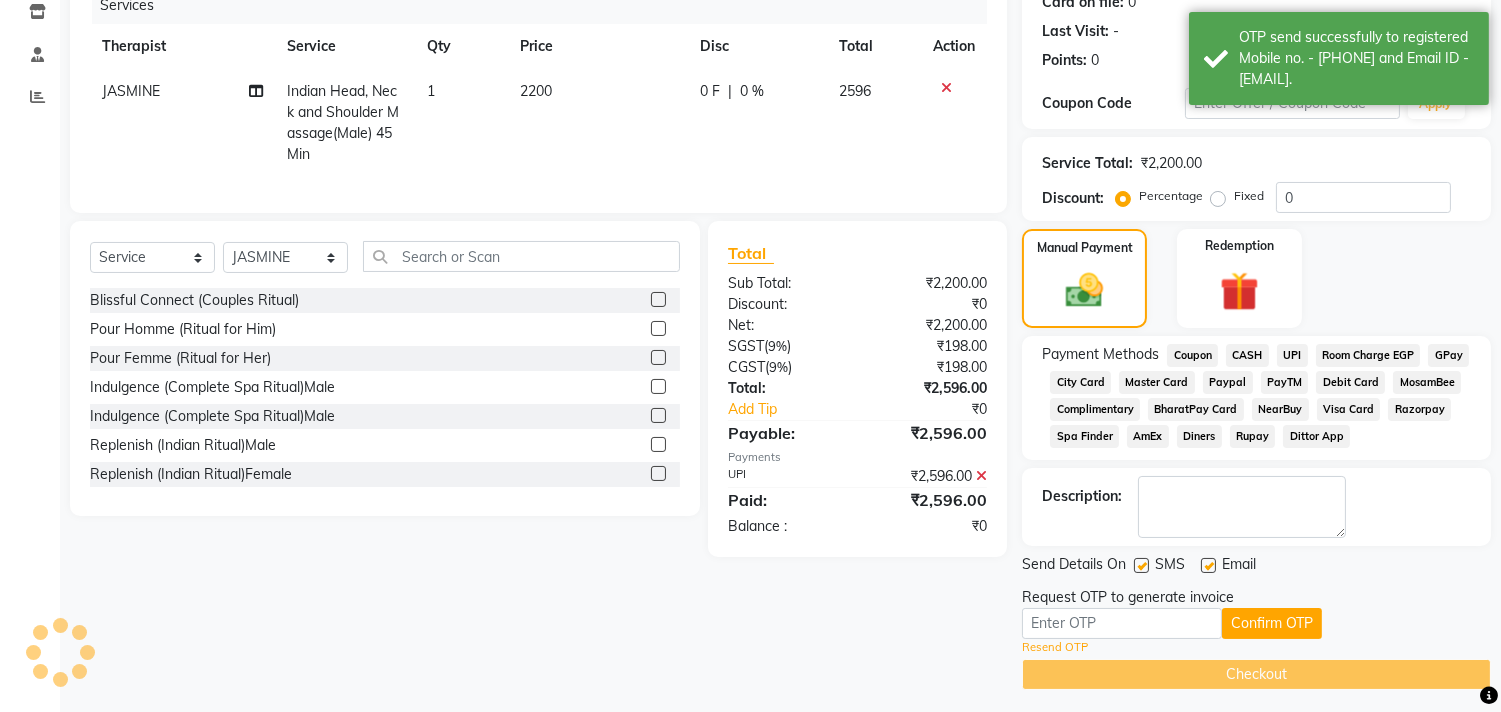 scroll, scrollTop: 270, scrollLeft: 0, axis: vertical 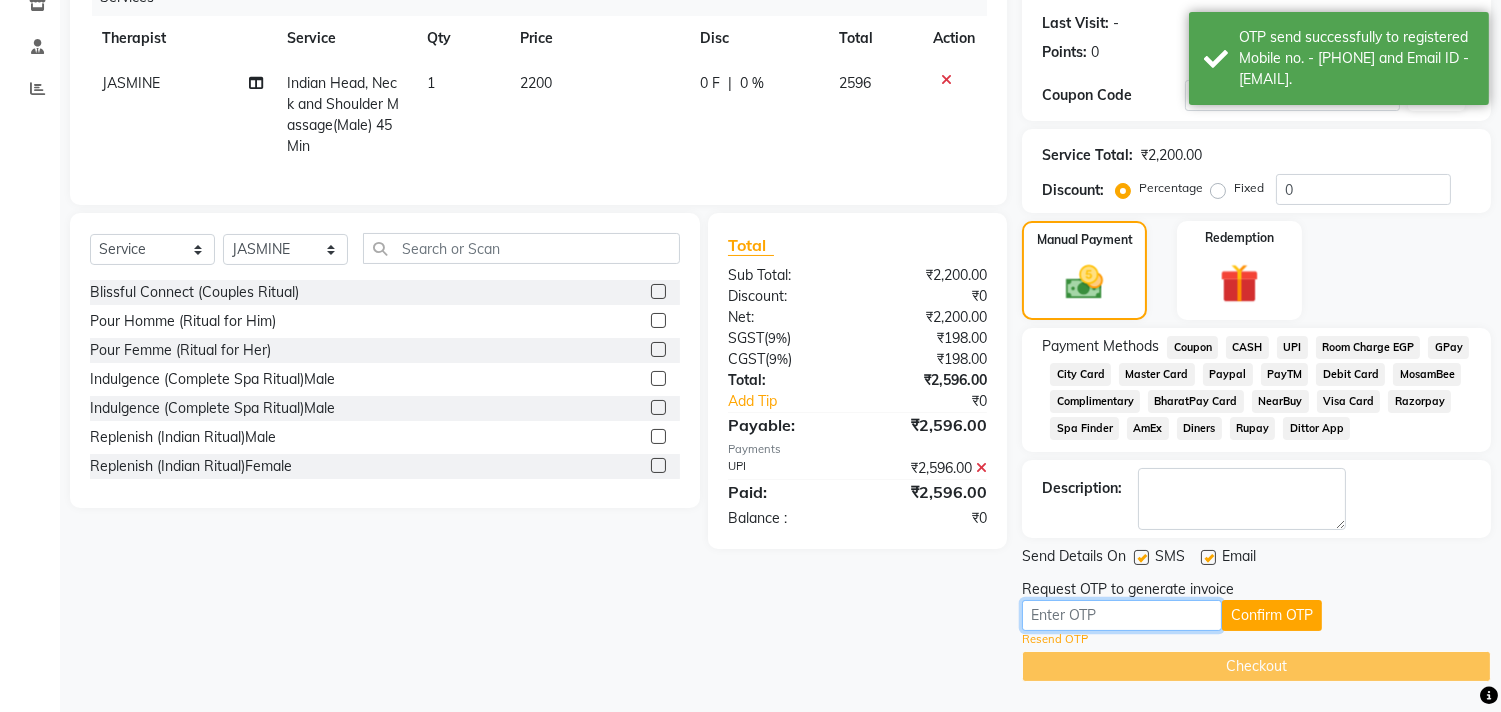 click at bounding box center [1122, 615] 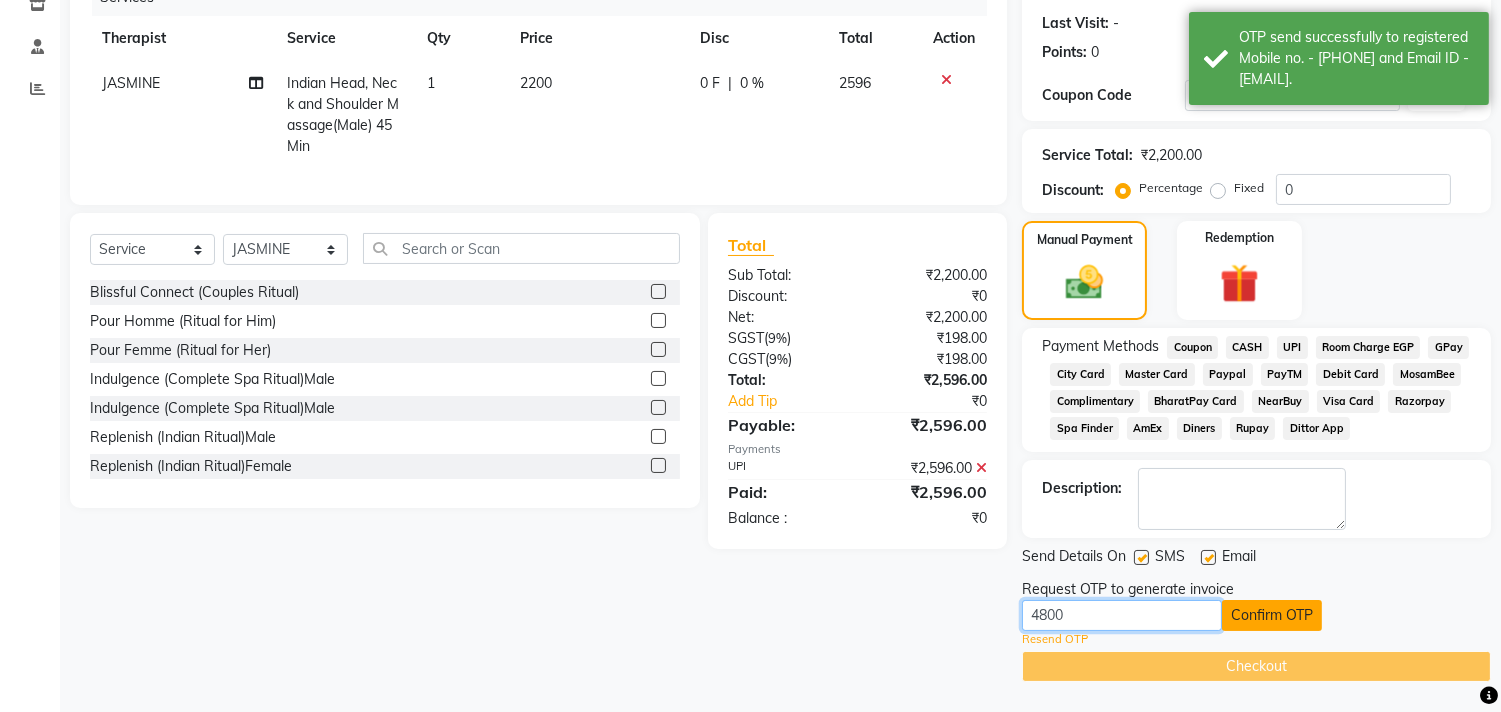 type on "4800" 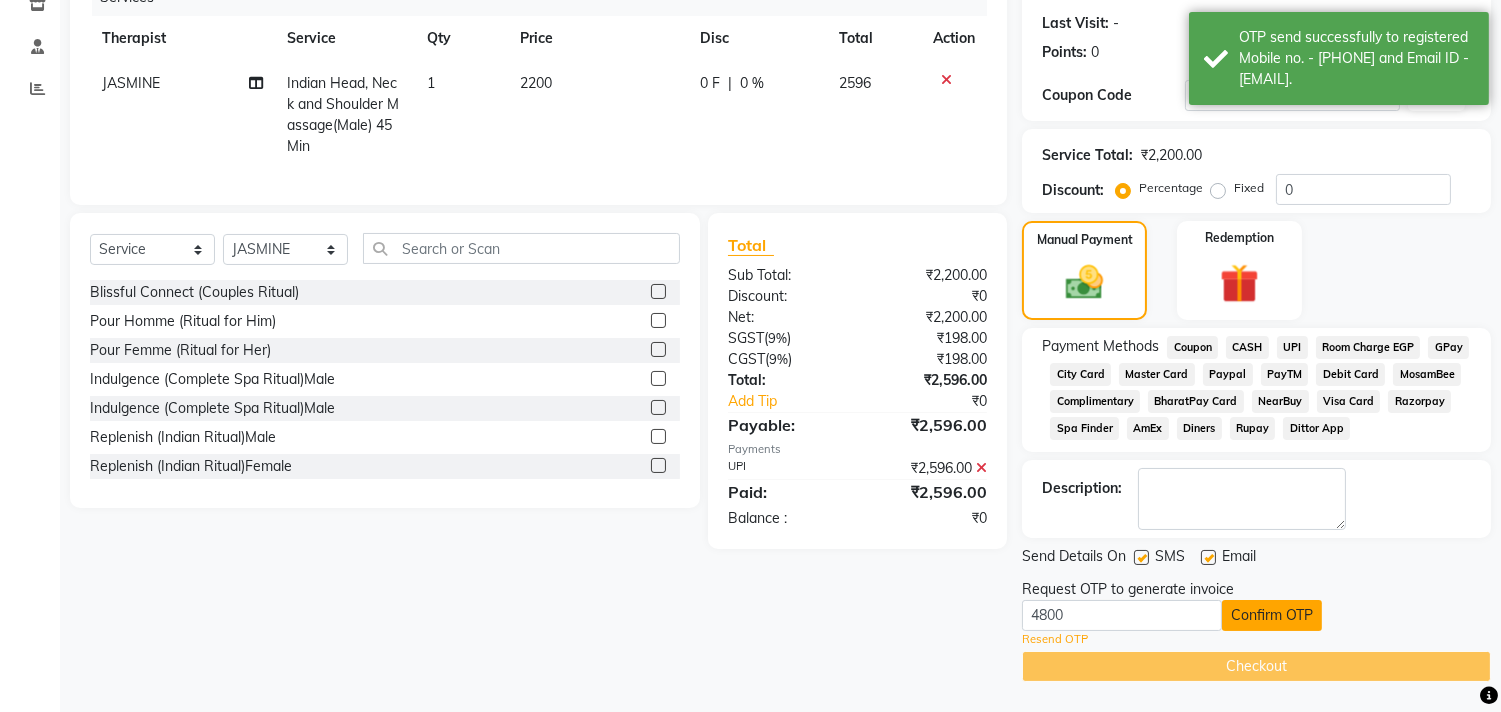 click on "Confirm OTP" 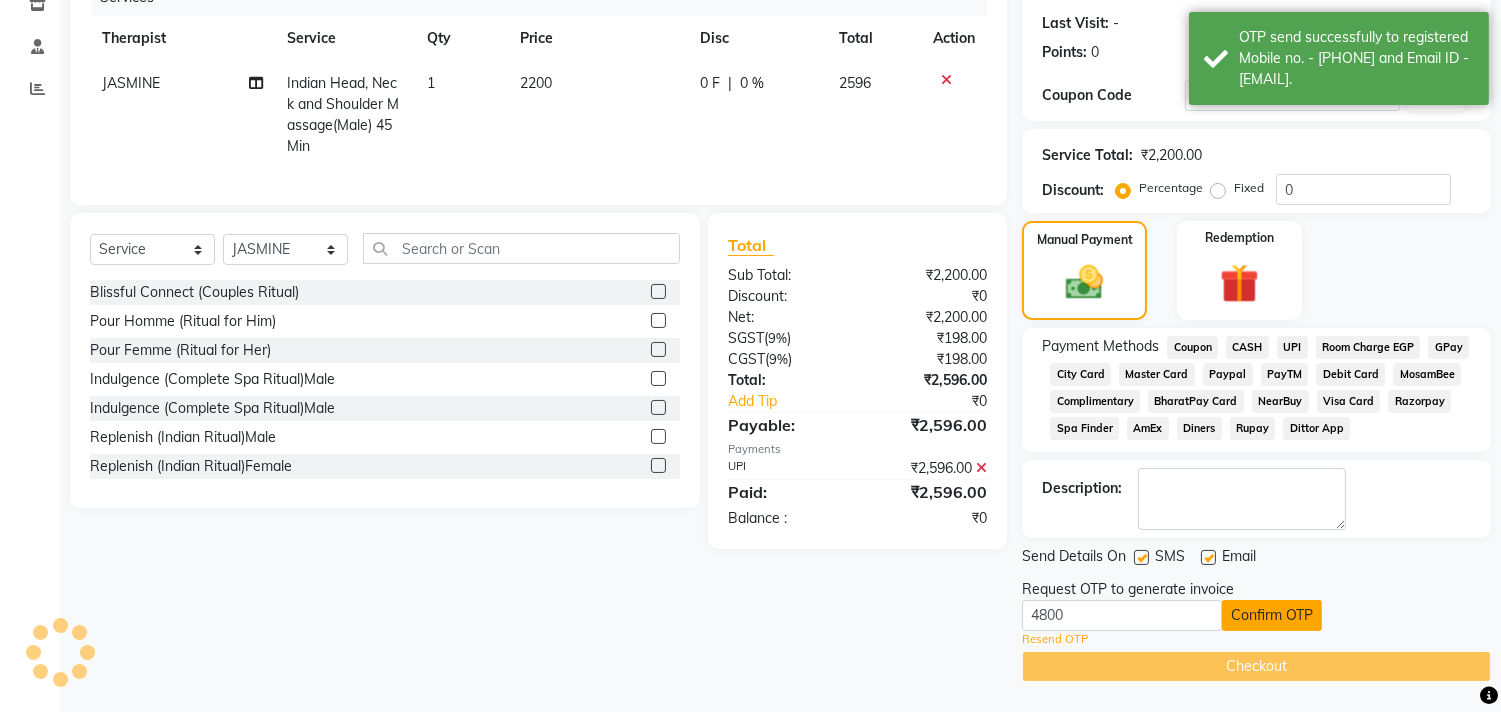 scroll, scrollTop: 193, scrollLeft: 0, axis: vertical 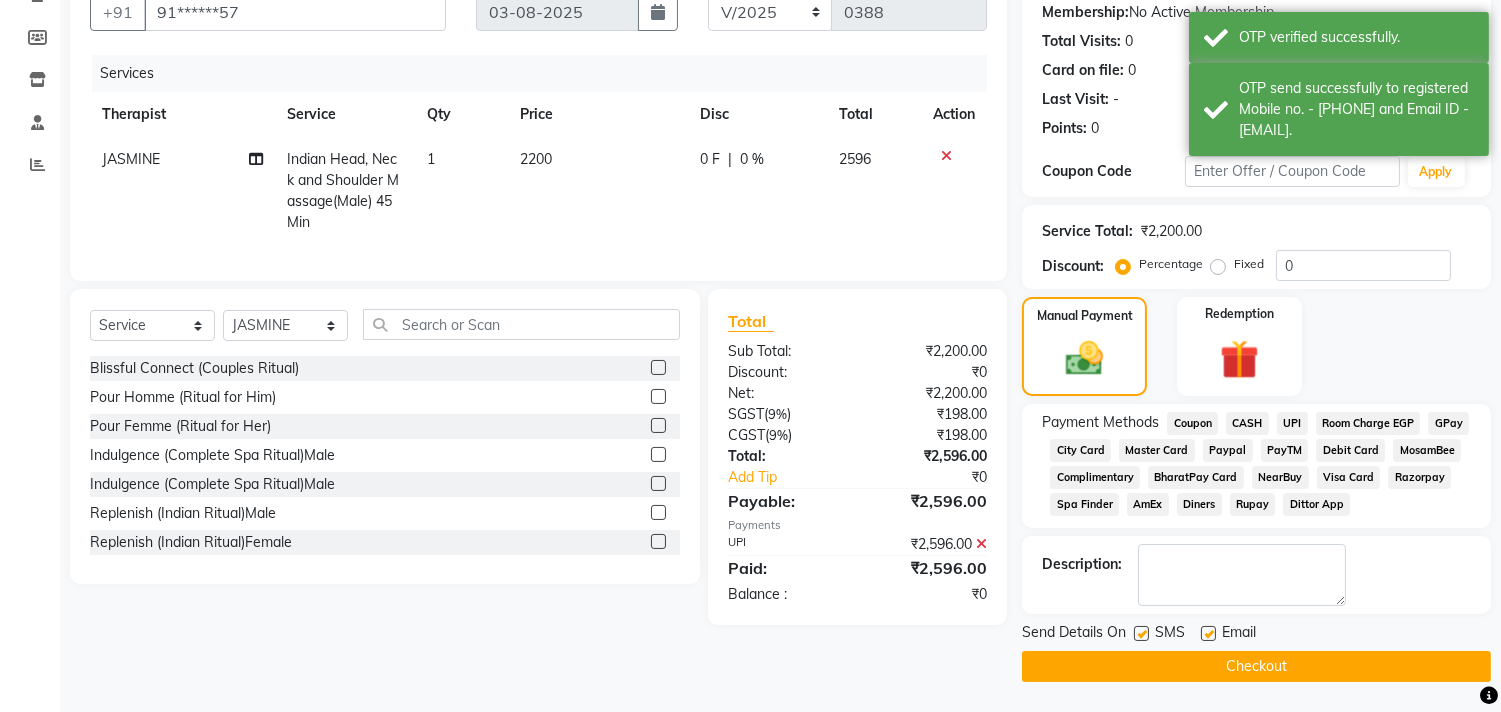 click on "Checkout" 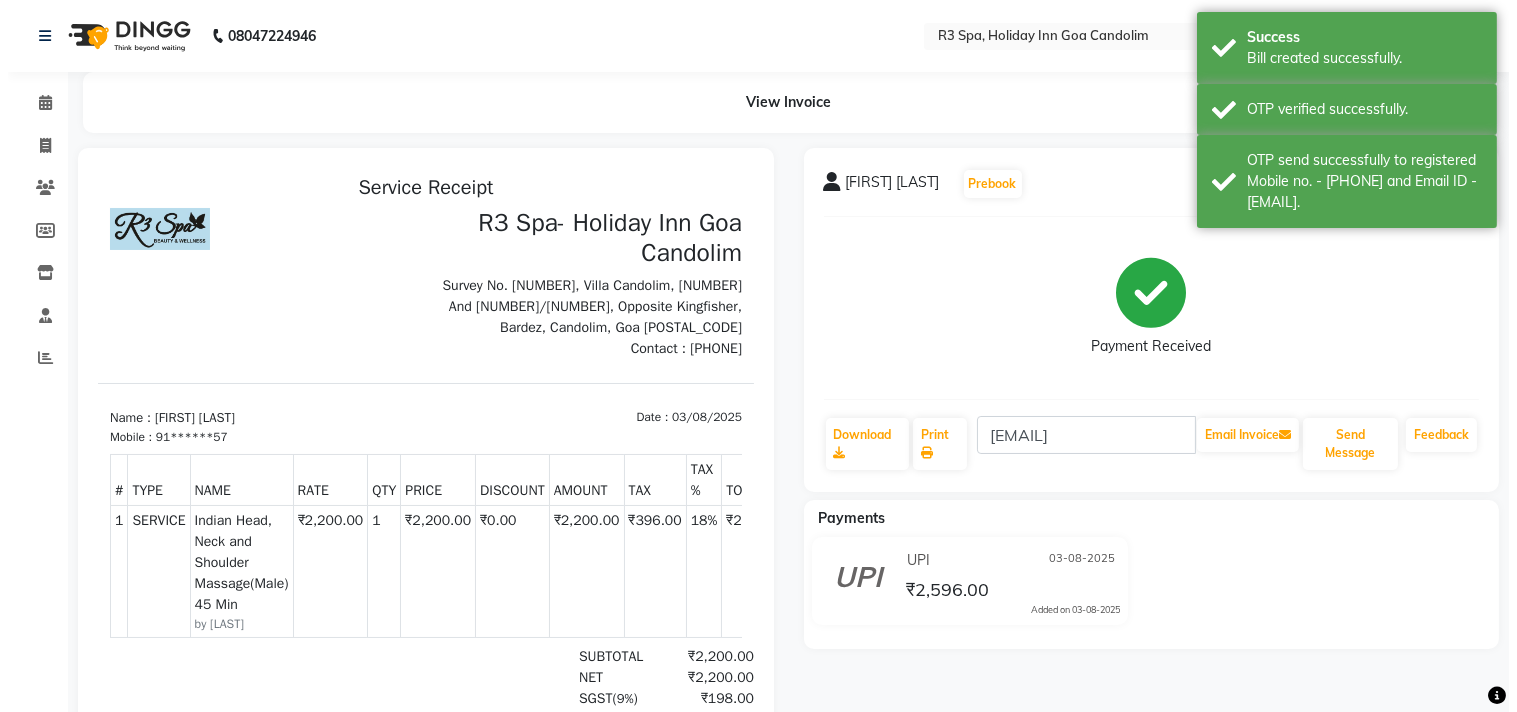 scroll, scrollTop: 0, scrollLeft: 0, axis: both 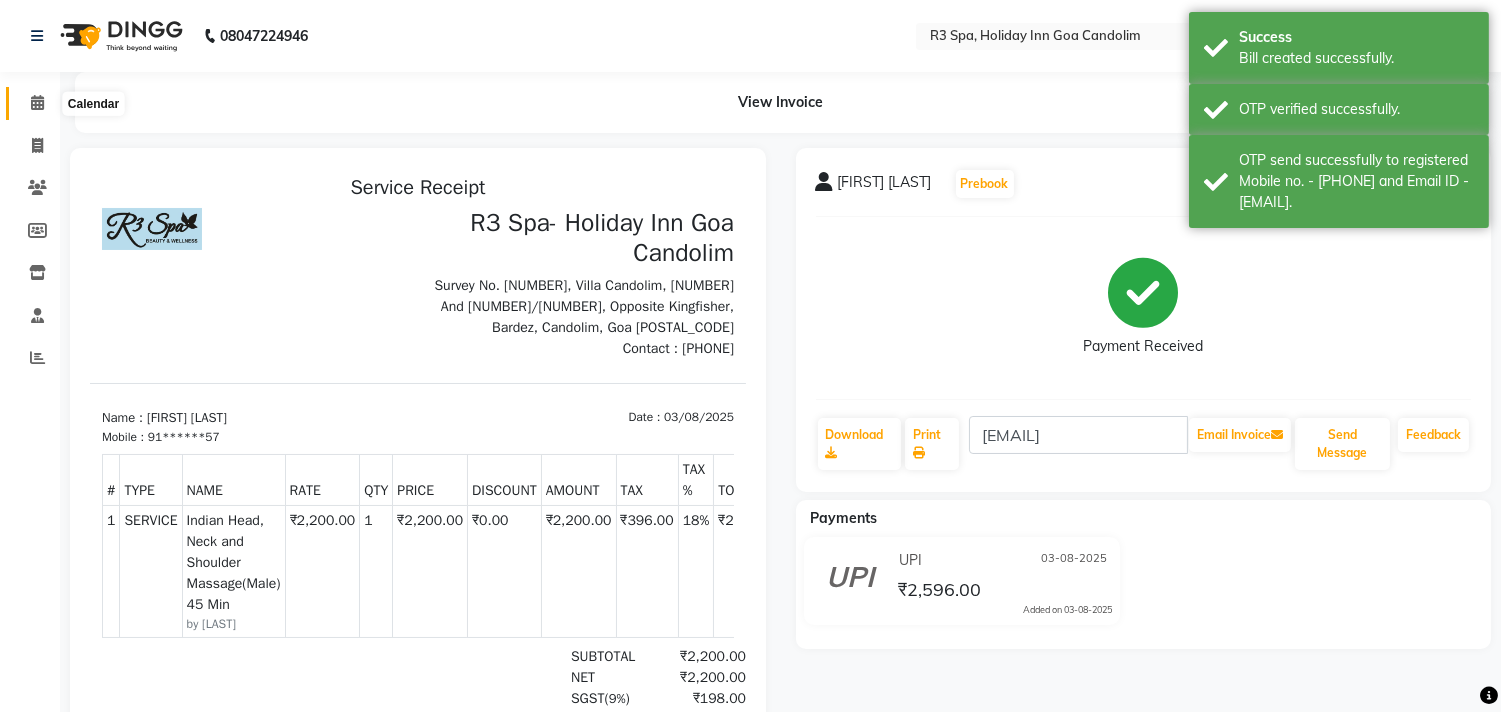 click 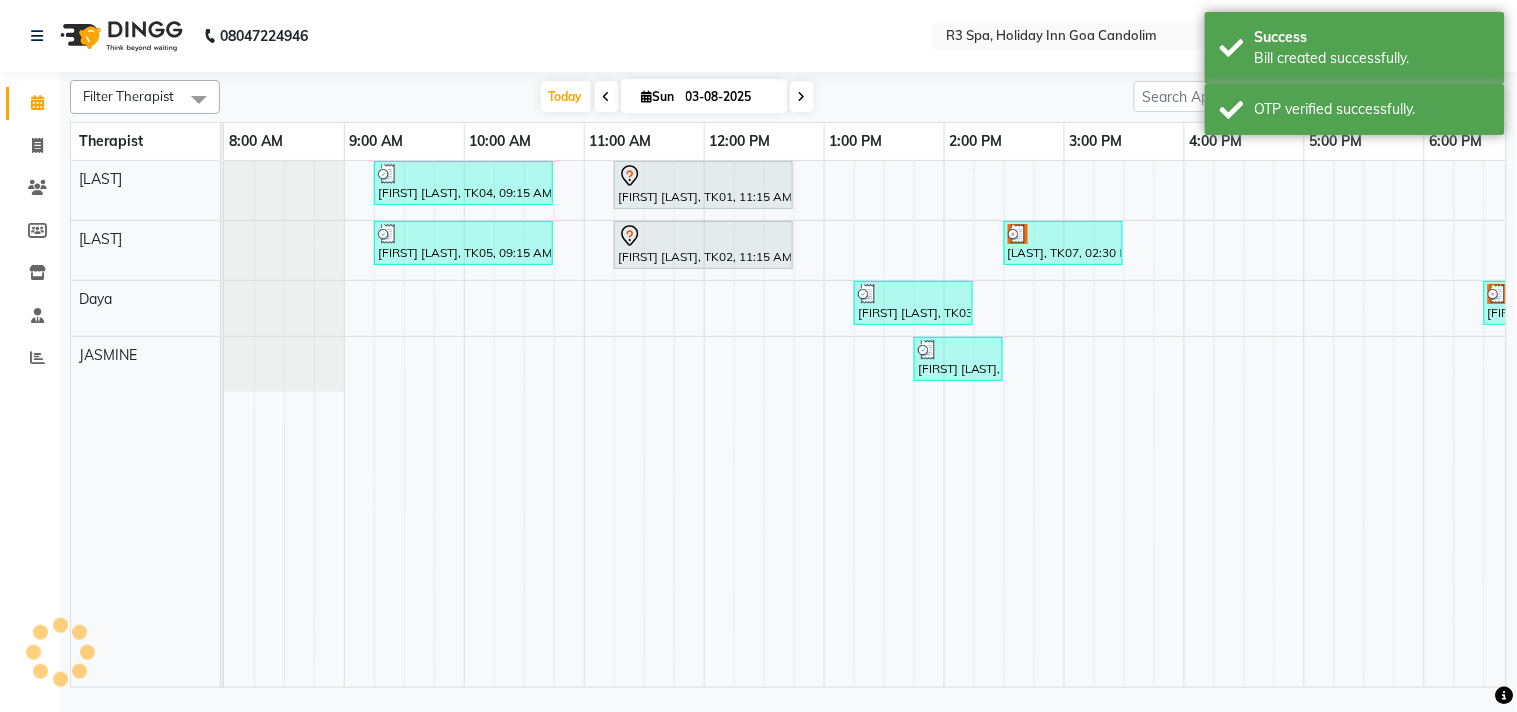 scroll, scrollTop: 0, scrollLeft: 0, axis: both 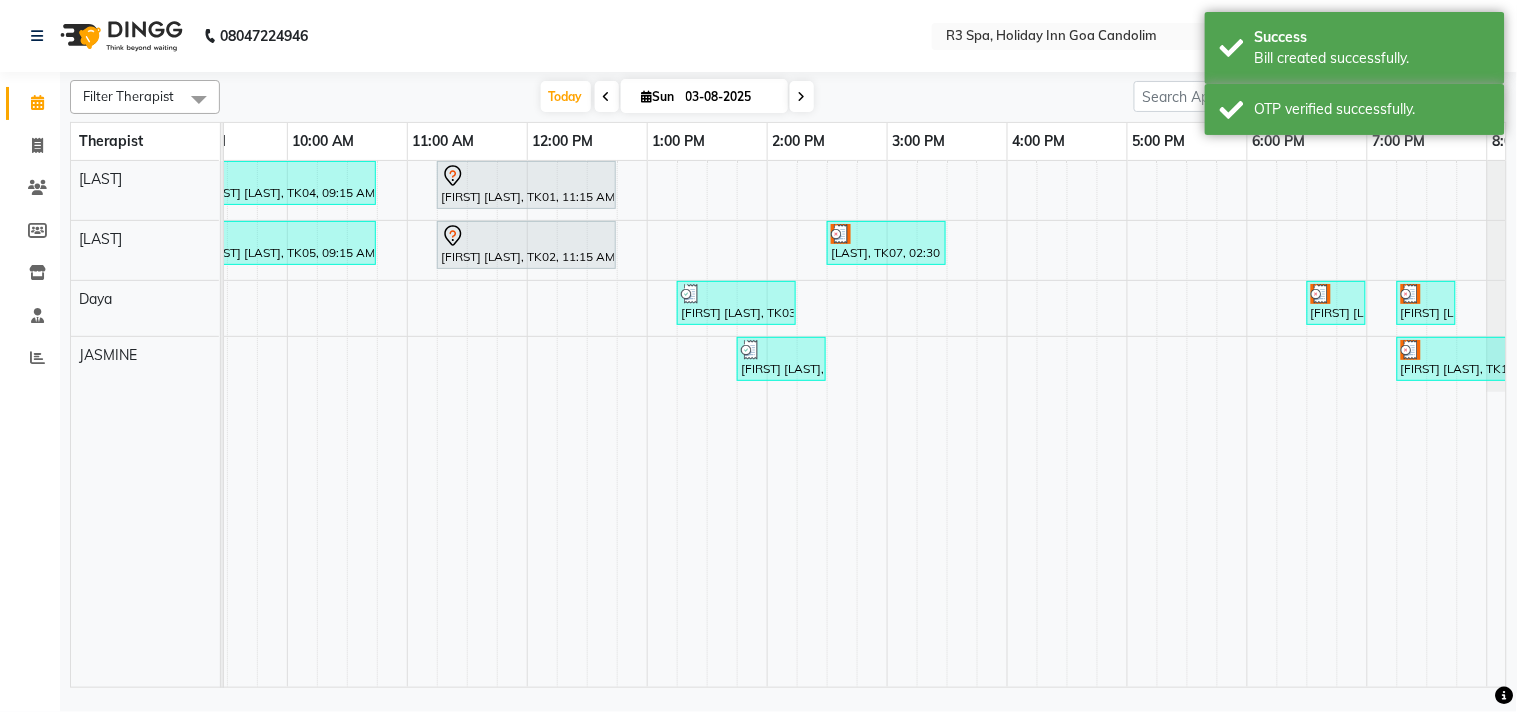 click at bounding box center [886, 234] 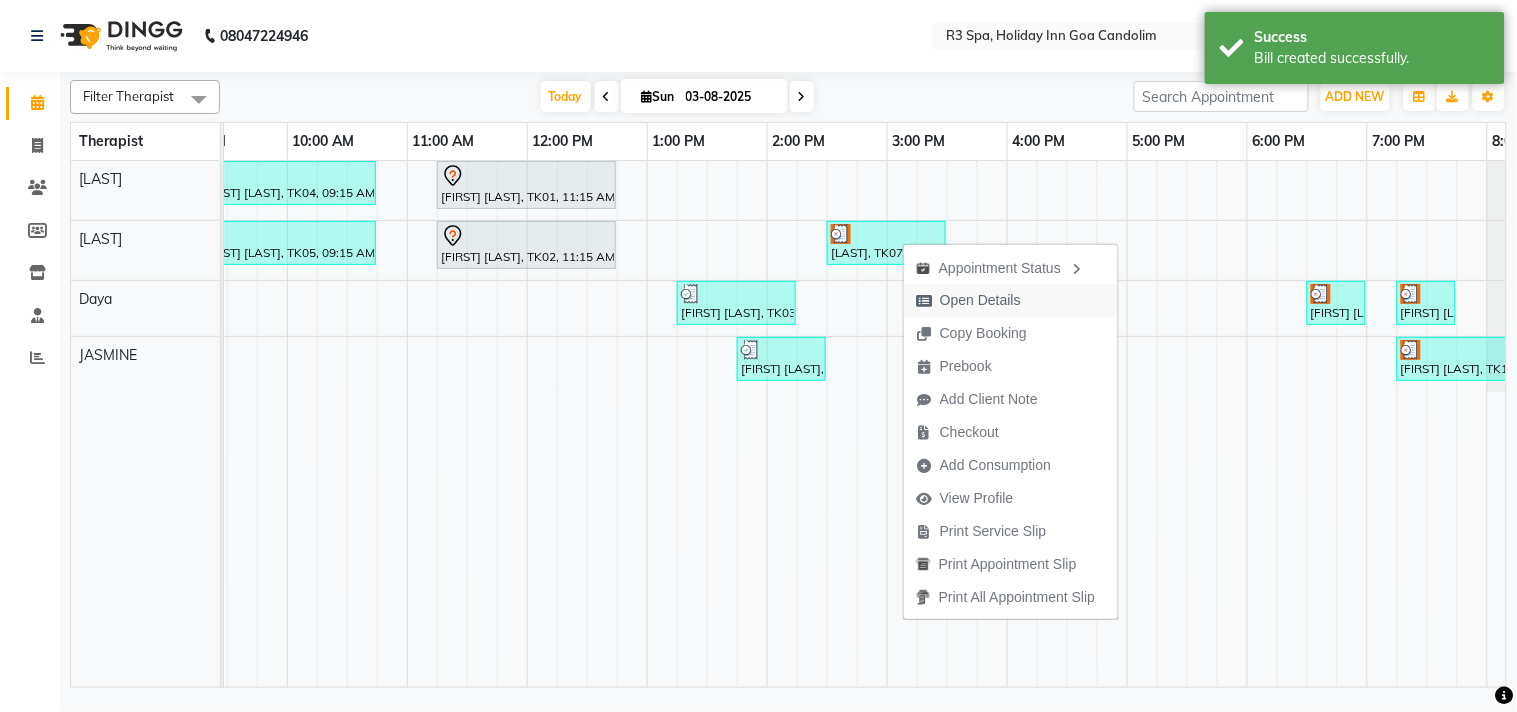 click on "Open Details" at bounding box center (980, 300) 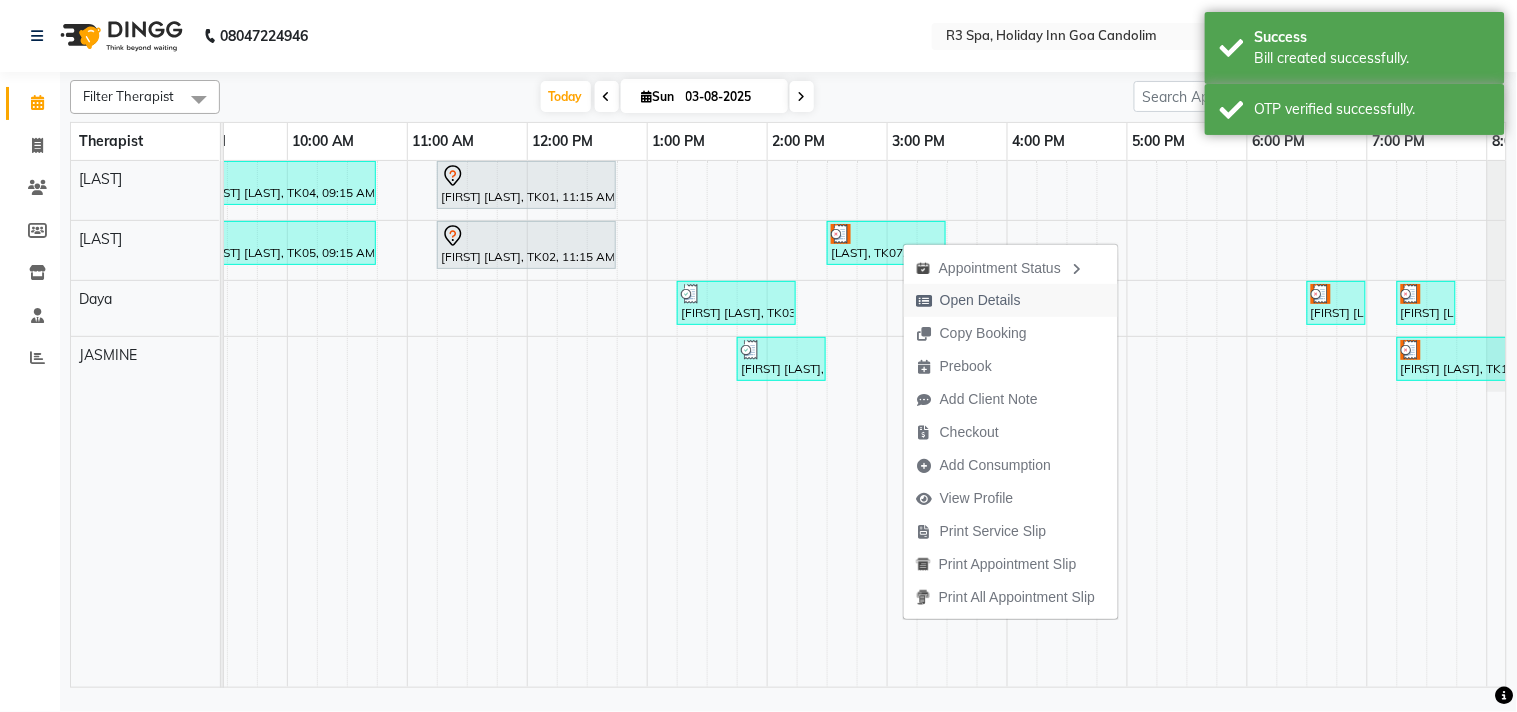 select on "3" 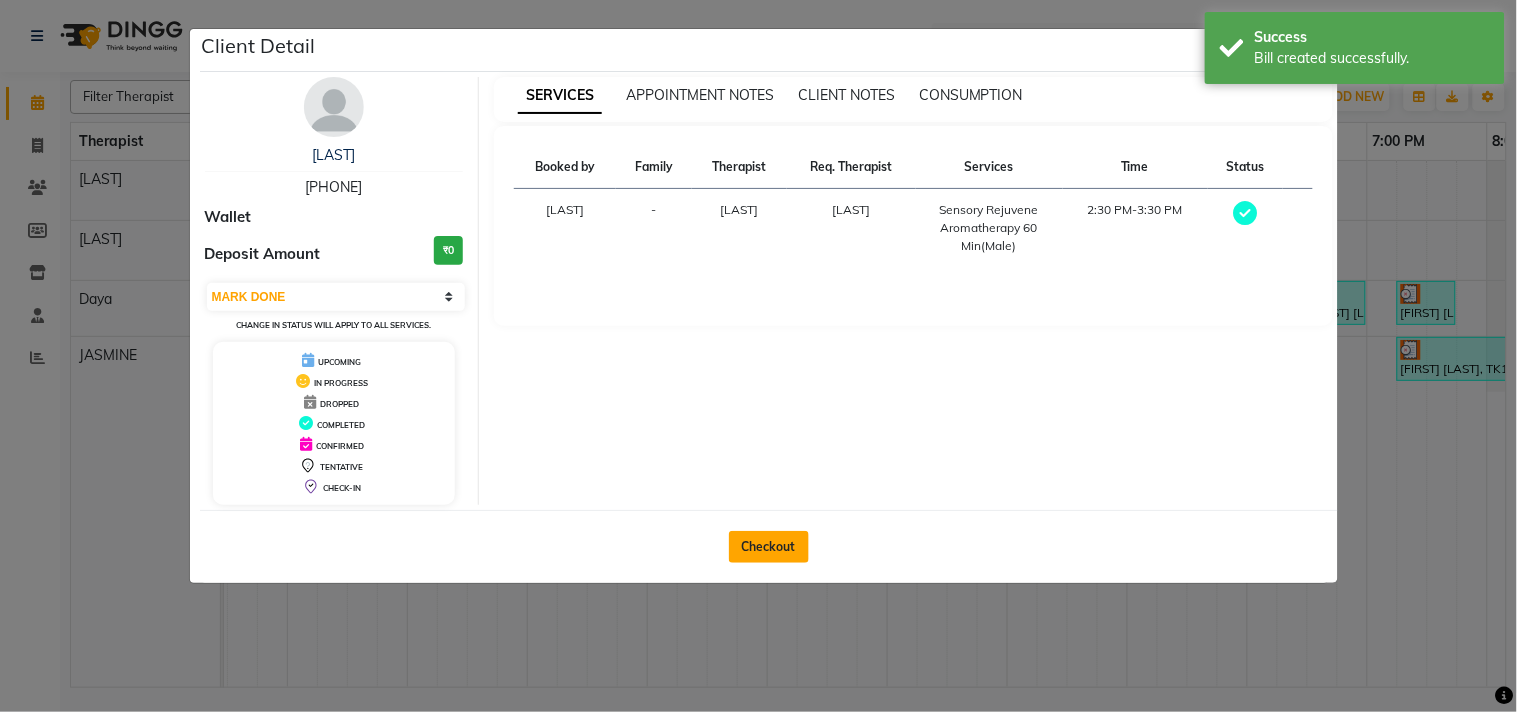 click on "Checkout" 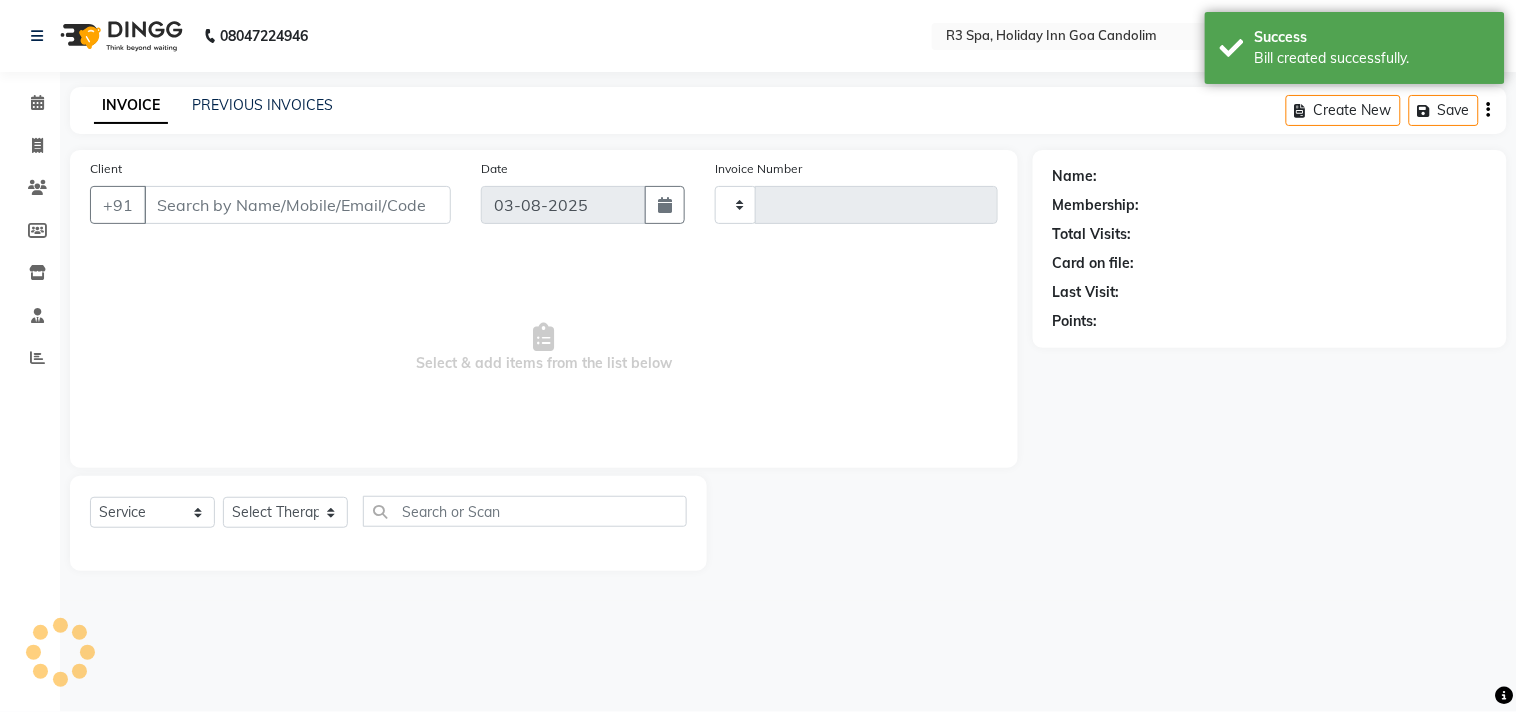 type on "0389" 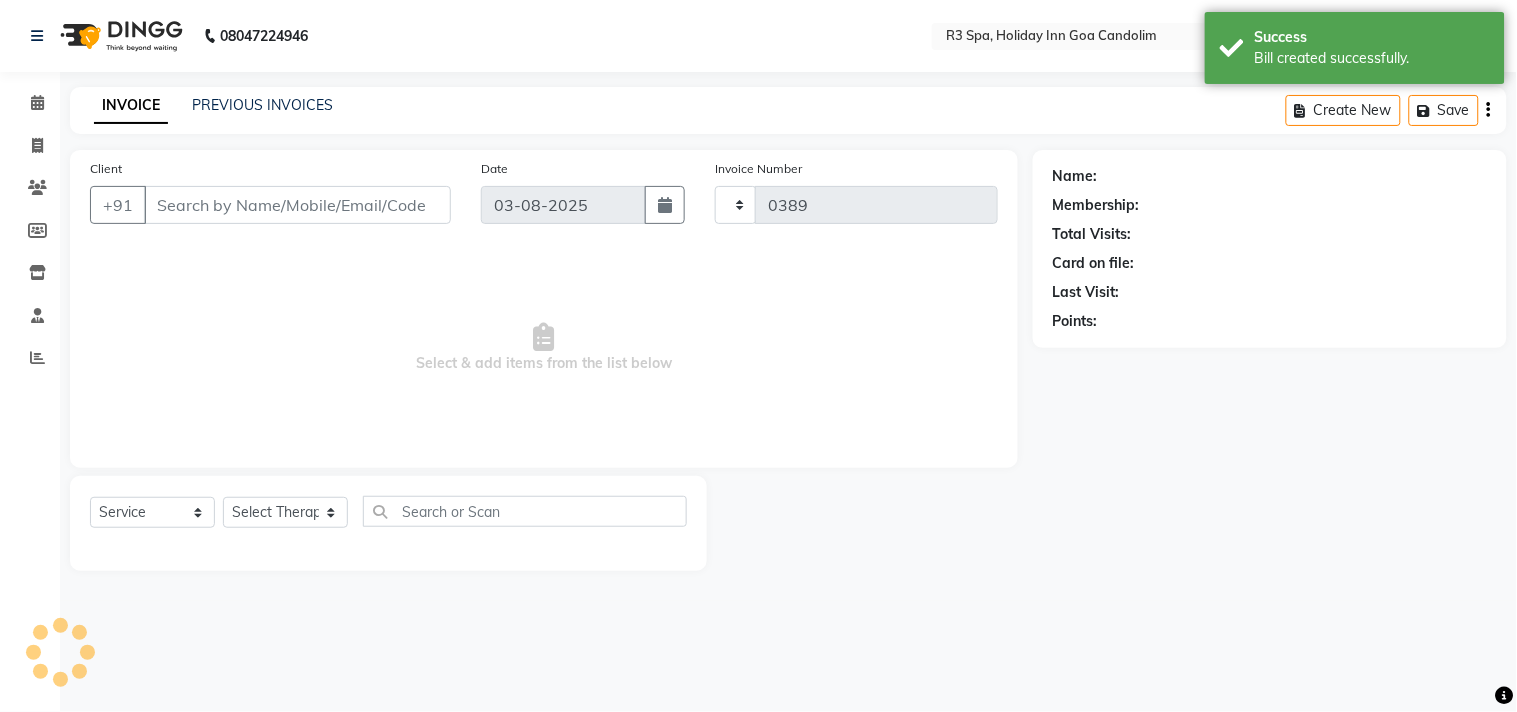 select on "[NUMBER]" 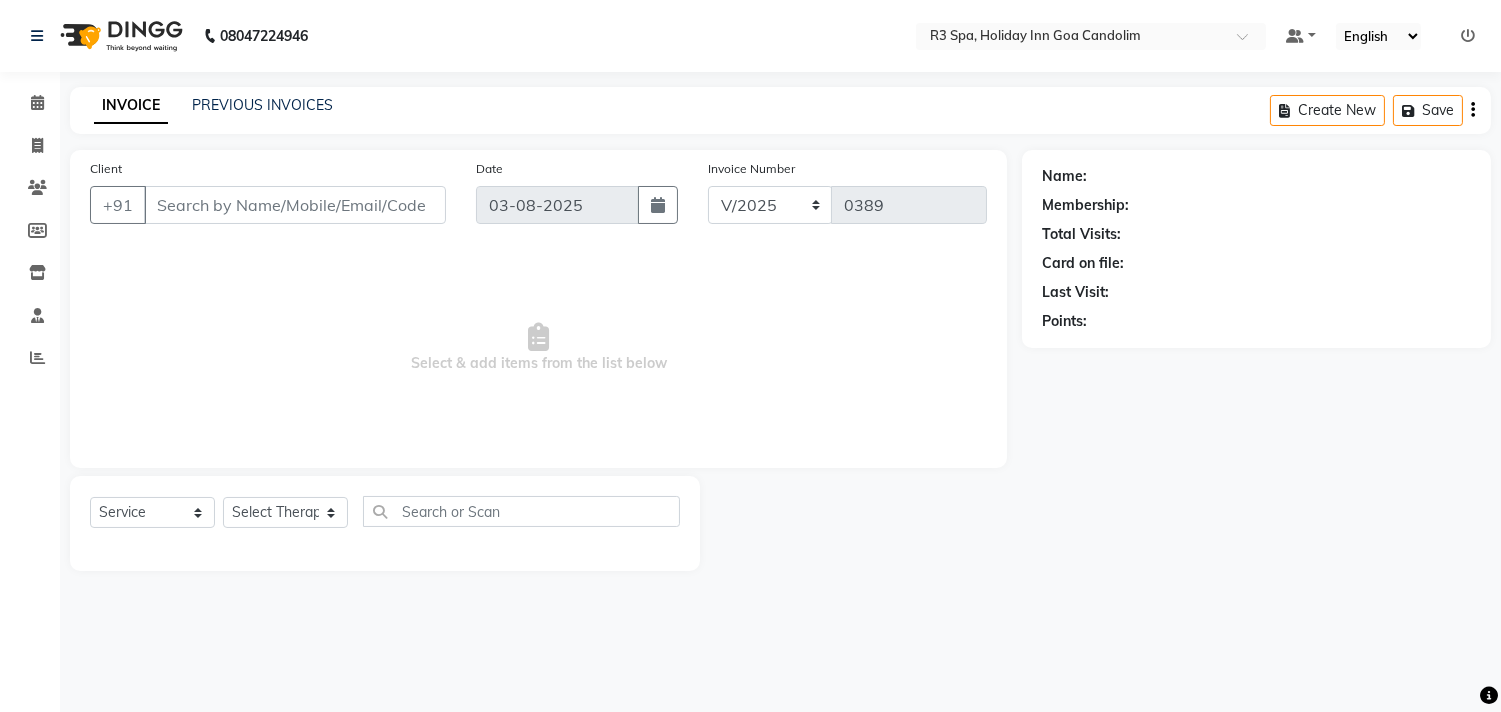 type on "99******56" 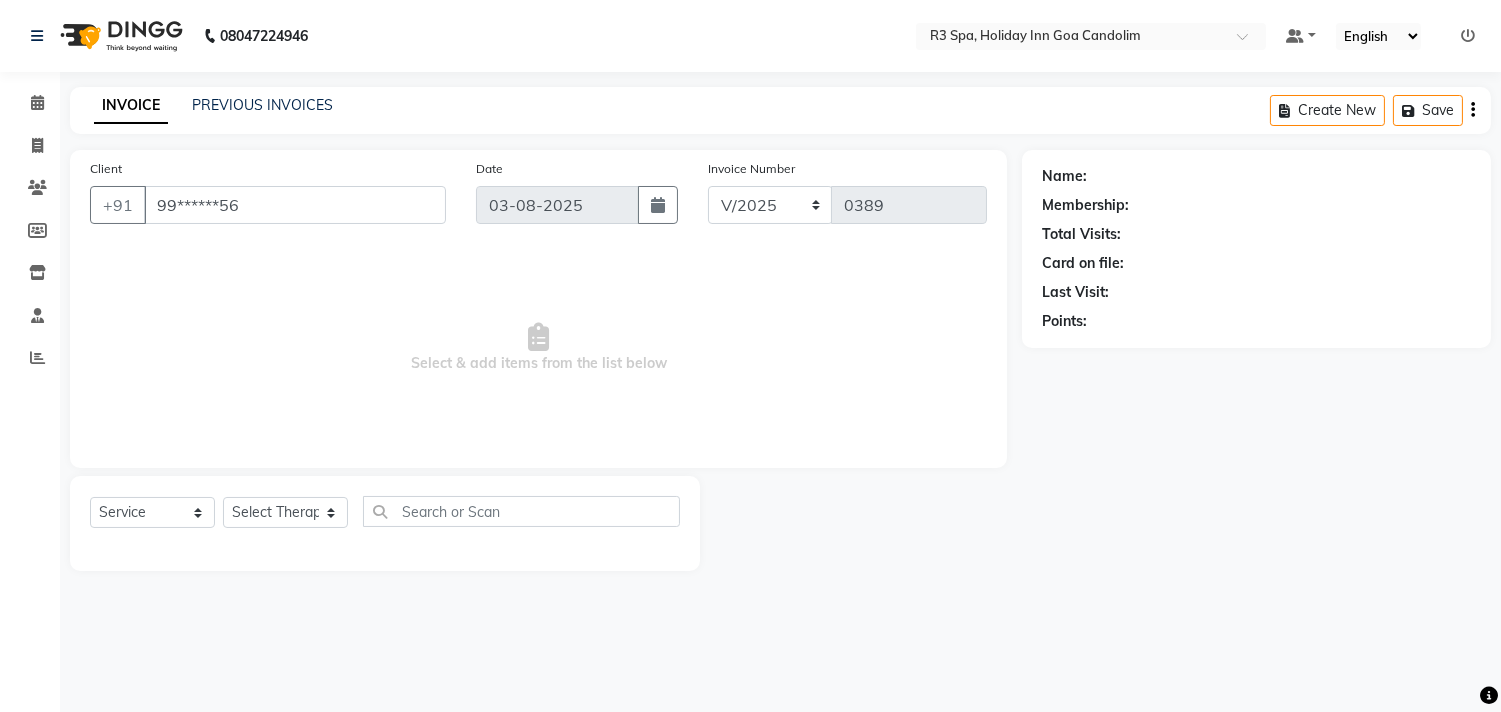 select on "71358" 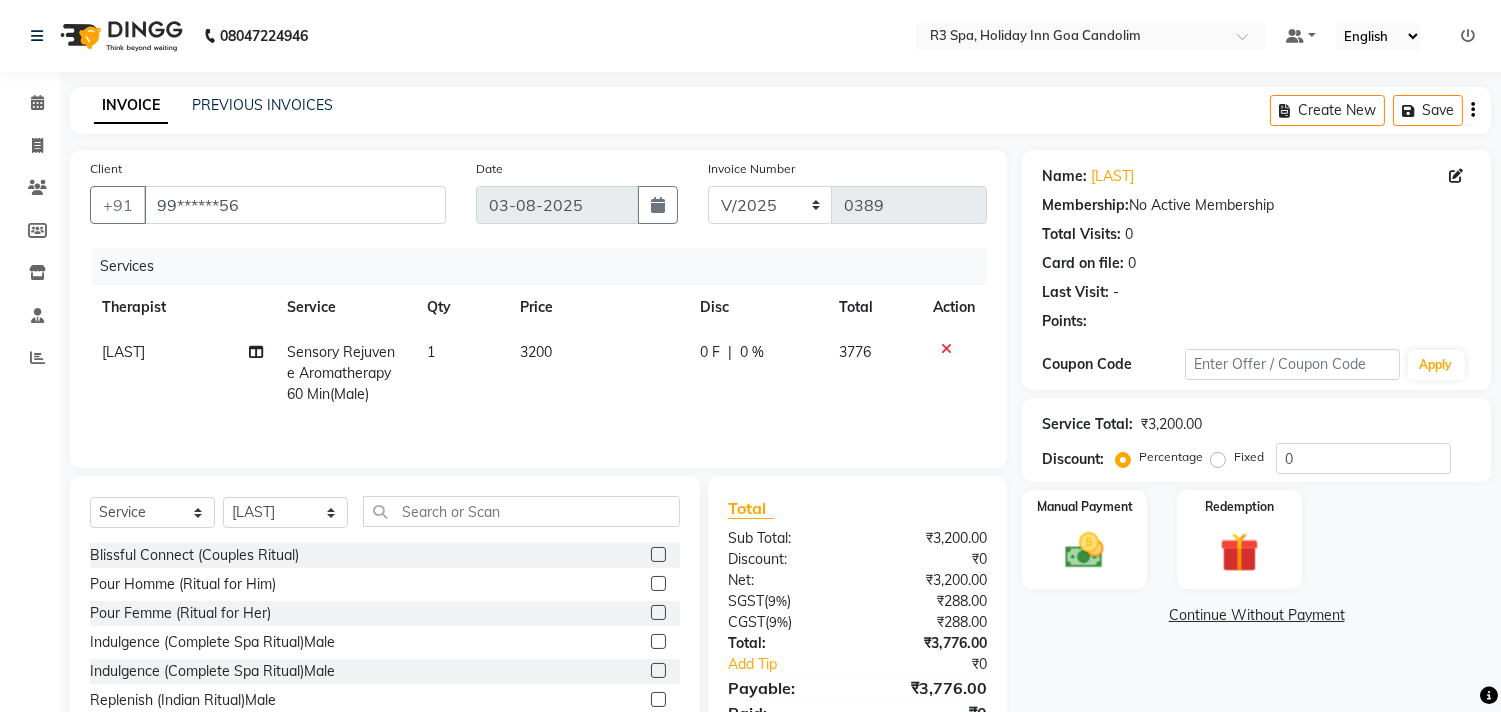 click on "3776" 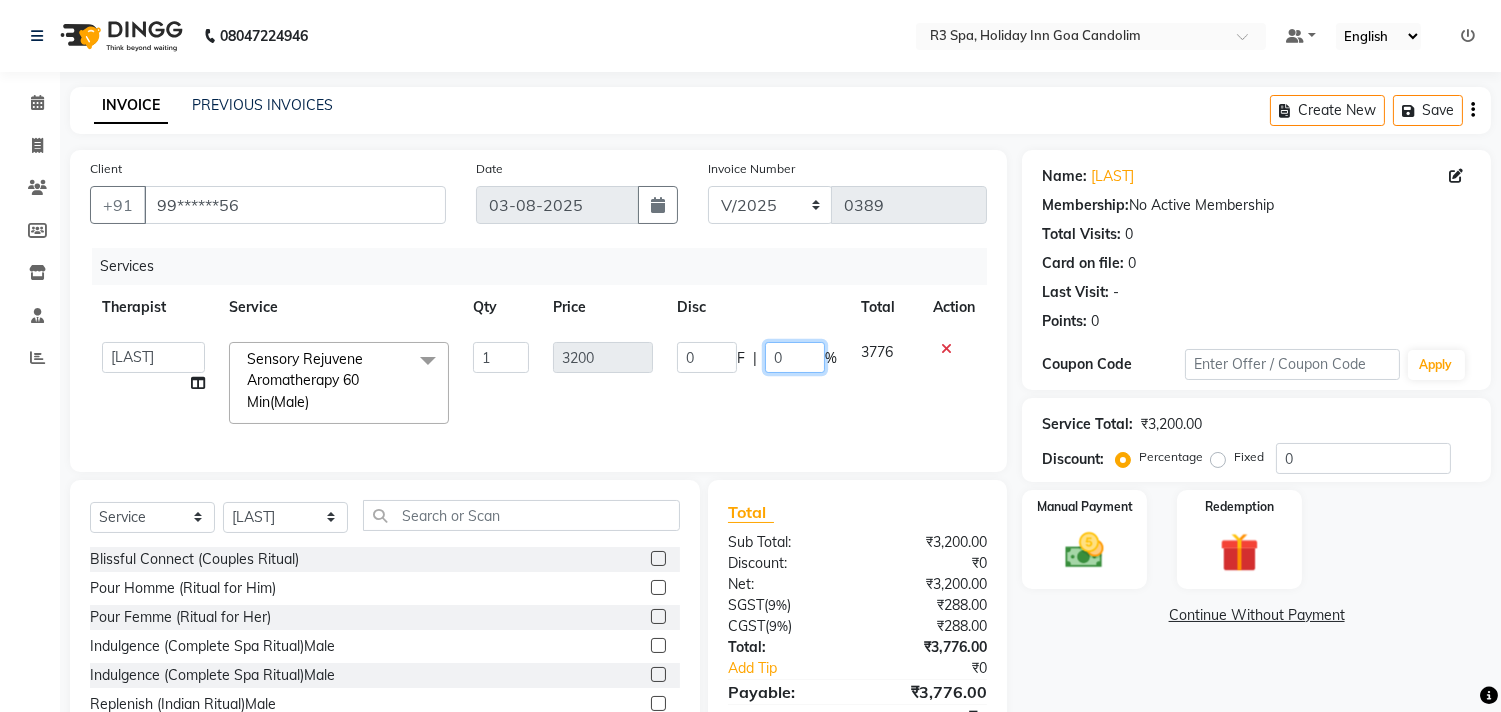 click on "0" 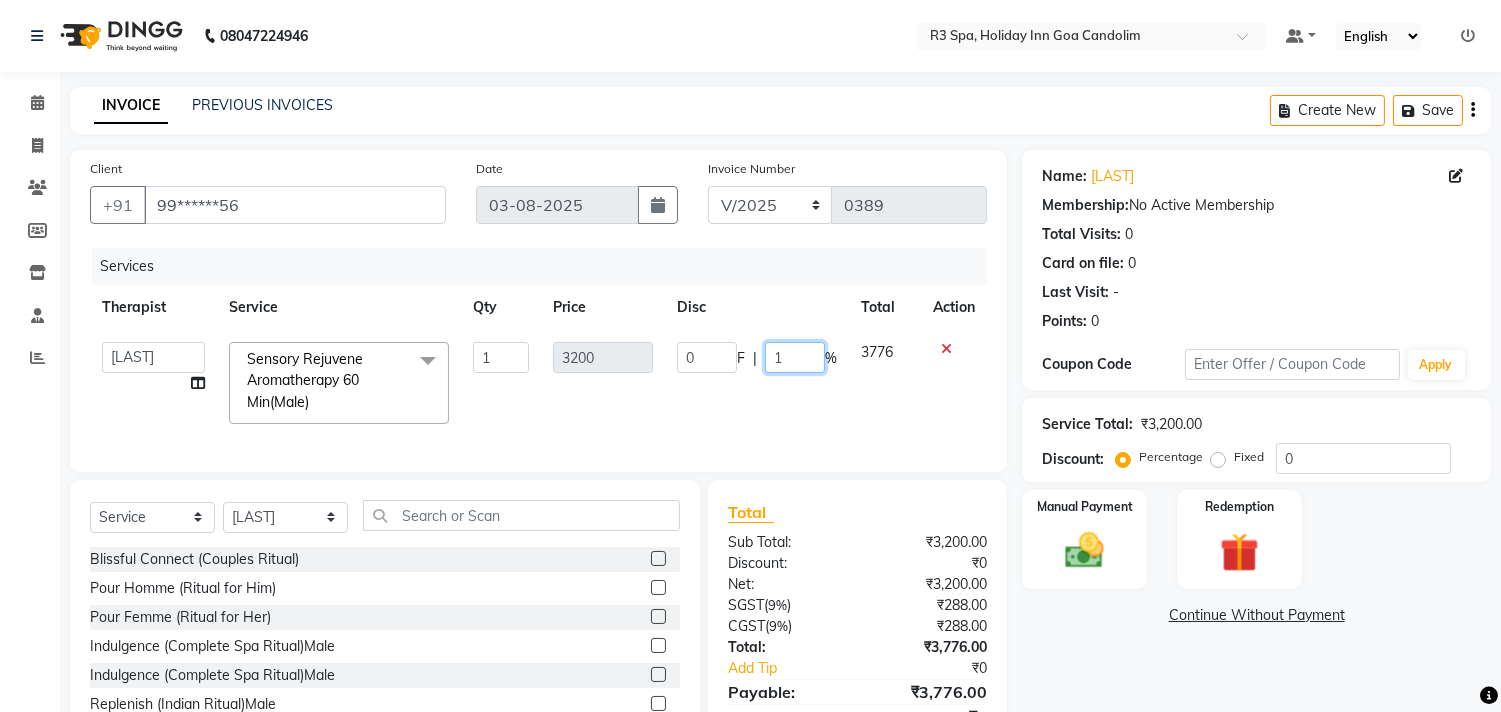 type on "15" 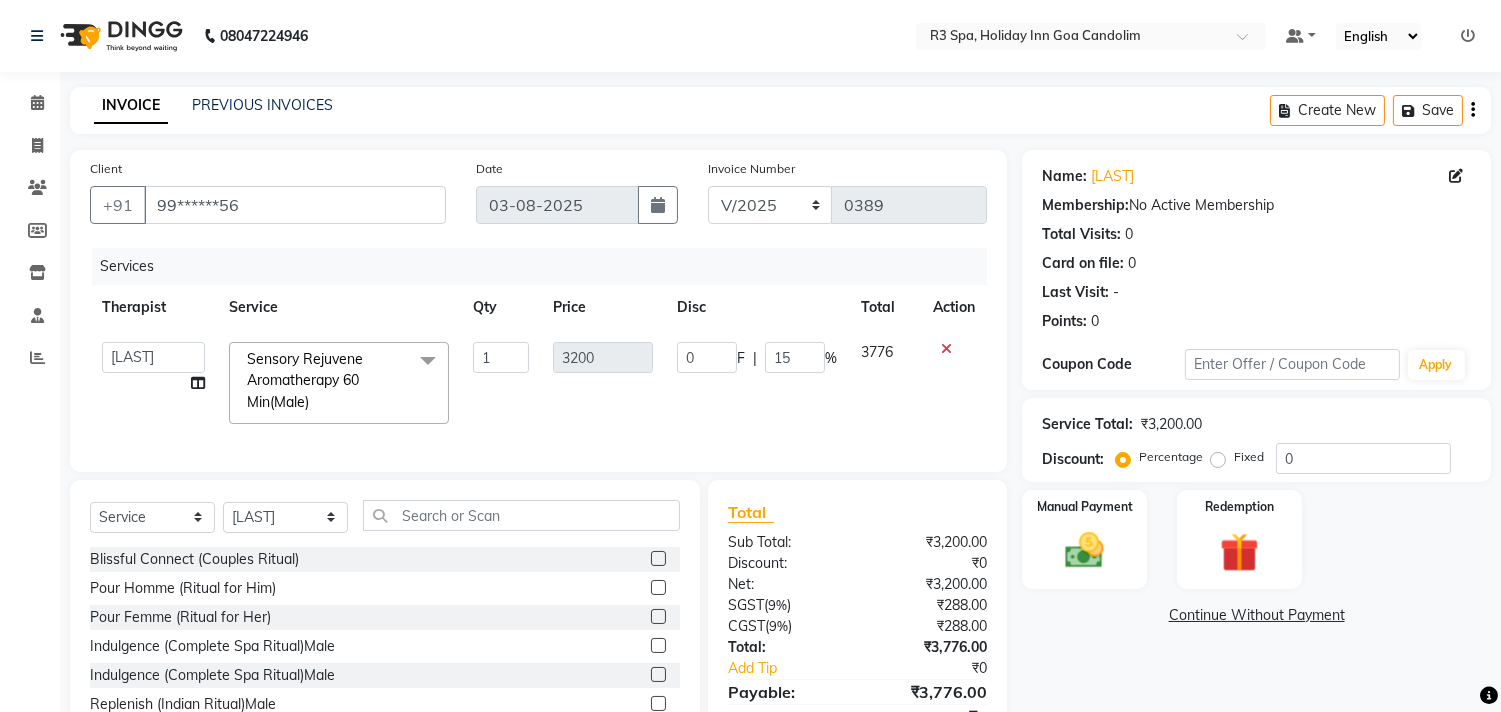 click on "Total Sub Total: ₹3,200.00 Discount: ₹0 Net: ₹3,200.00 SGST  ( 9% ) ₹288.00 CGST  ( 9% ) ₹288.00 Total: ₹3,776.00 Add Tip ₹0 Payable: ₹3,776.00 Paid: ₹0 Balance   : ₹3,776.00" 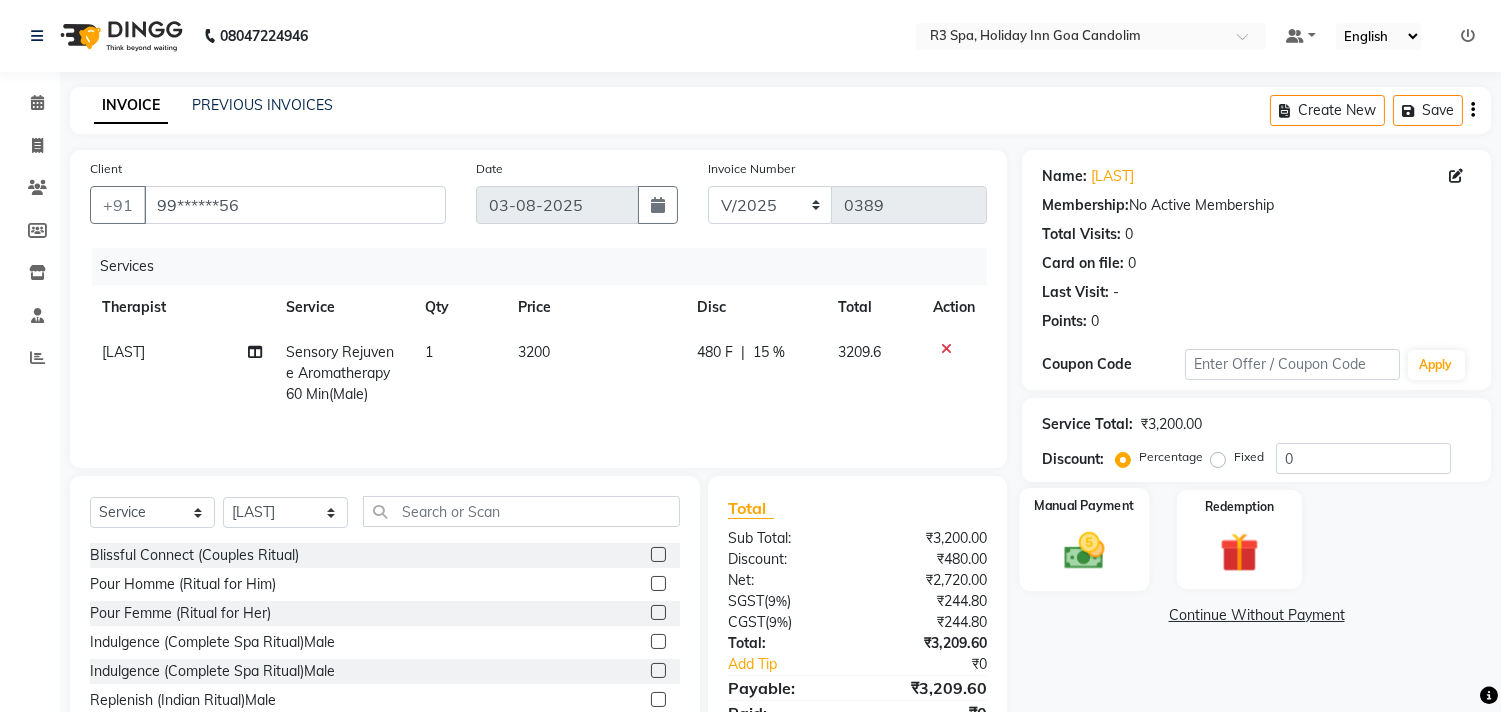 click 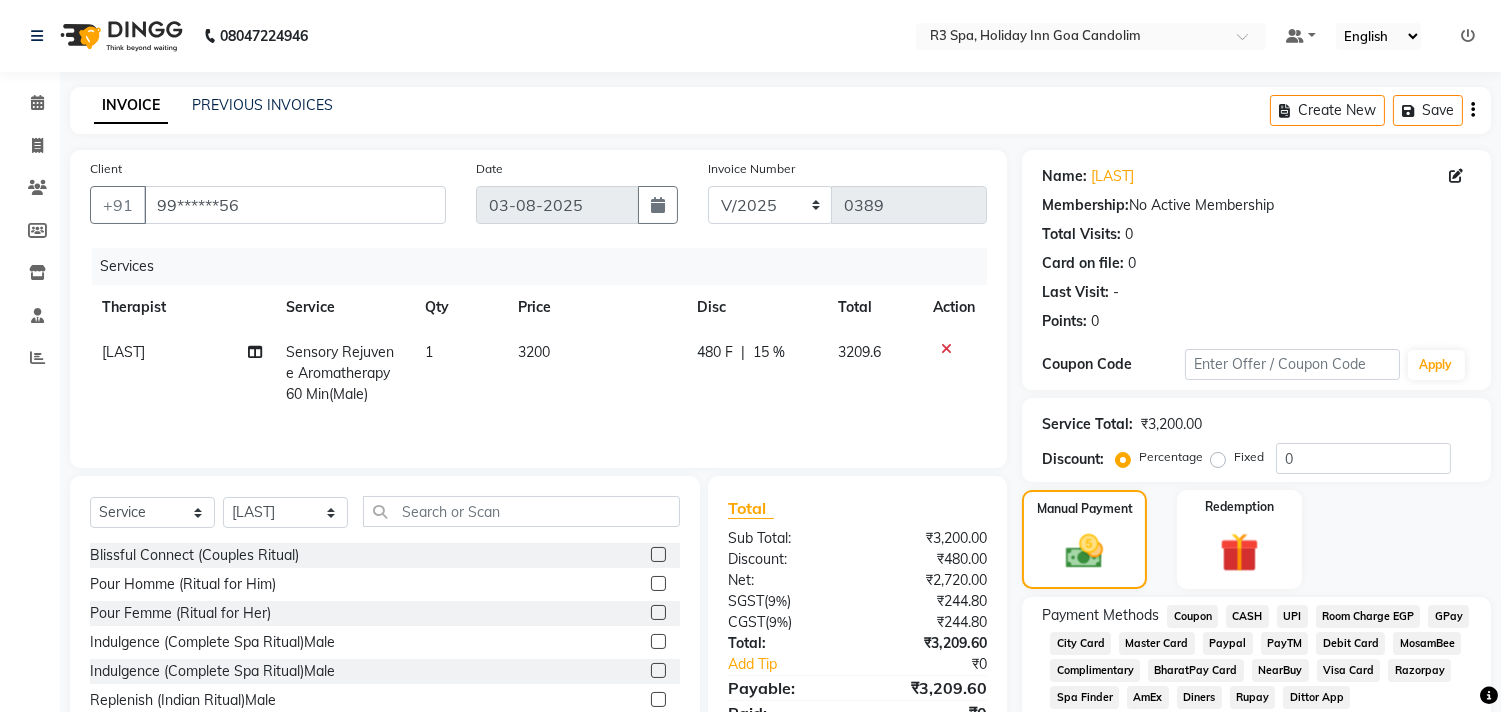 click on "CASH" 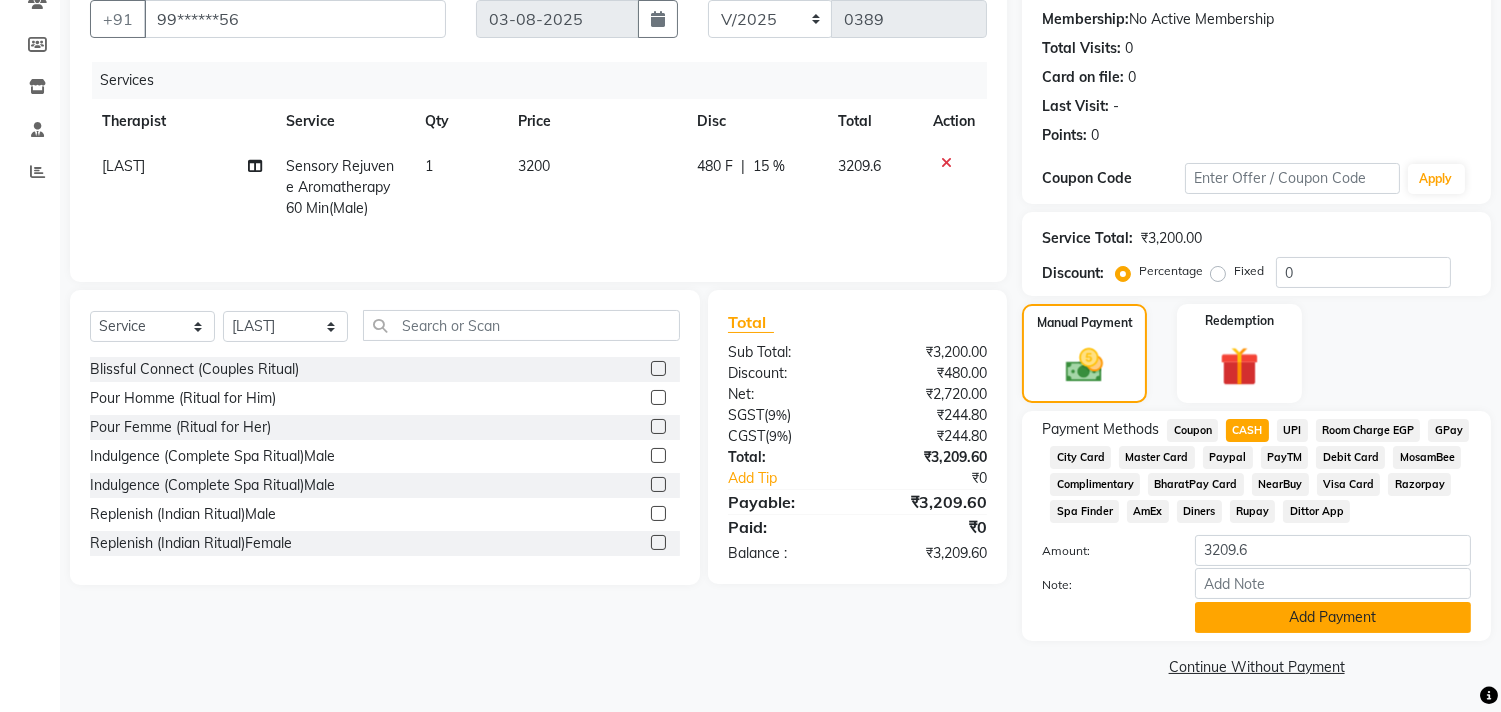 click on "Add Payment" 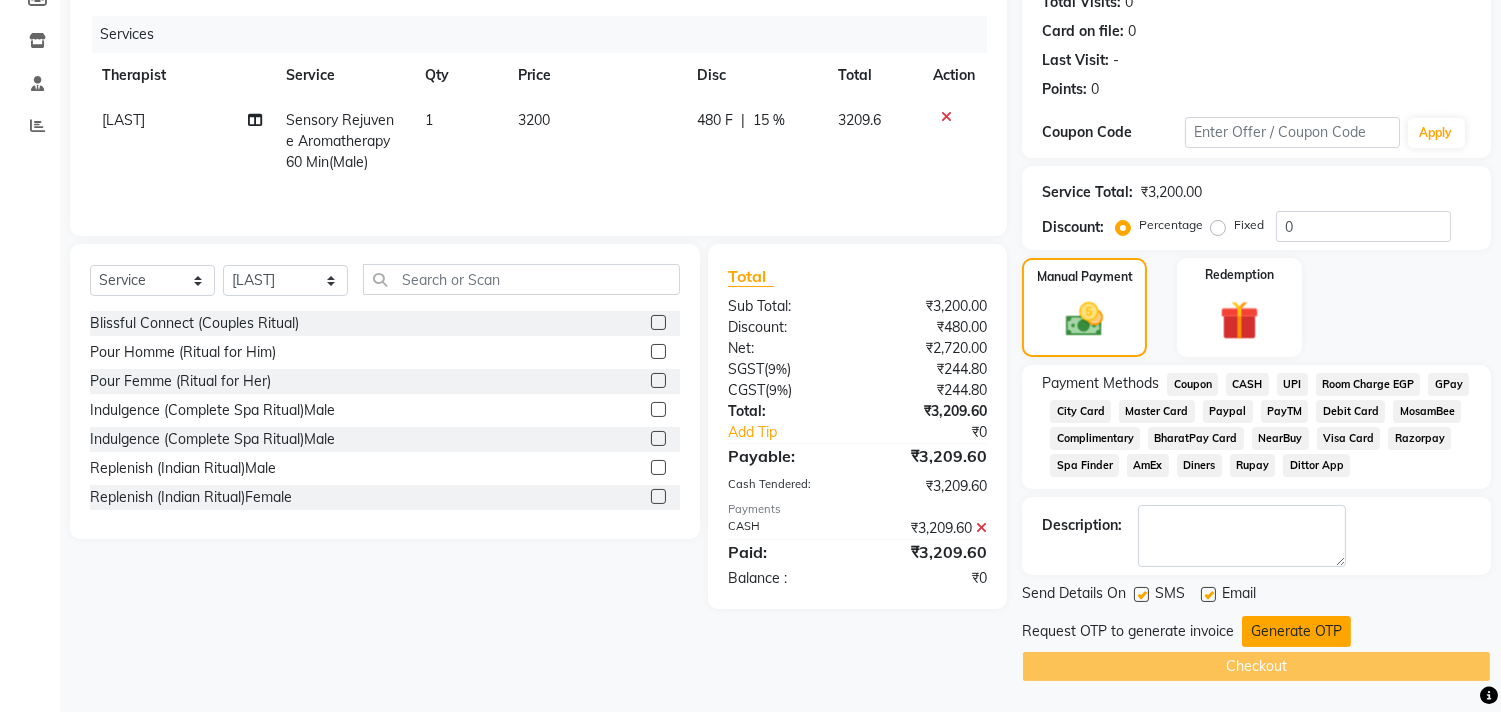 click on "Generate OTP" 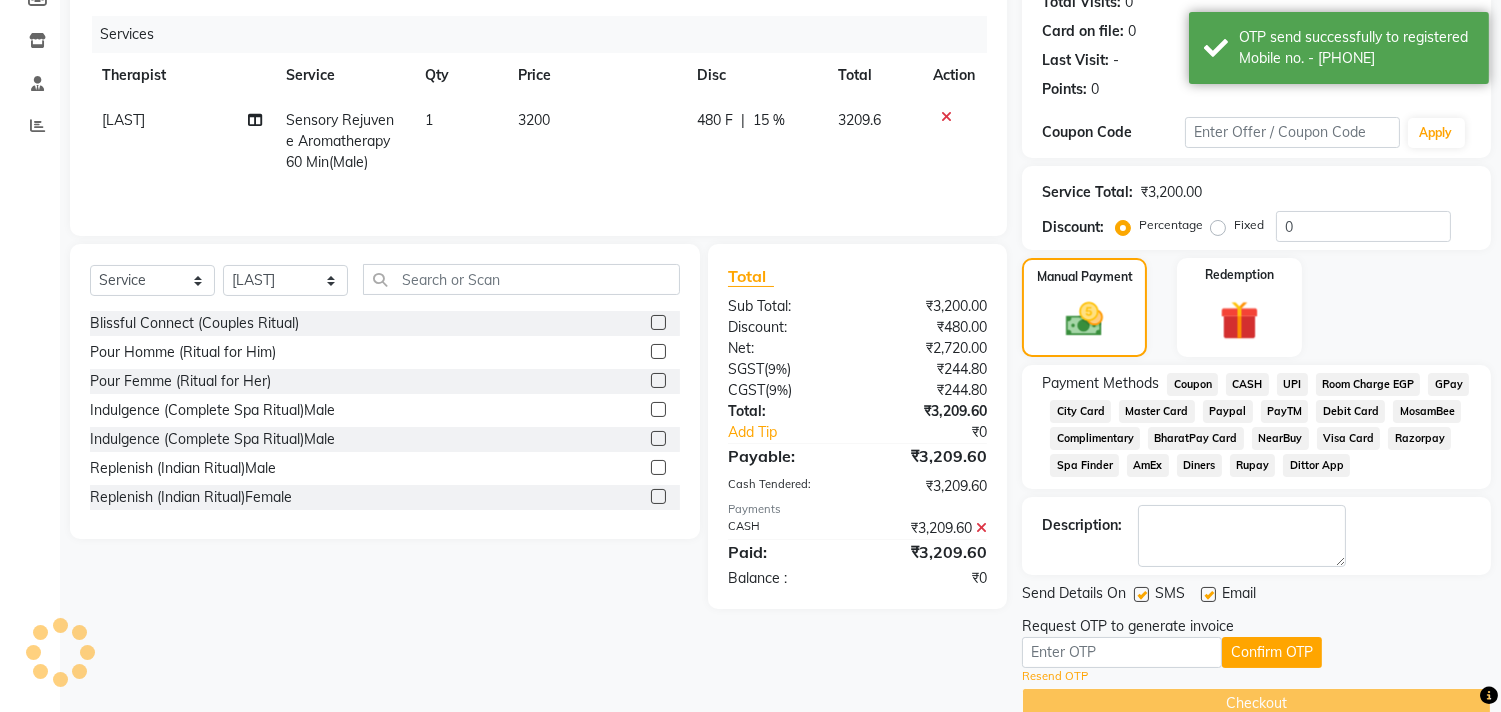 scroll, scrollTop: 270, scrollLeft: 0, axis: vertical 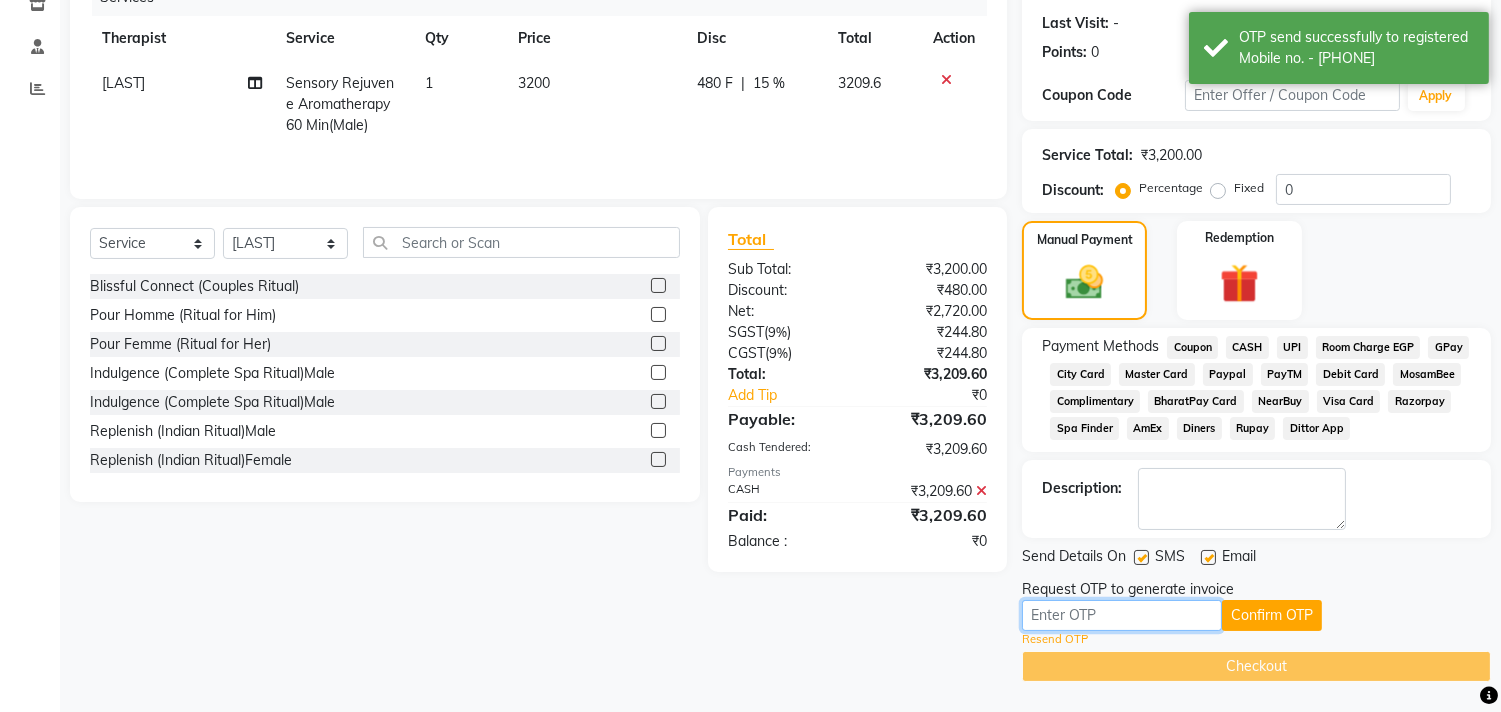 click at bounding box center [1122, 615] 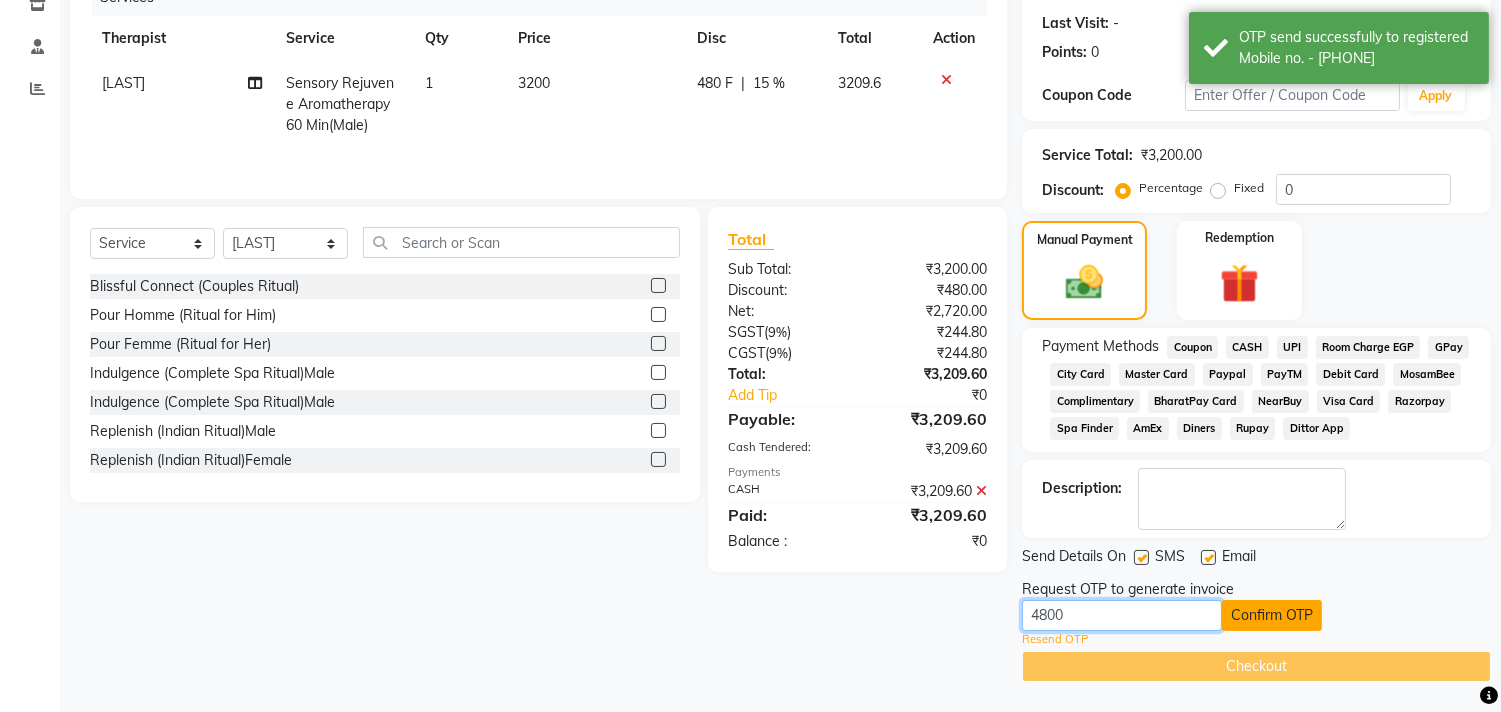 type on "4800" 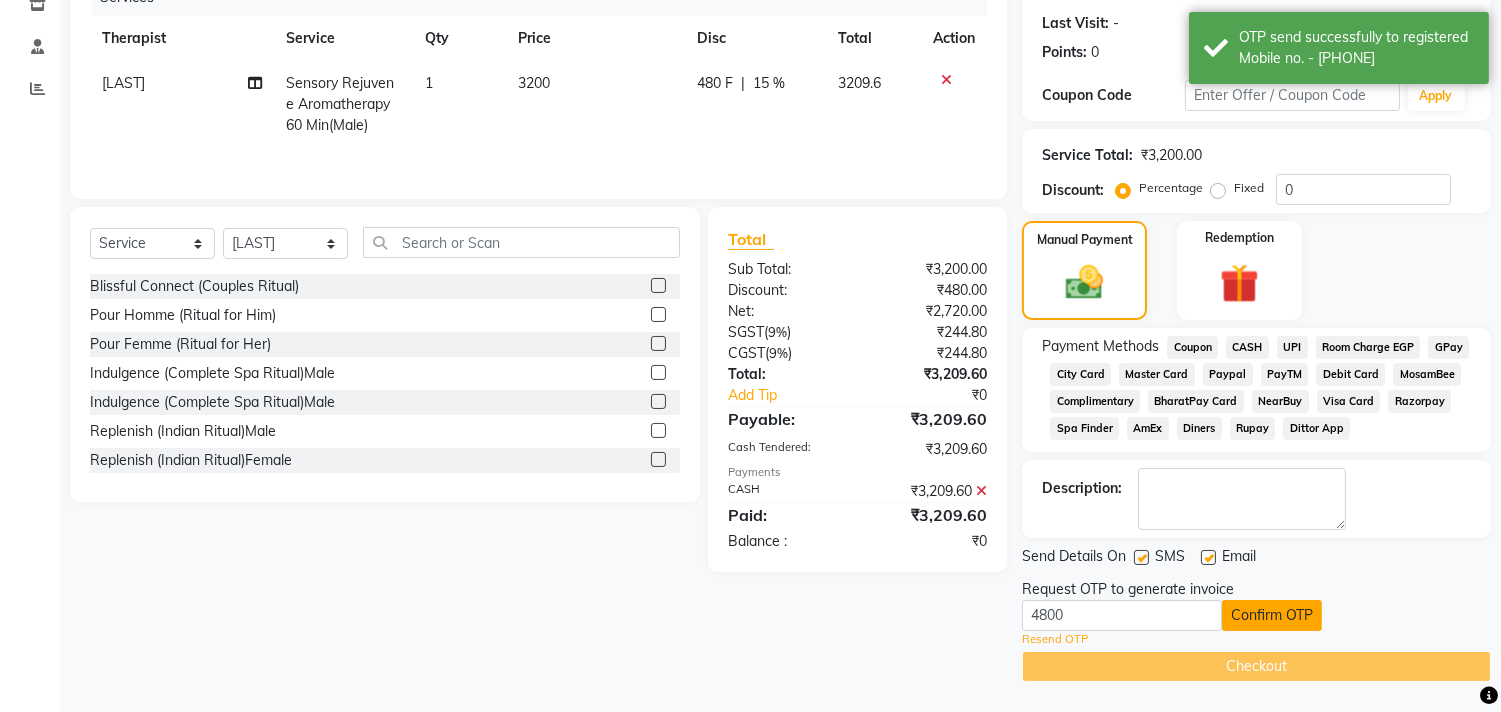 click on "Confirm OTP" 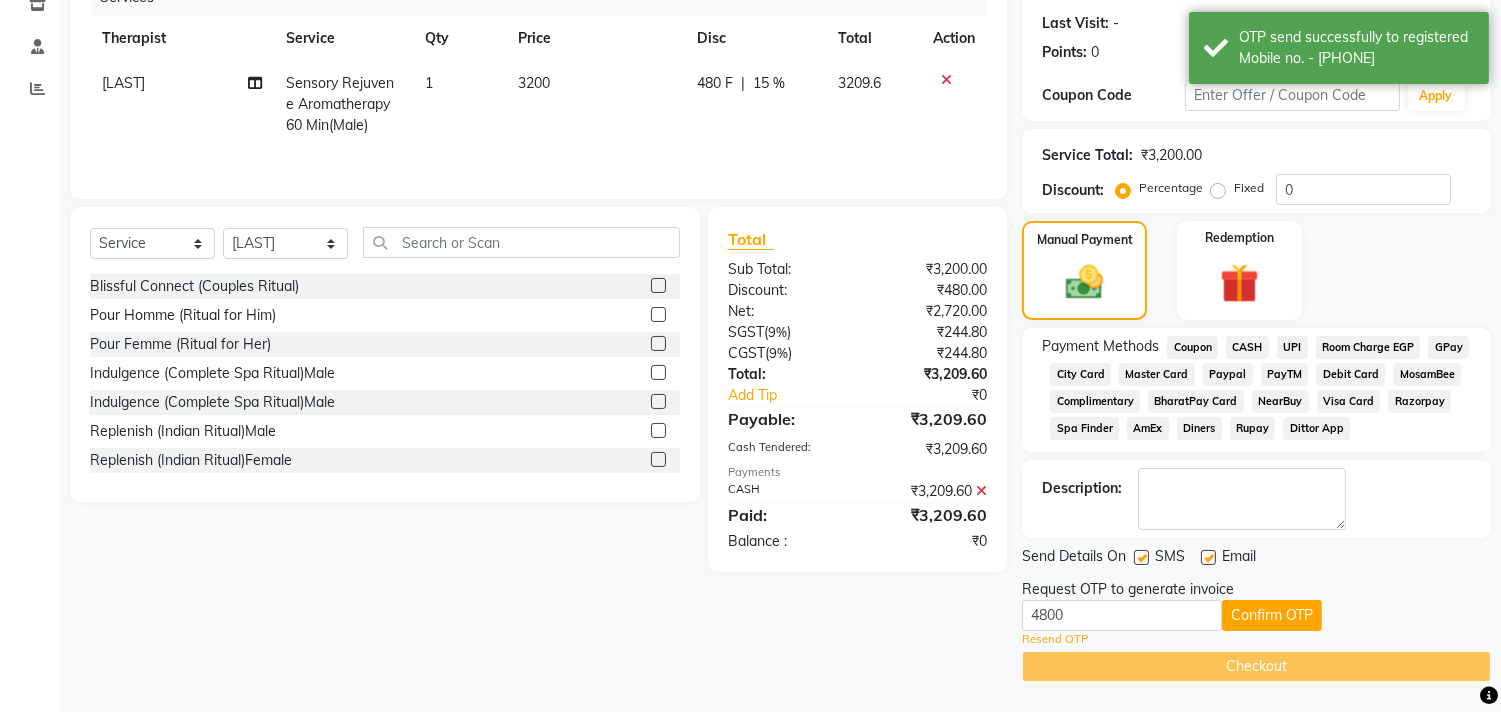scroll, scrollTop: 193, scrollLeft: 0, axis: vertical 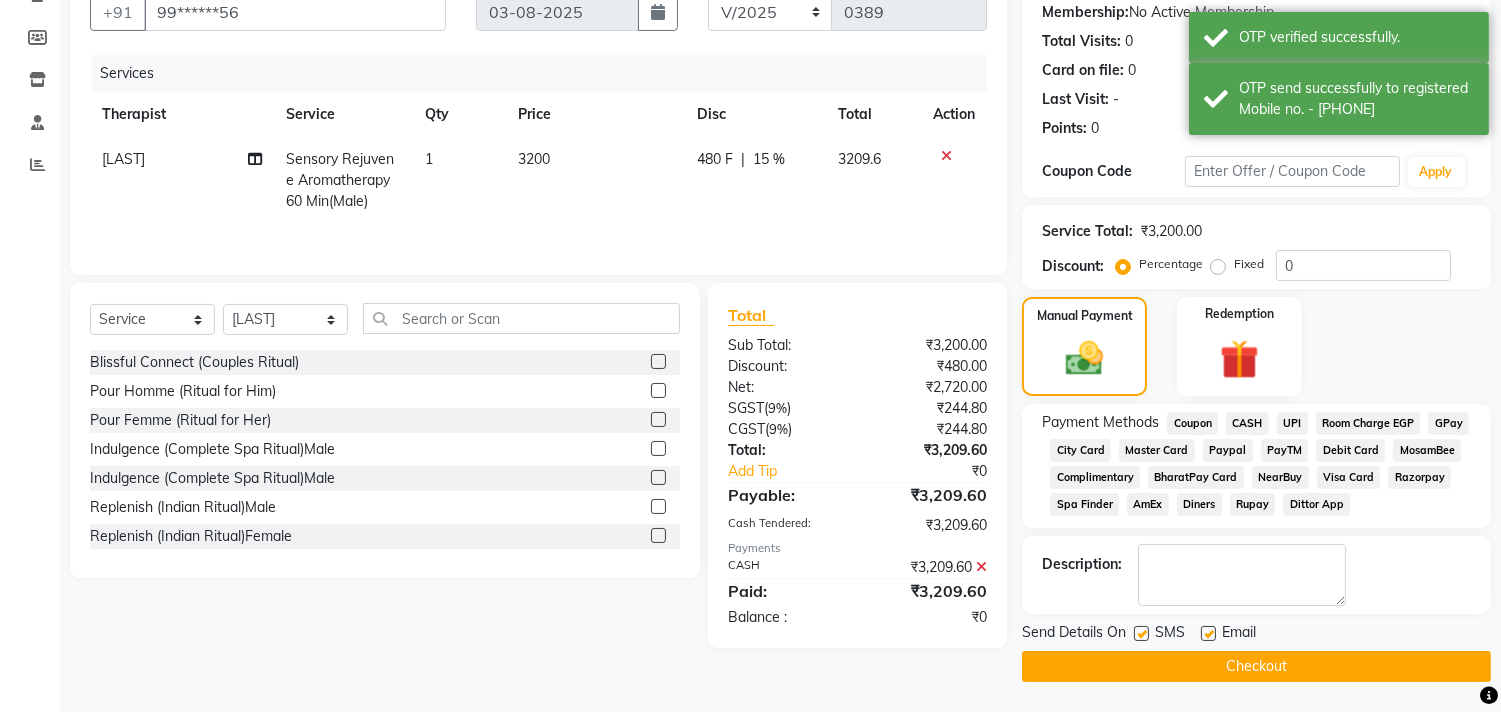 click on "Checkout" 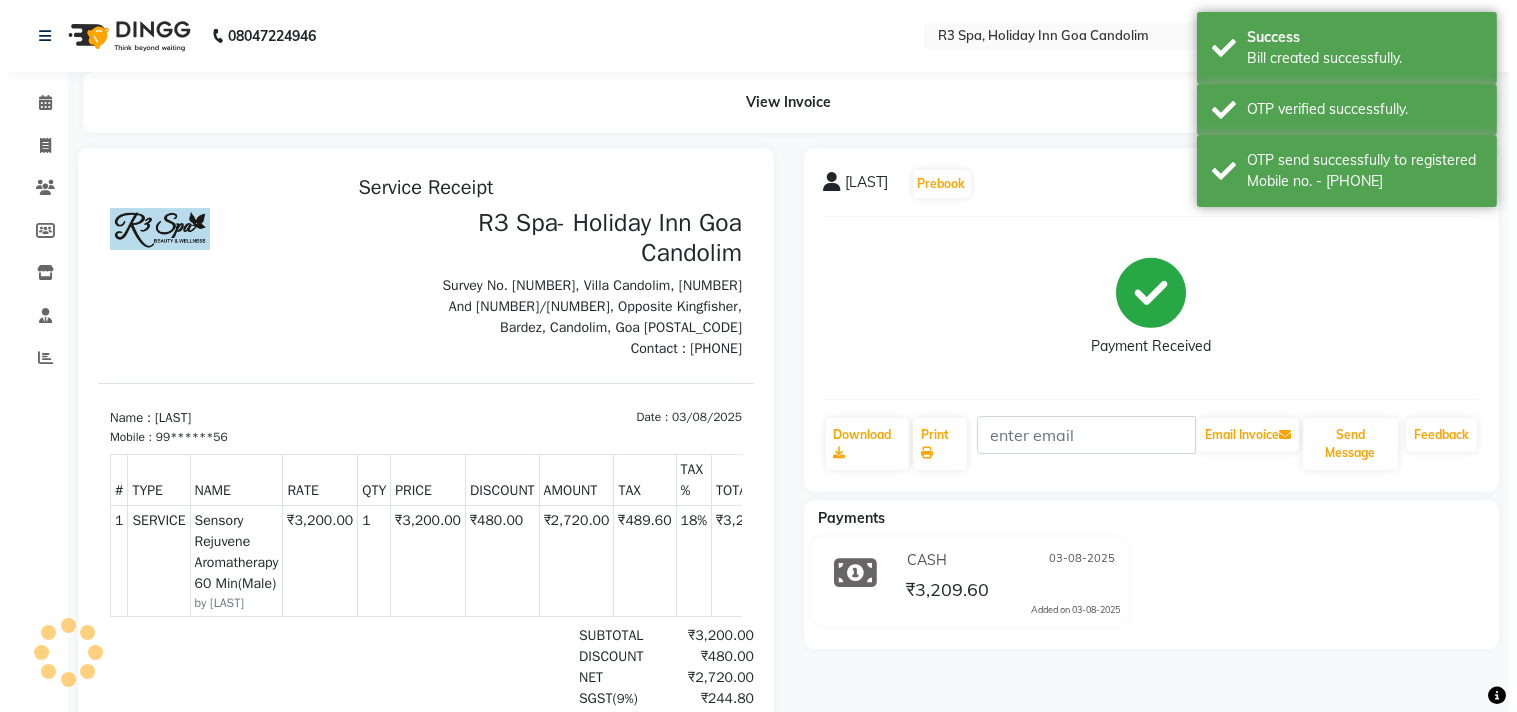 scroll, scrollTop: 0, scrollLeft: 0, axis: both 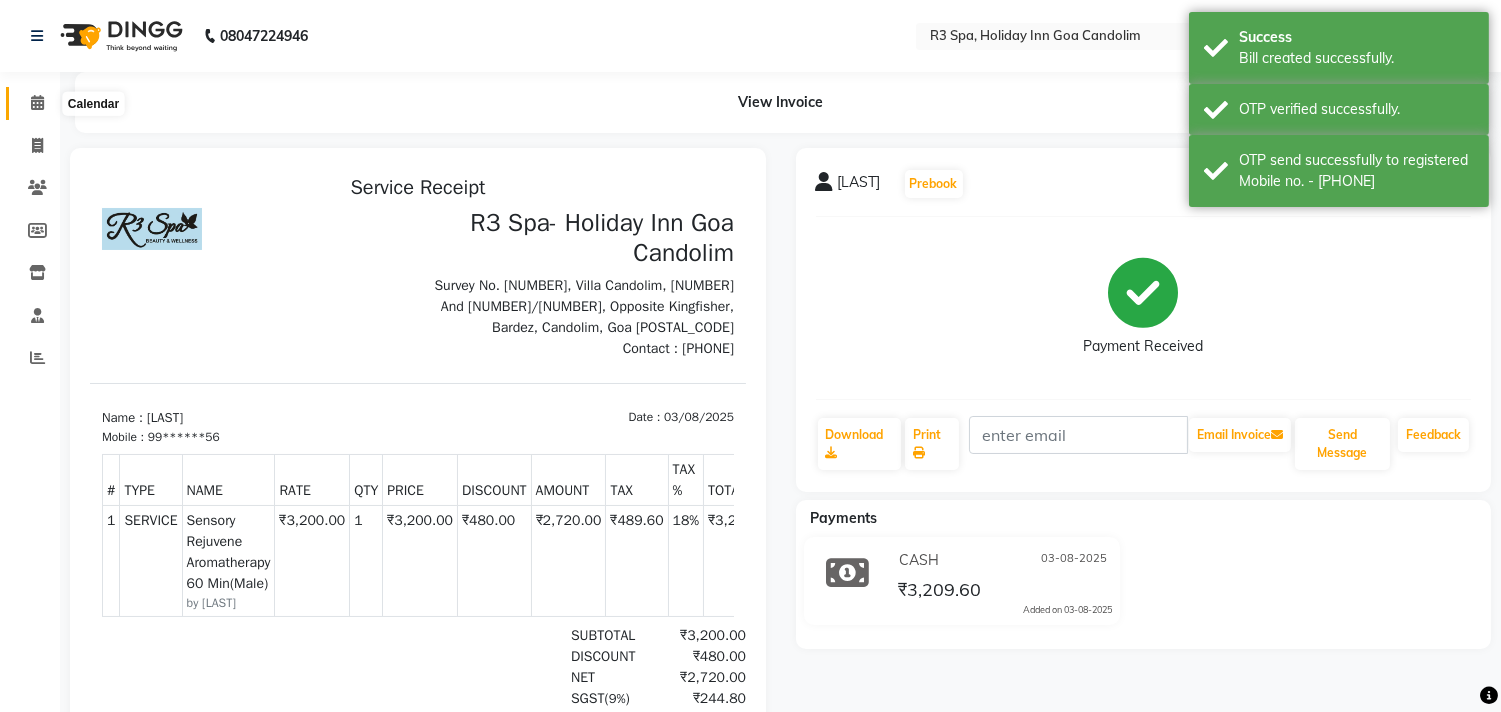 click 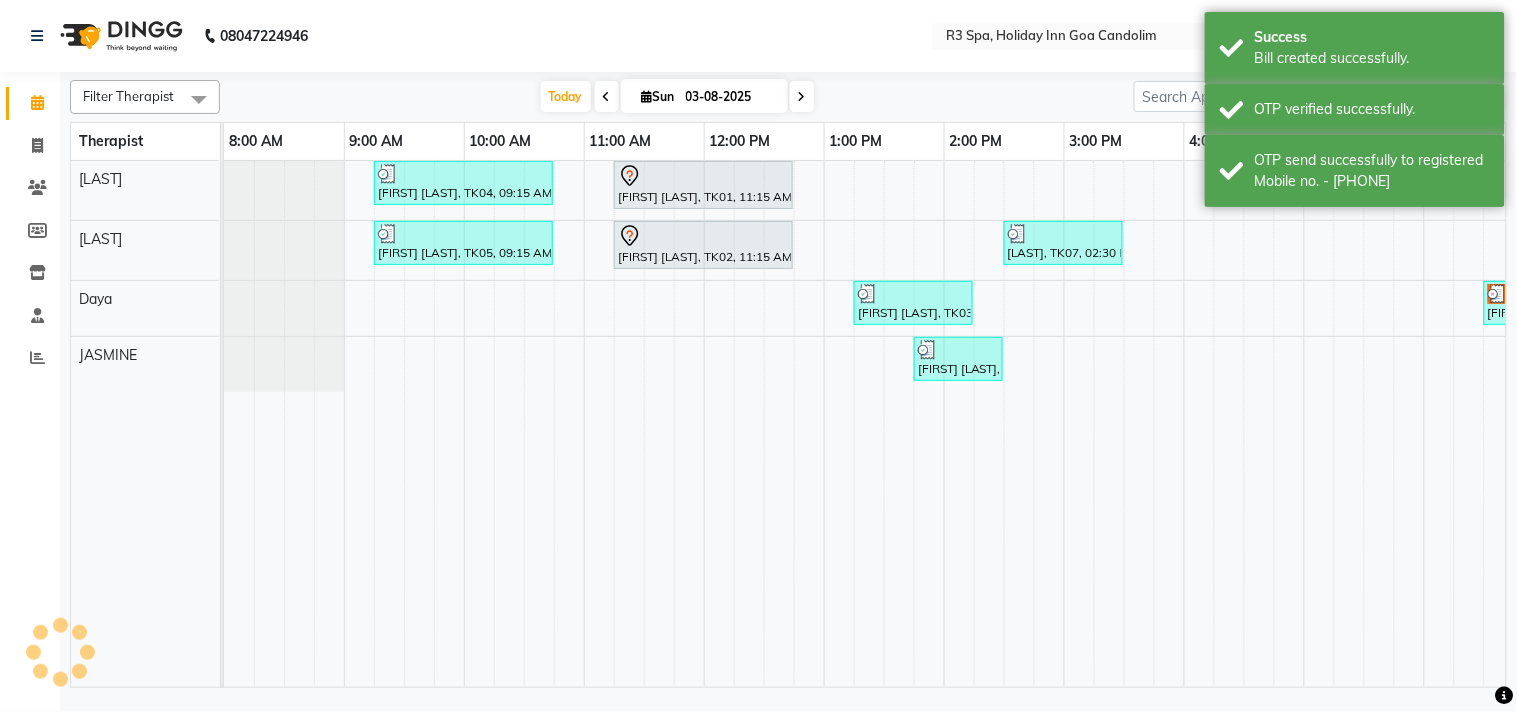 scroll, scrollTop: 0, scrollLeft: 0, axis: both 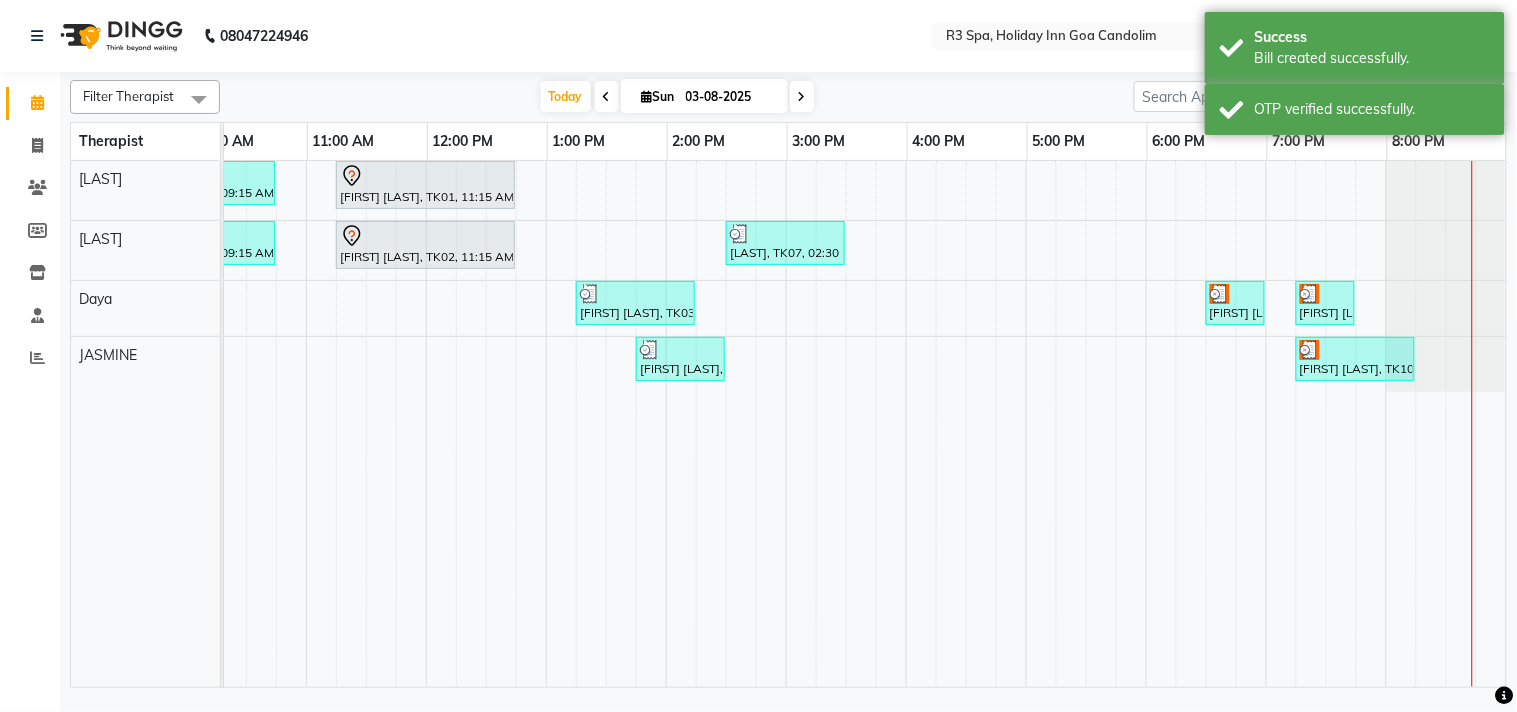 click at bounding box center [1235, 294] 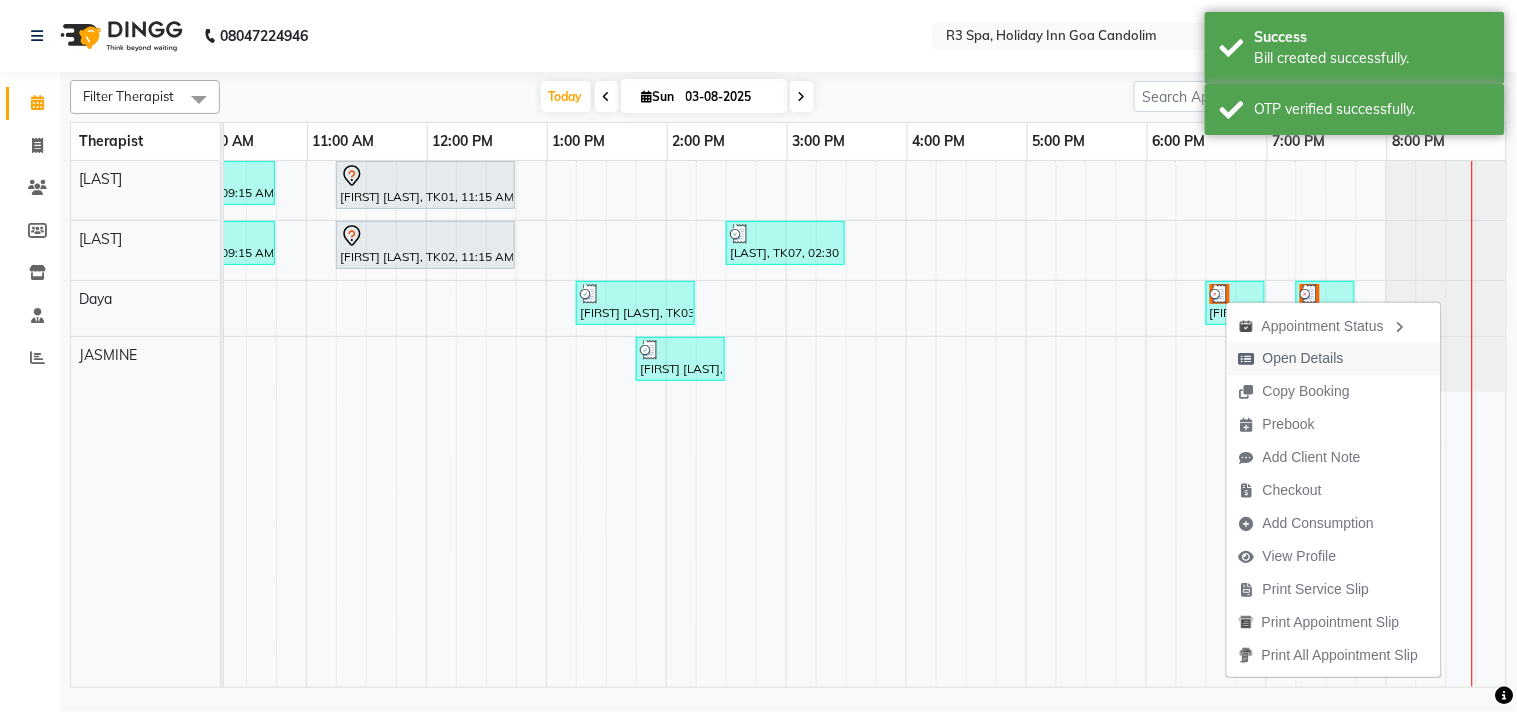 click on "Open Details" at bounding box center [1303, 358] 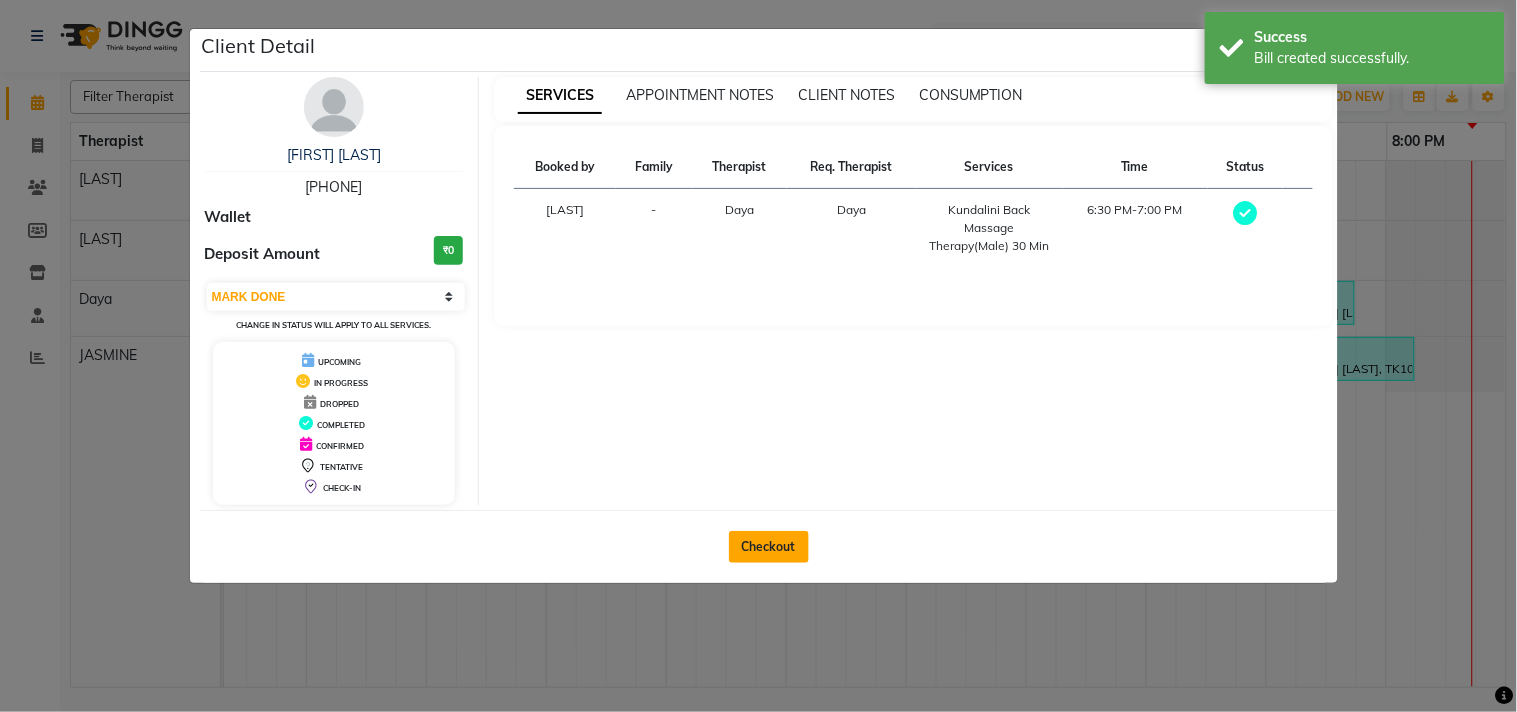click on "Checkout" 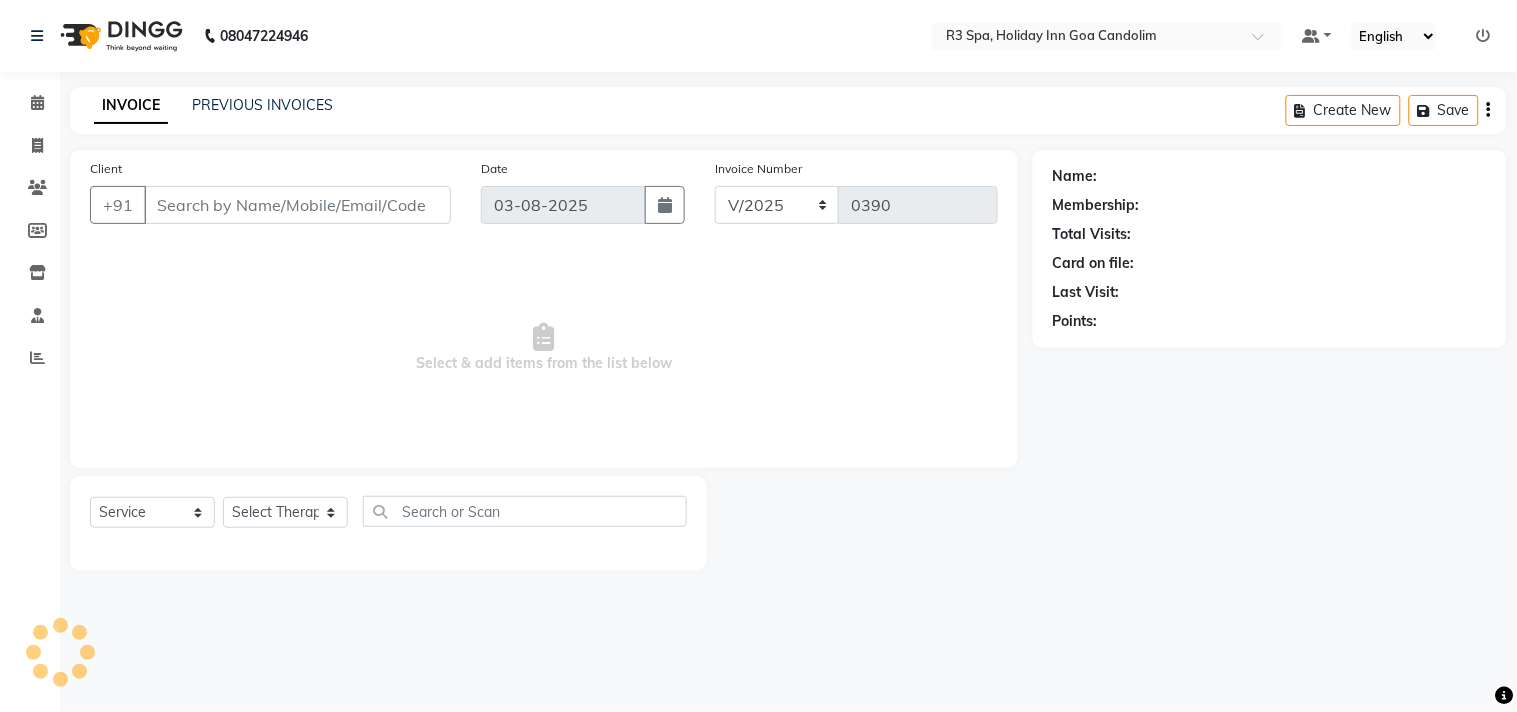 type on "[SSN]" 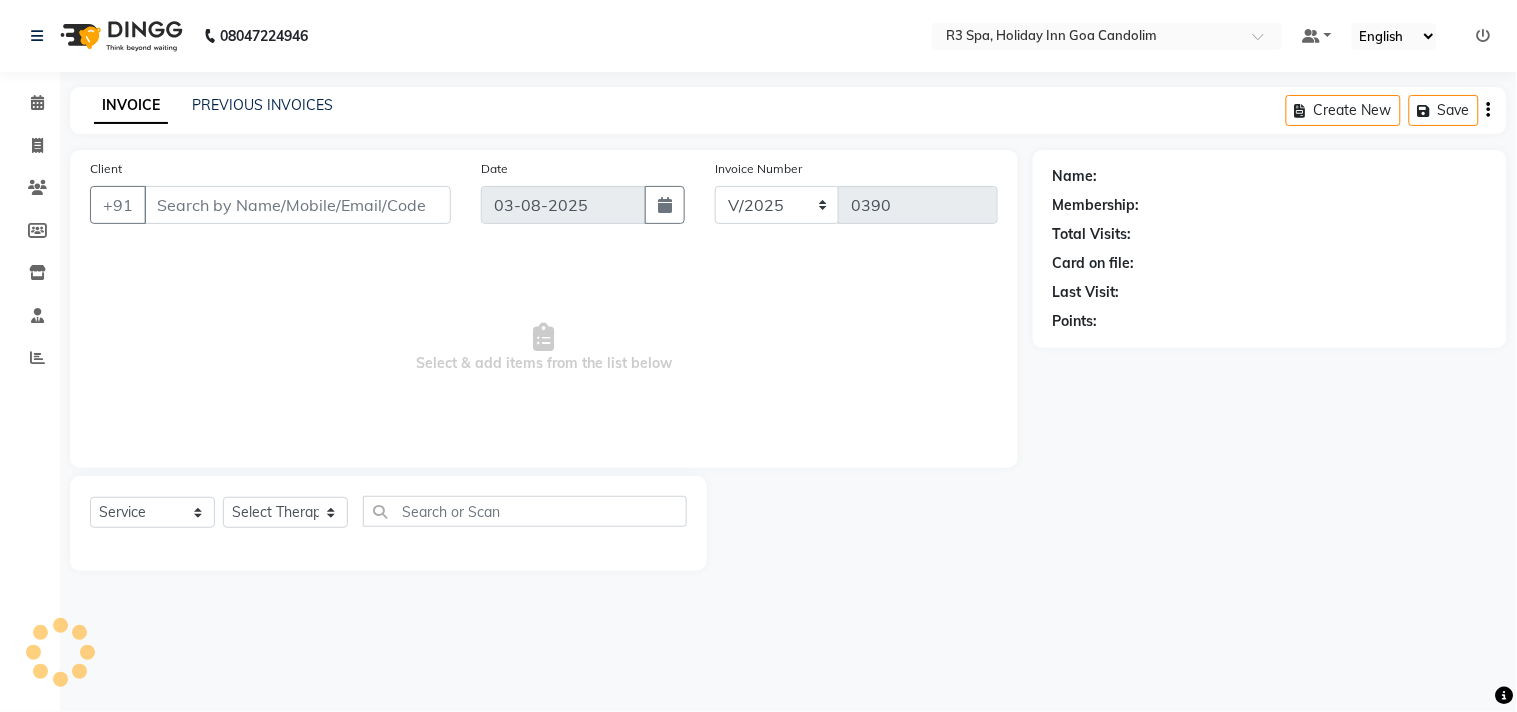 select on "[NUMBER]" 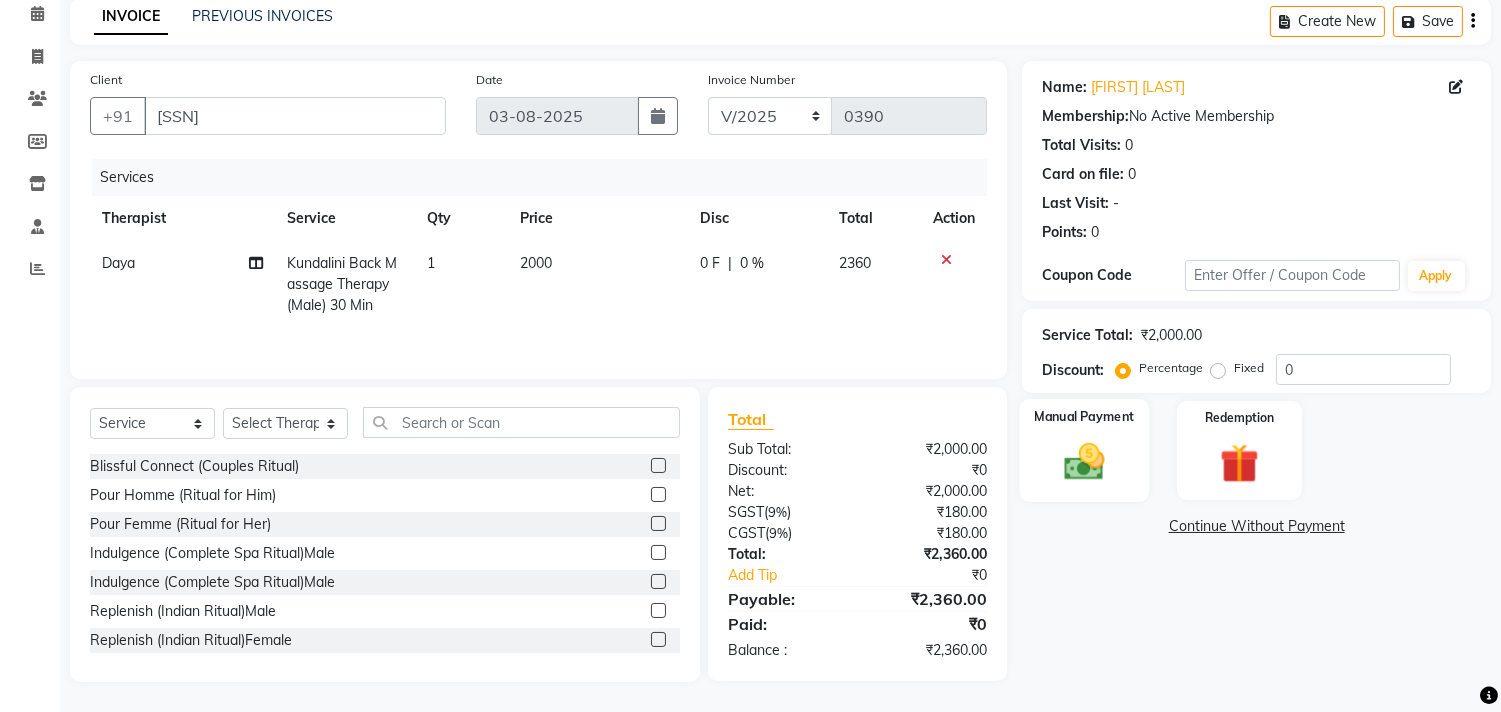 click 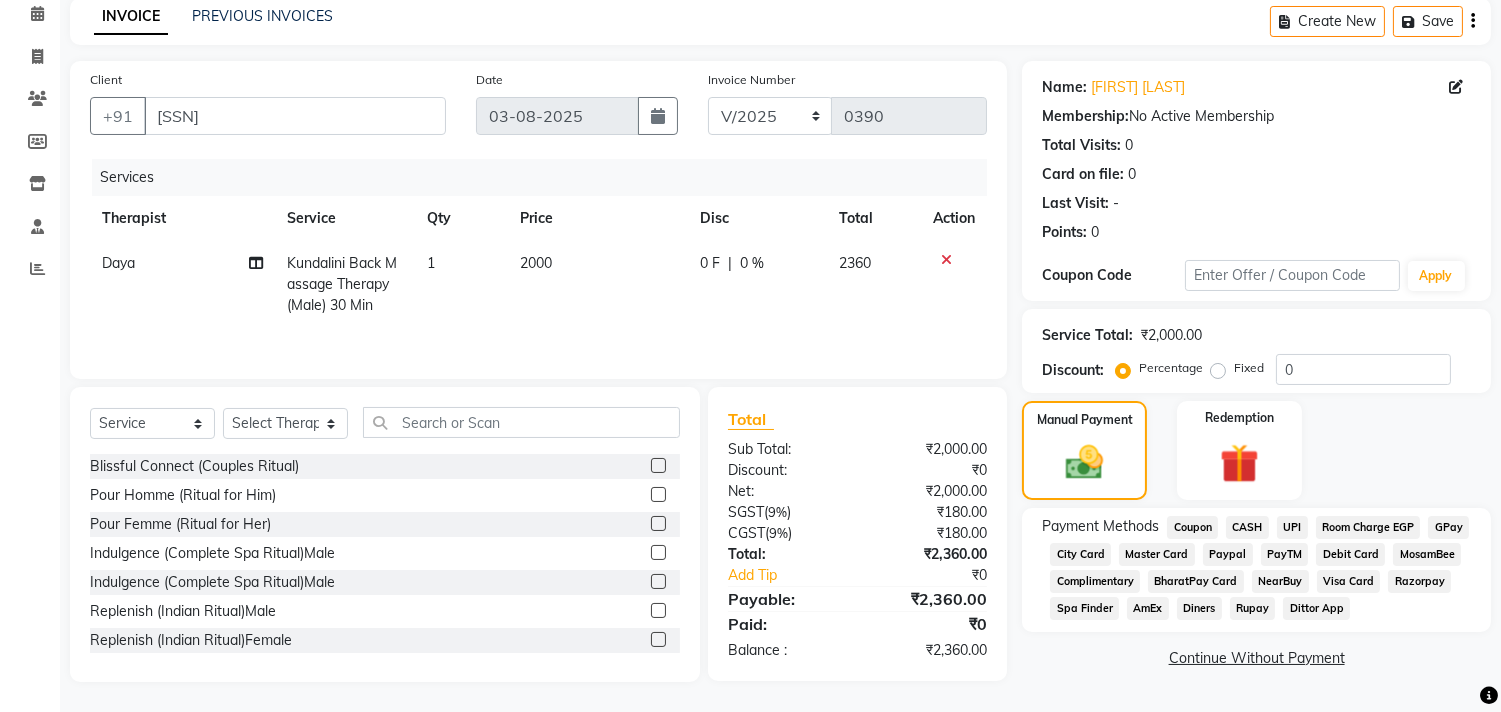 click on "Room Charge EGP" 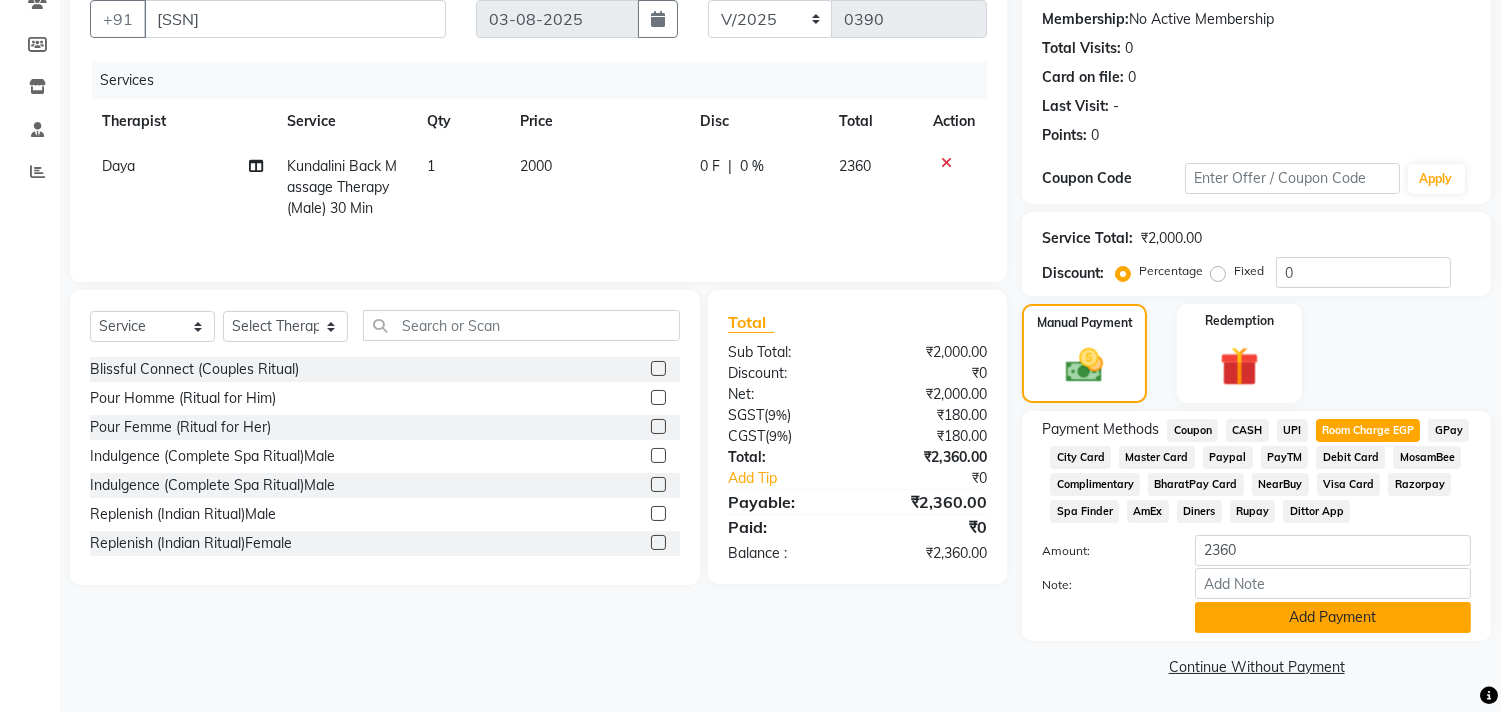click on "Add Payment" 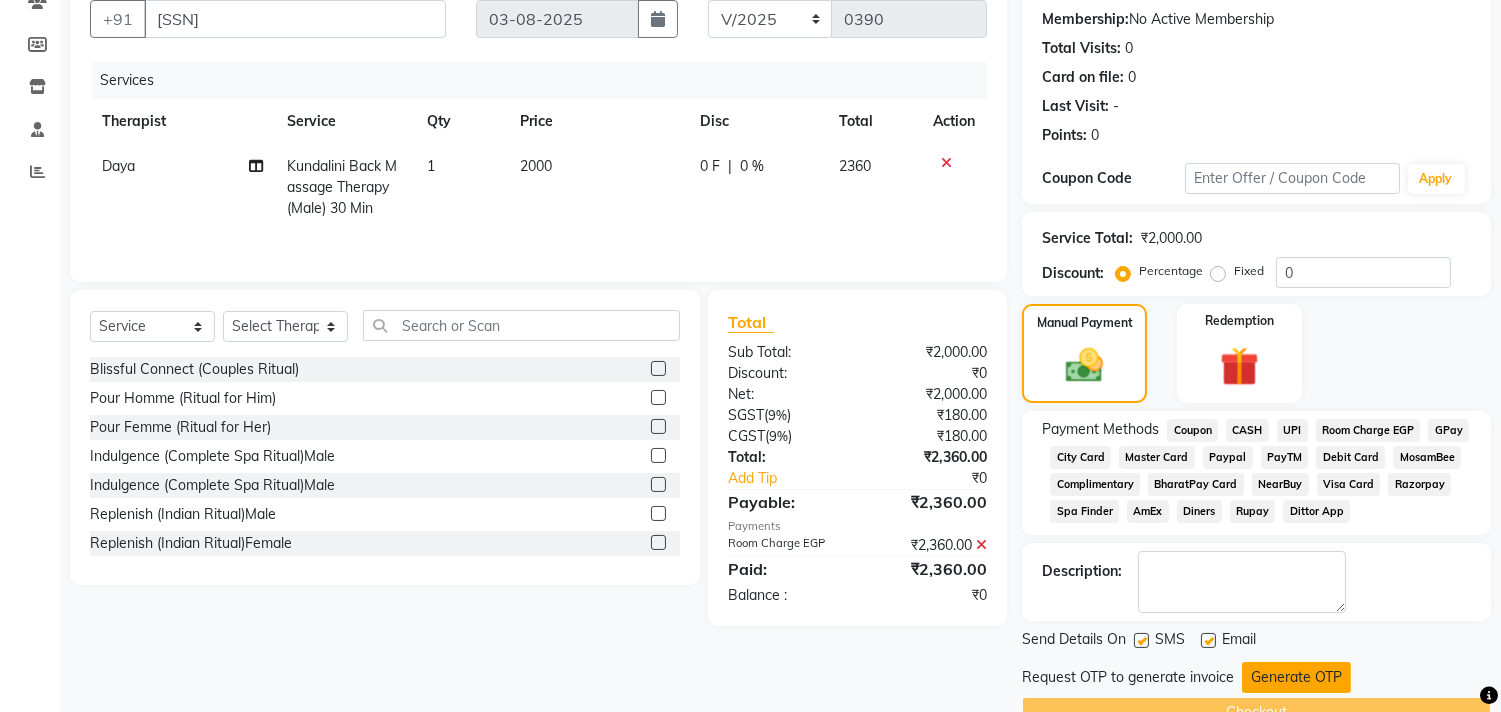 click on "Generate OTP" 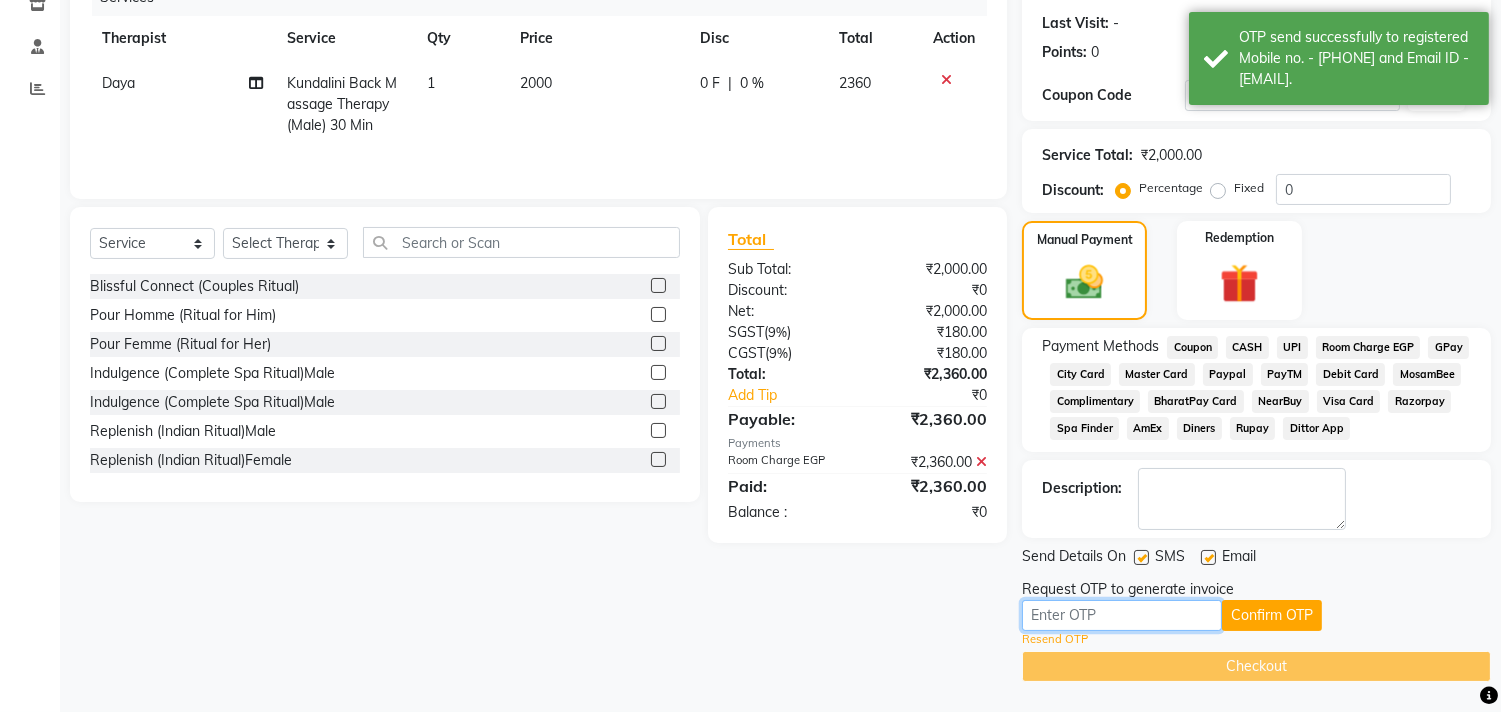click at bounding box center [1122, 615] 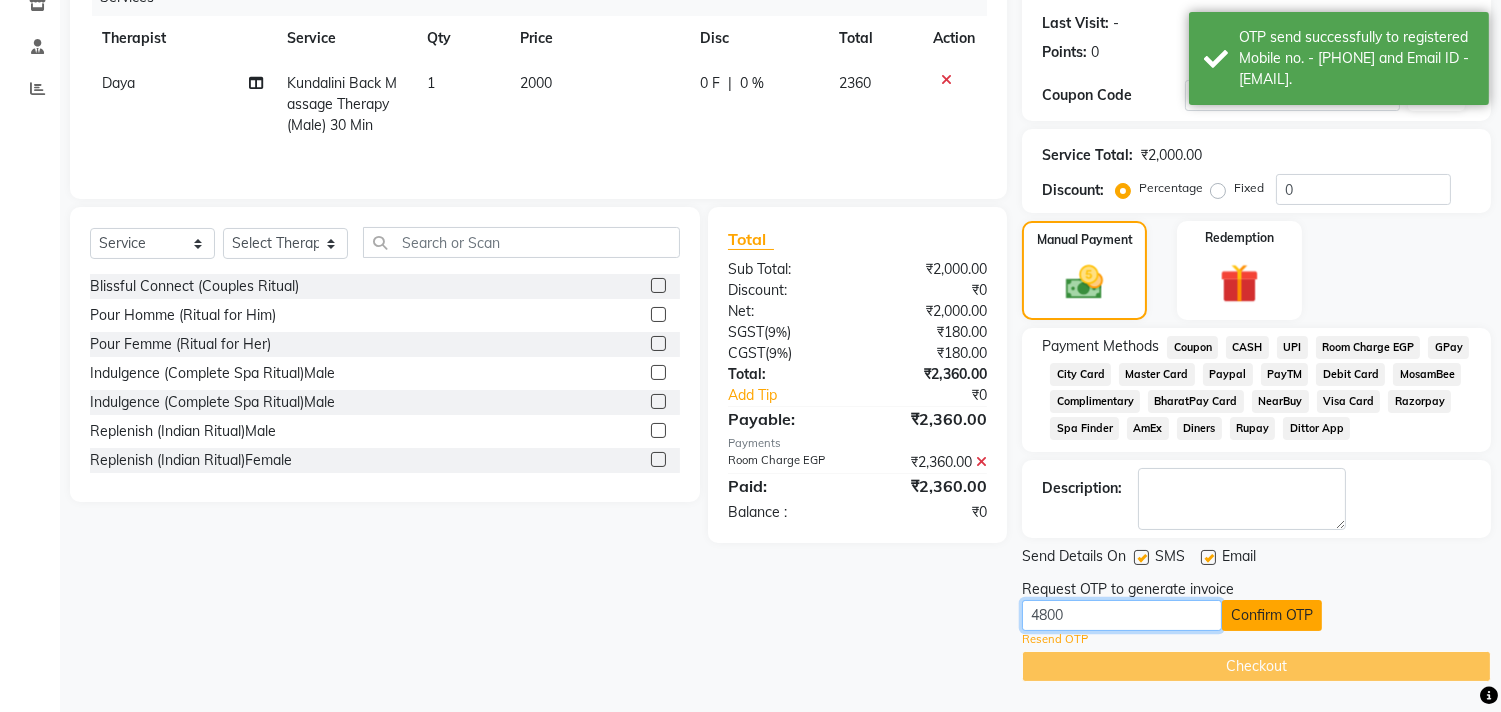 type on "4800" 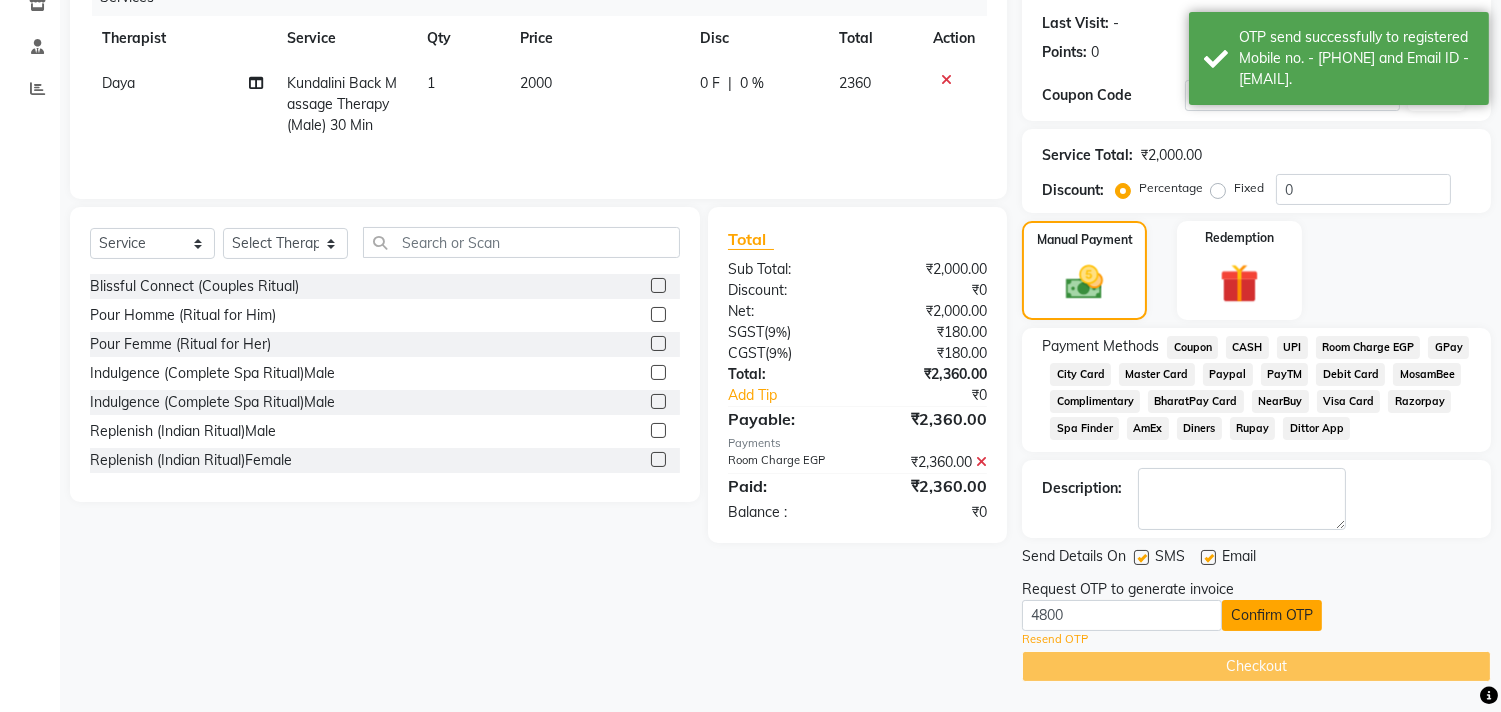 click on "Confirm OTP" 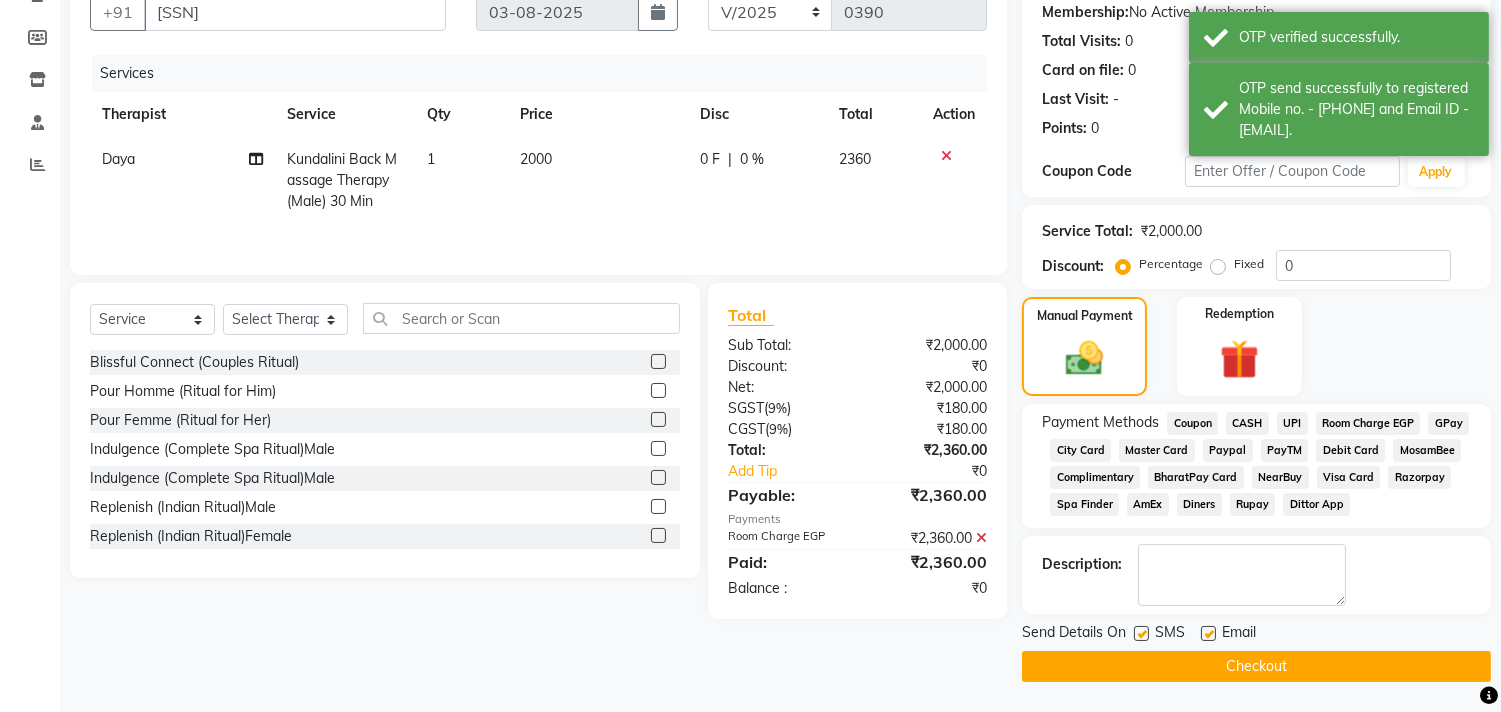 click on "Checkout" 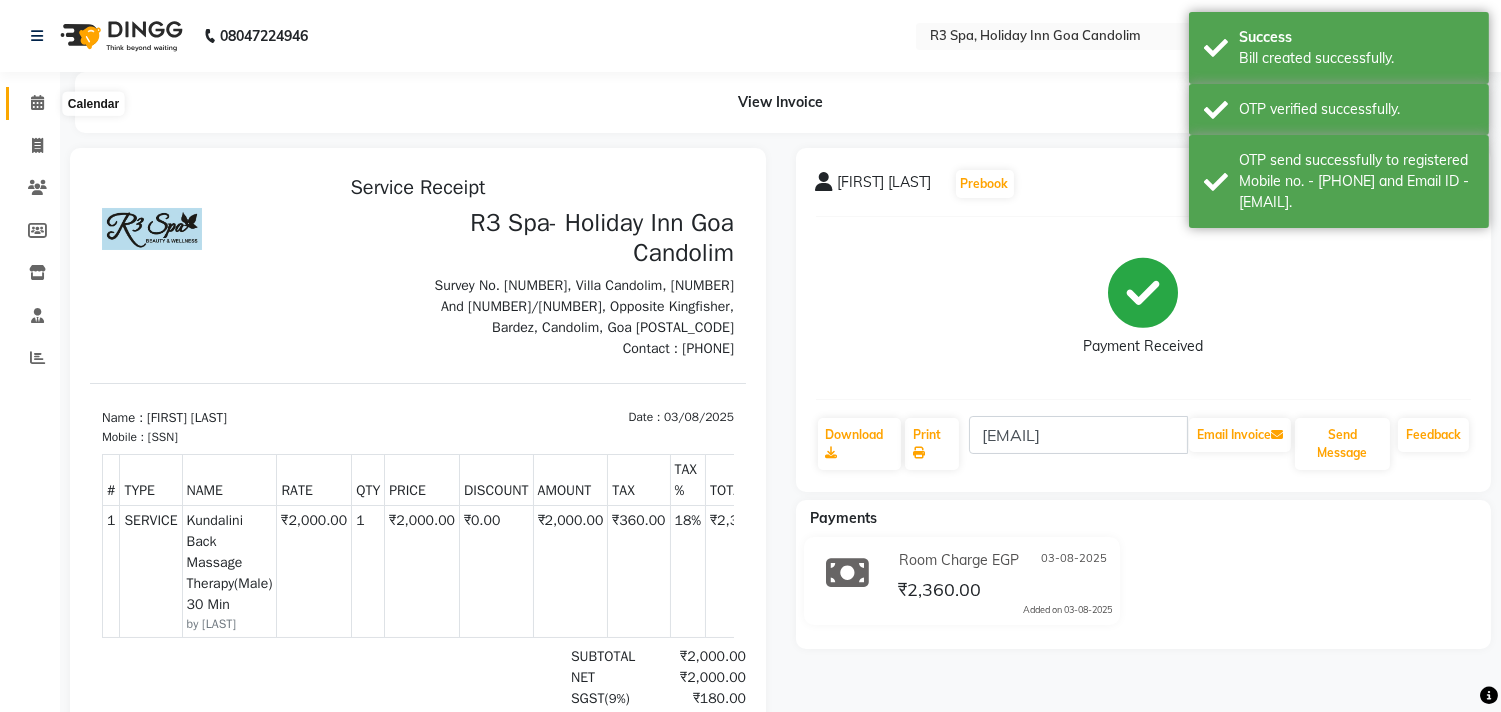 click 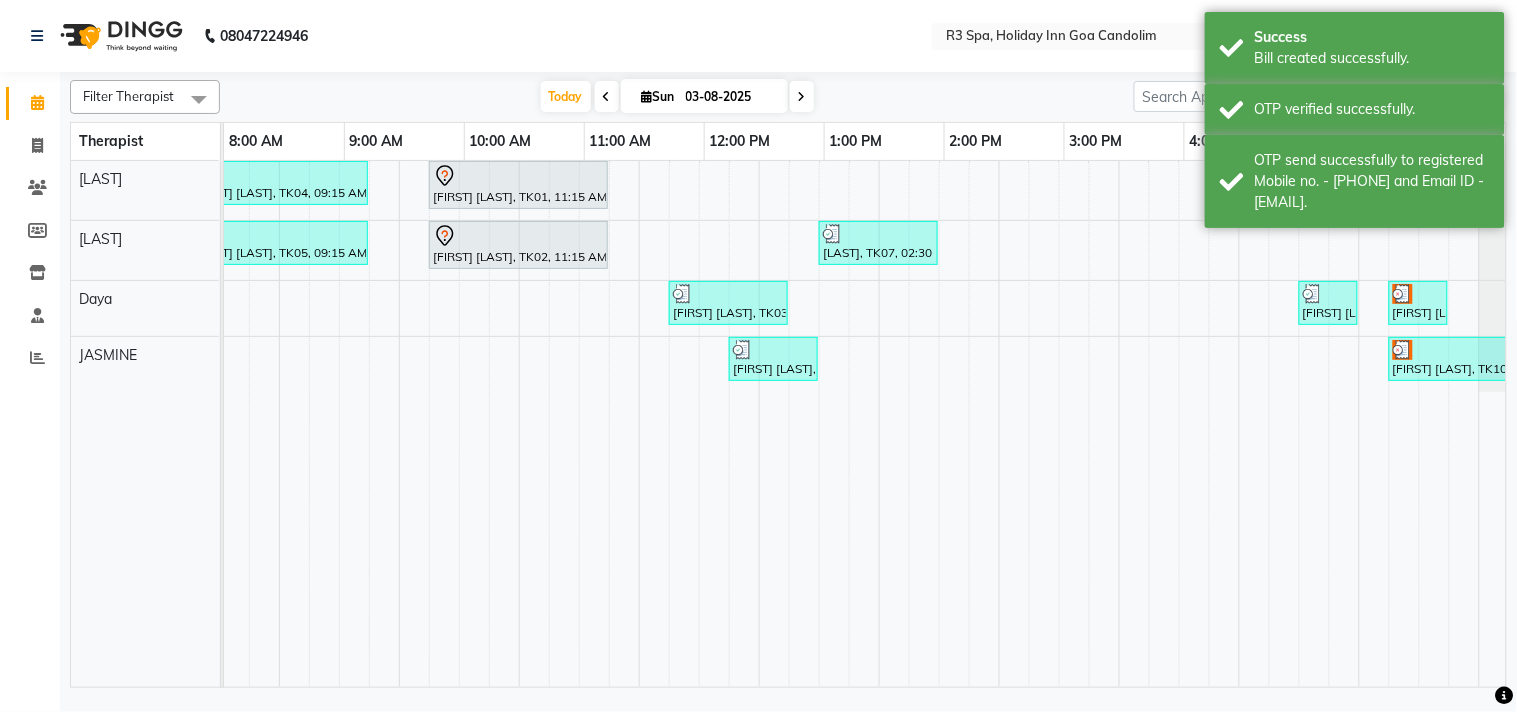 scroll, scrollTop: 0, scrollLeft: 222, axis: horizontal 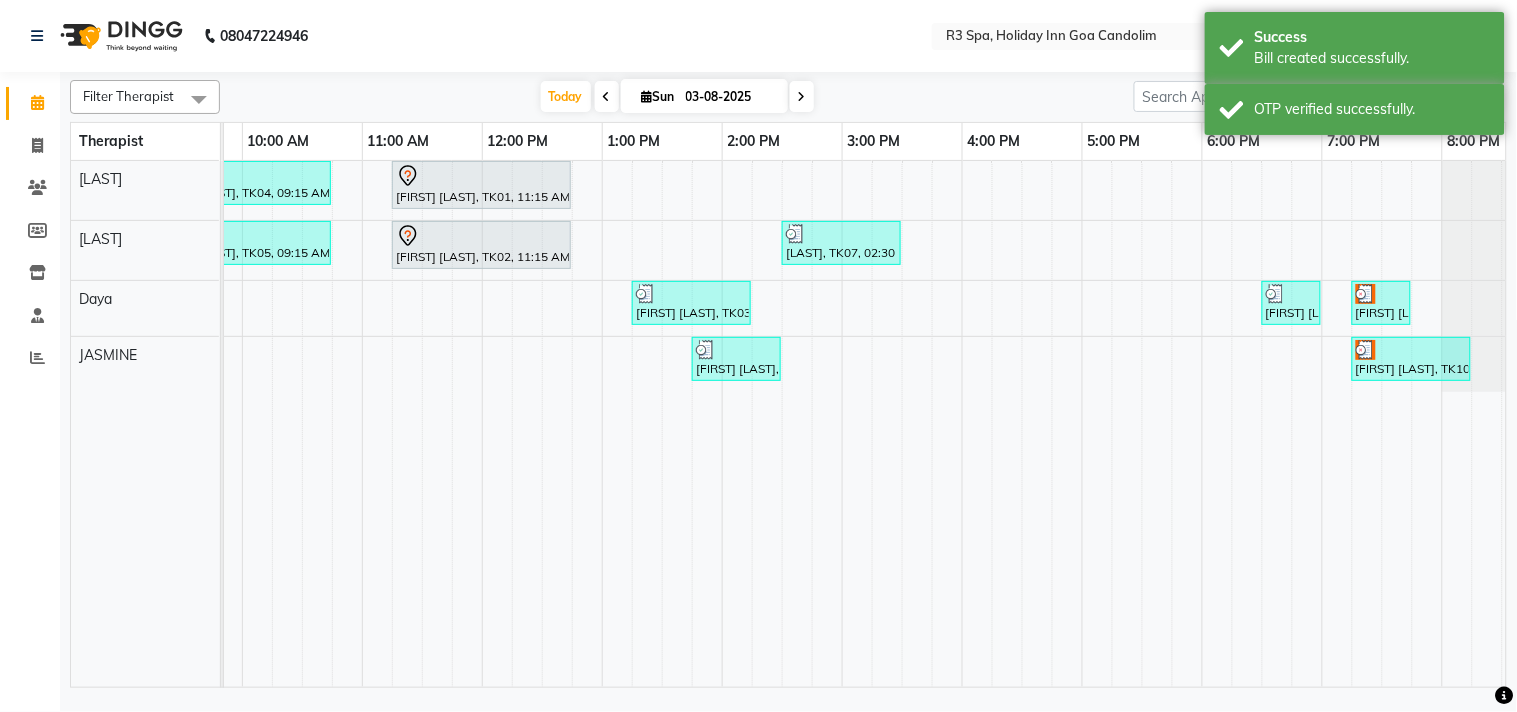 click at bounding box center [1381, 294] 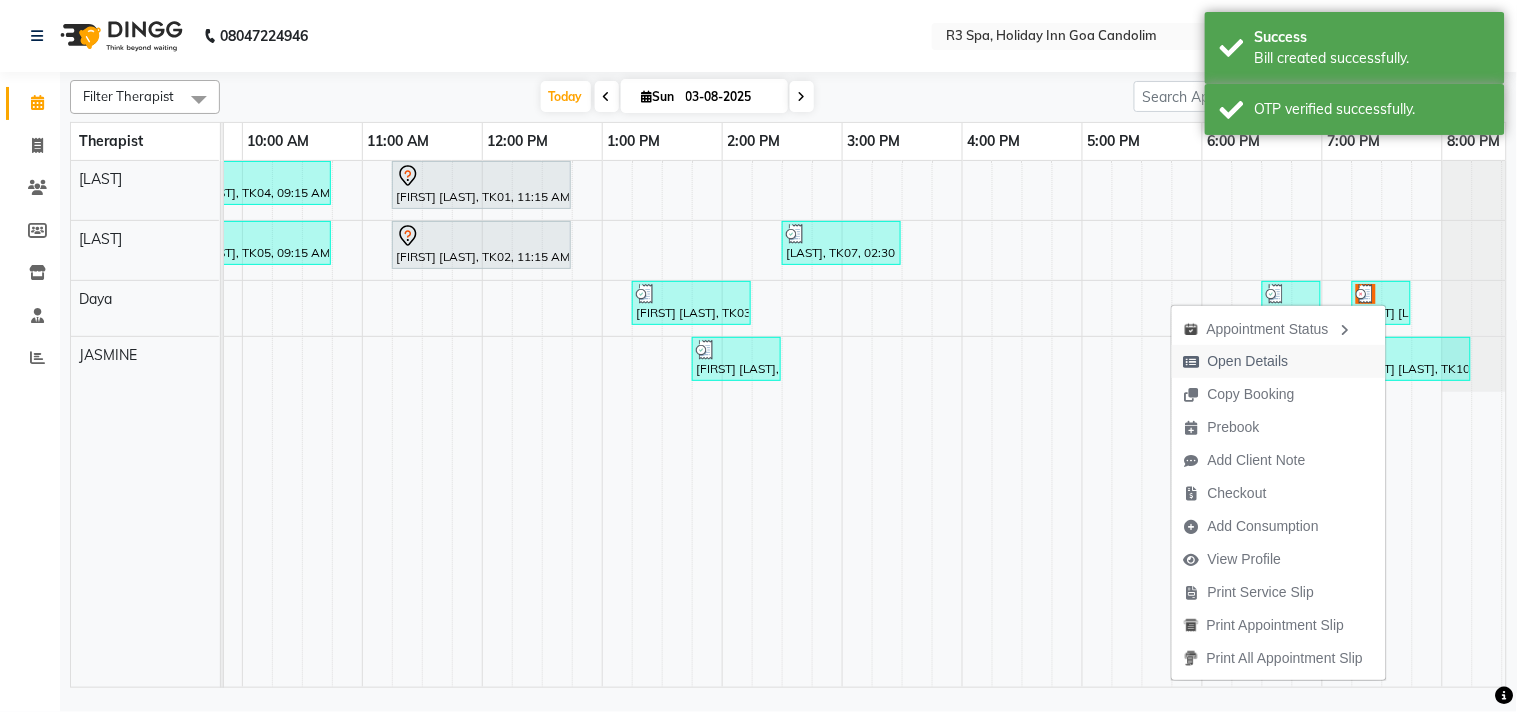 click on "Open Details" at bounding box center (1248, 361) 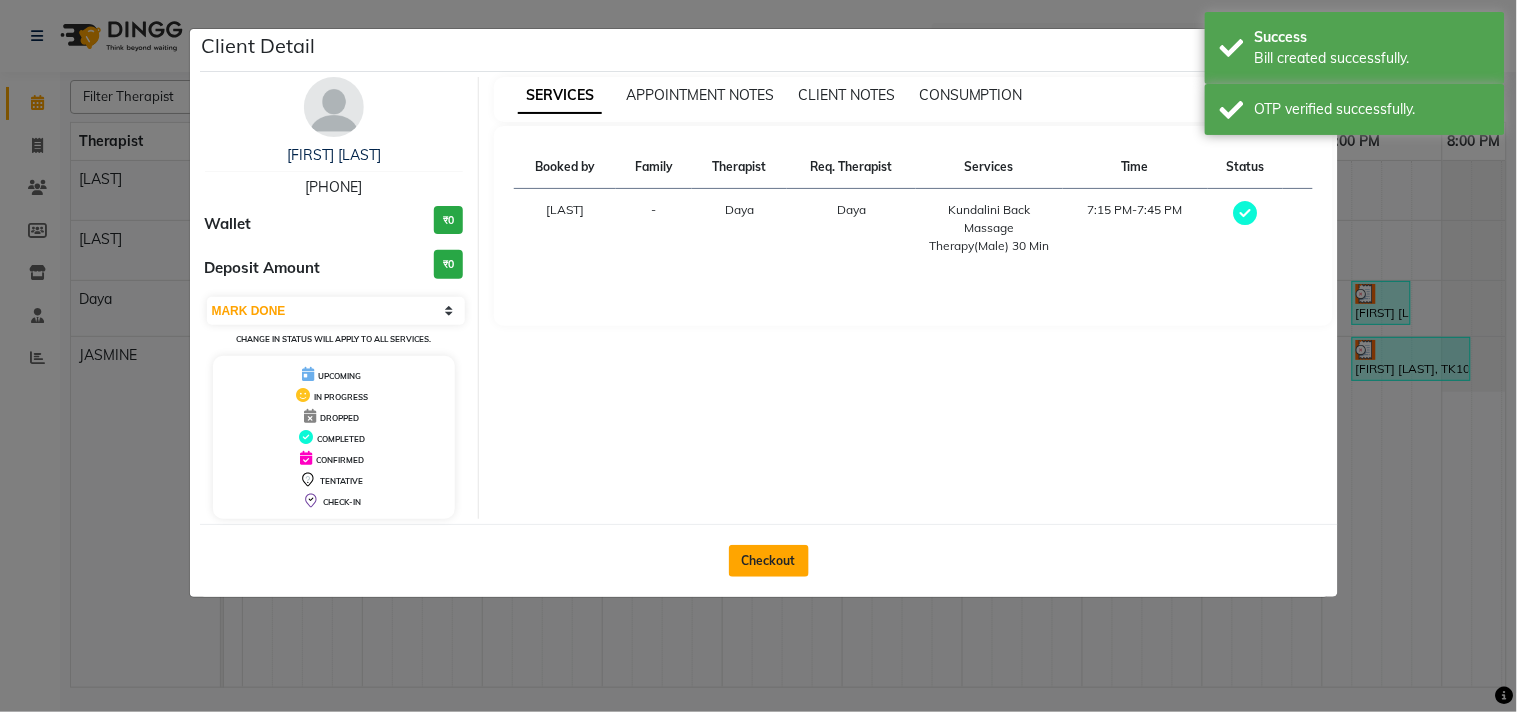 click on "Checkout" 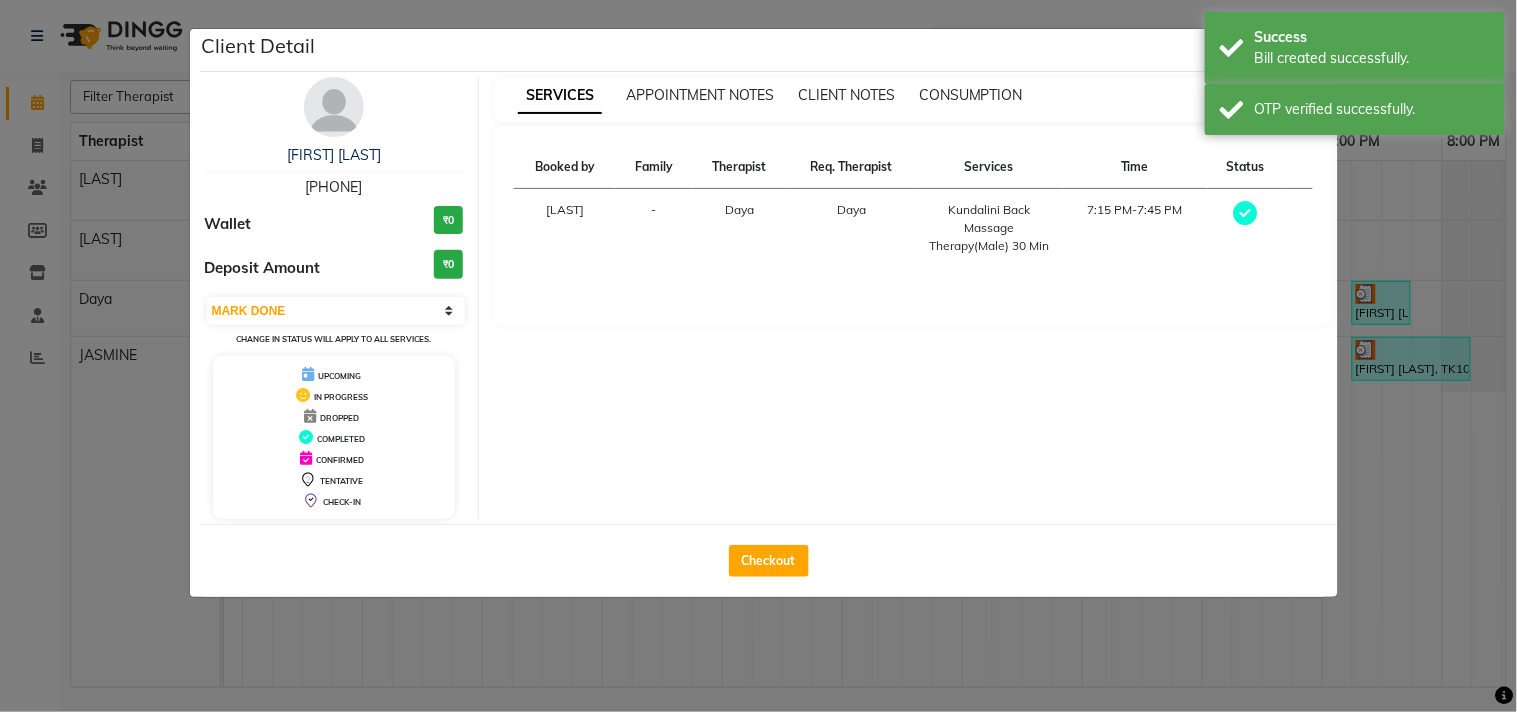 select on "[NUMBER]" 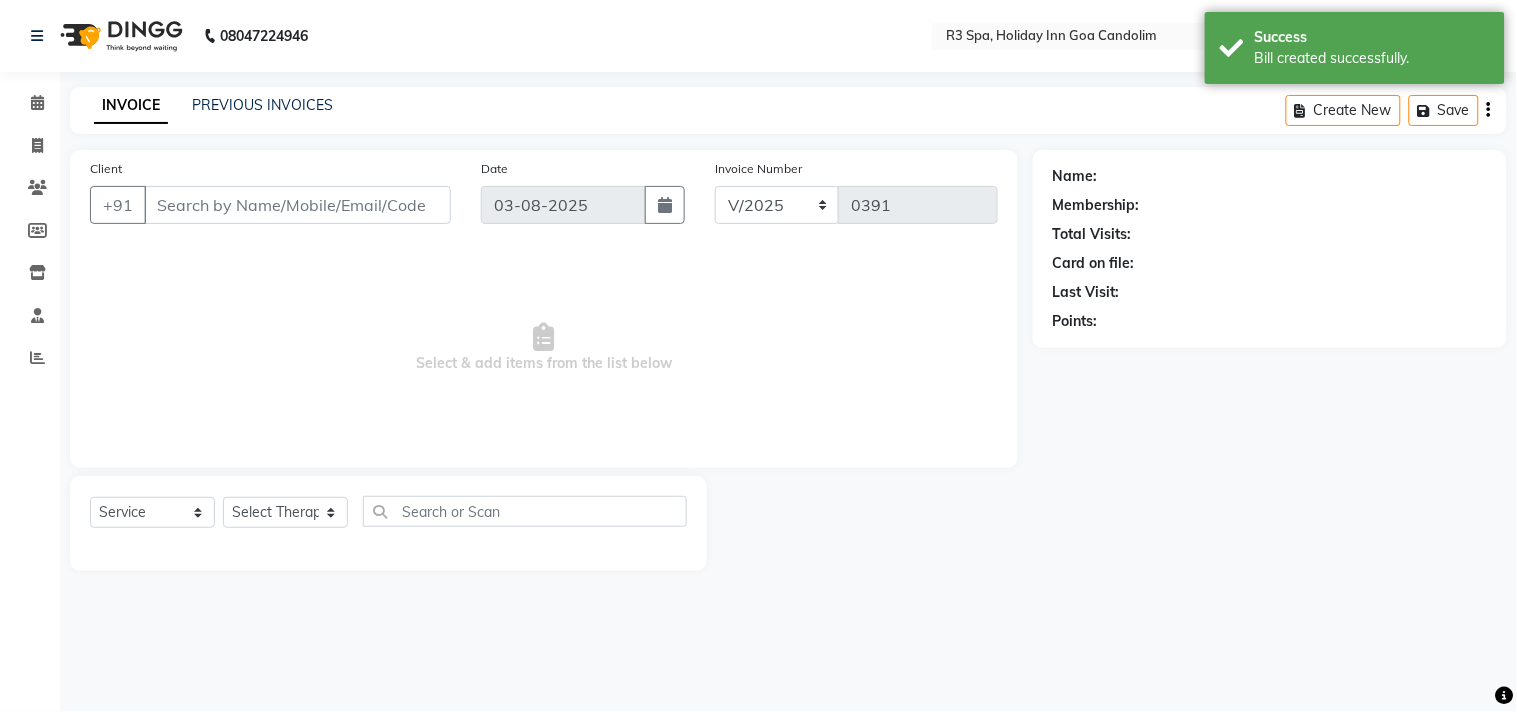 type on "[SSN]" 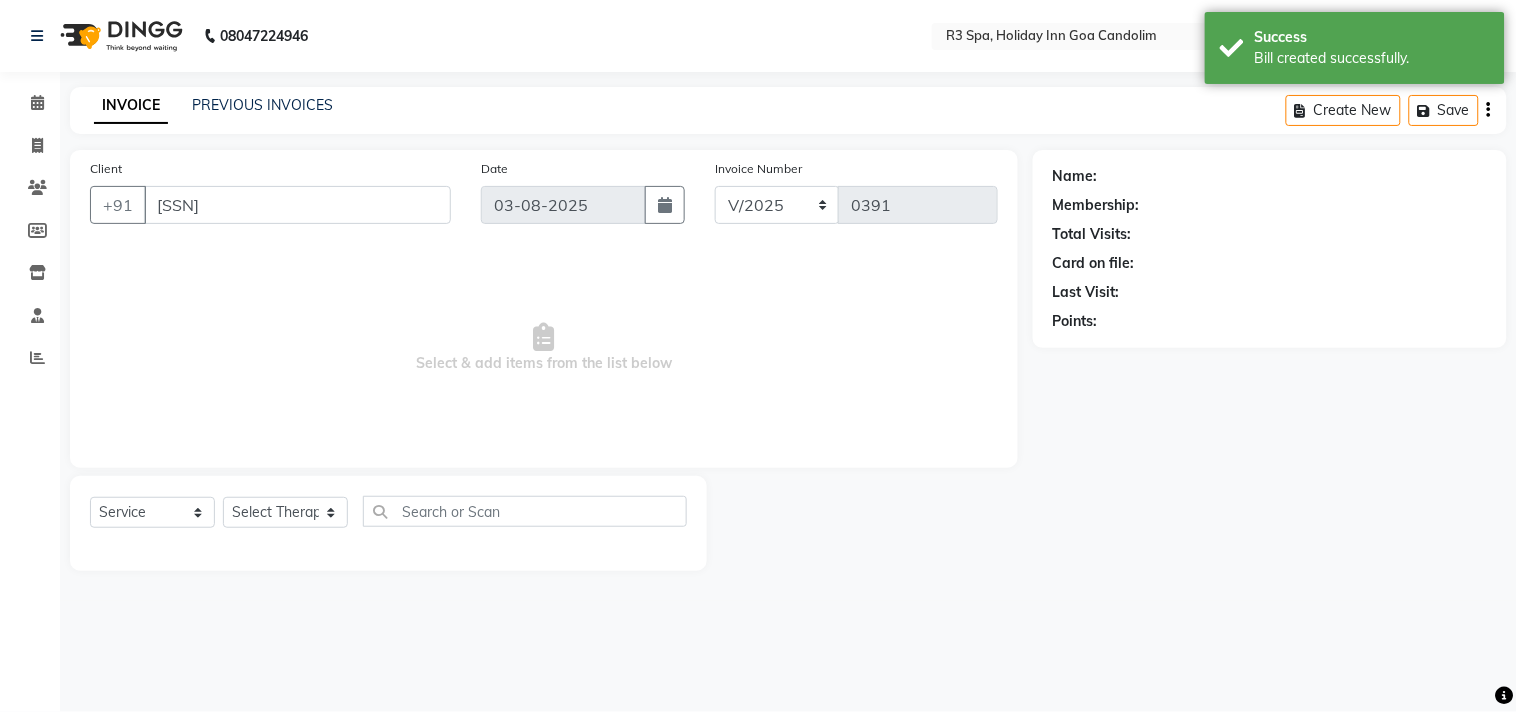 select on "[NUMBER]" 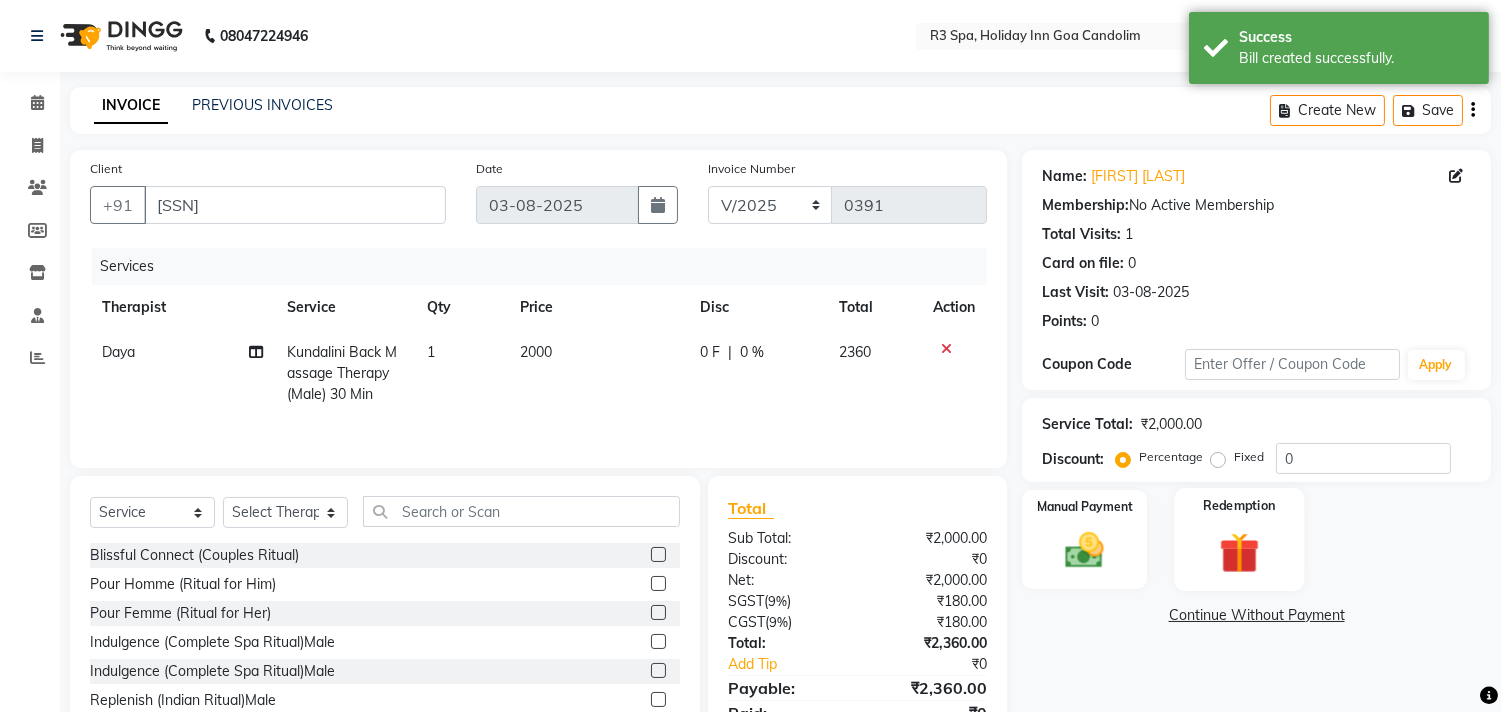 drag, startPoint x: 1112, startPoint y: 531, endPoint x: 1253, endPoint y: 558, distance: 143.56183 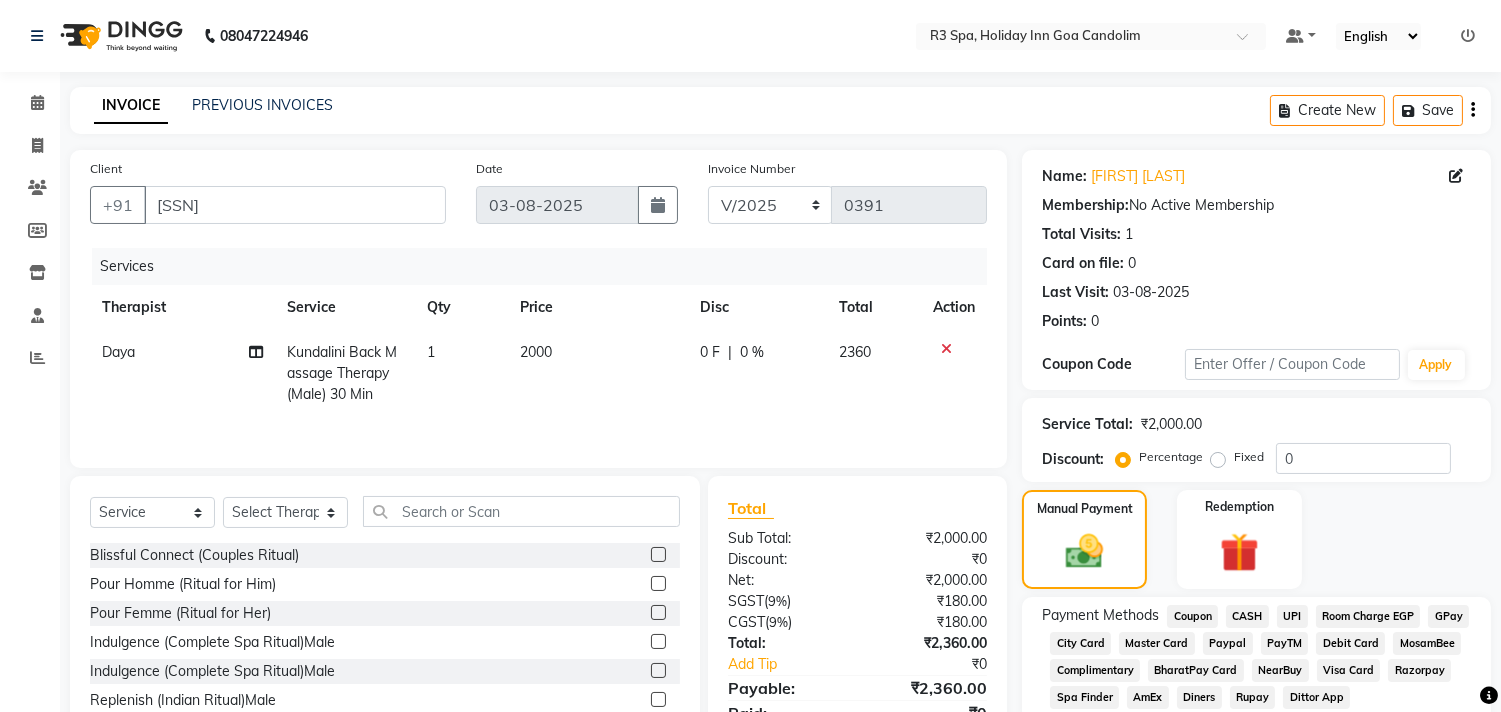 click on "Room Charge EGP" 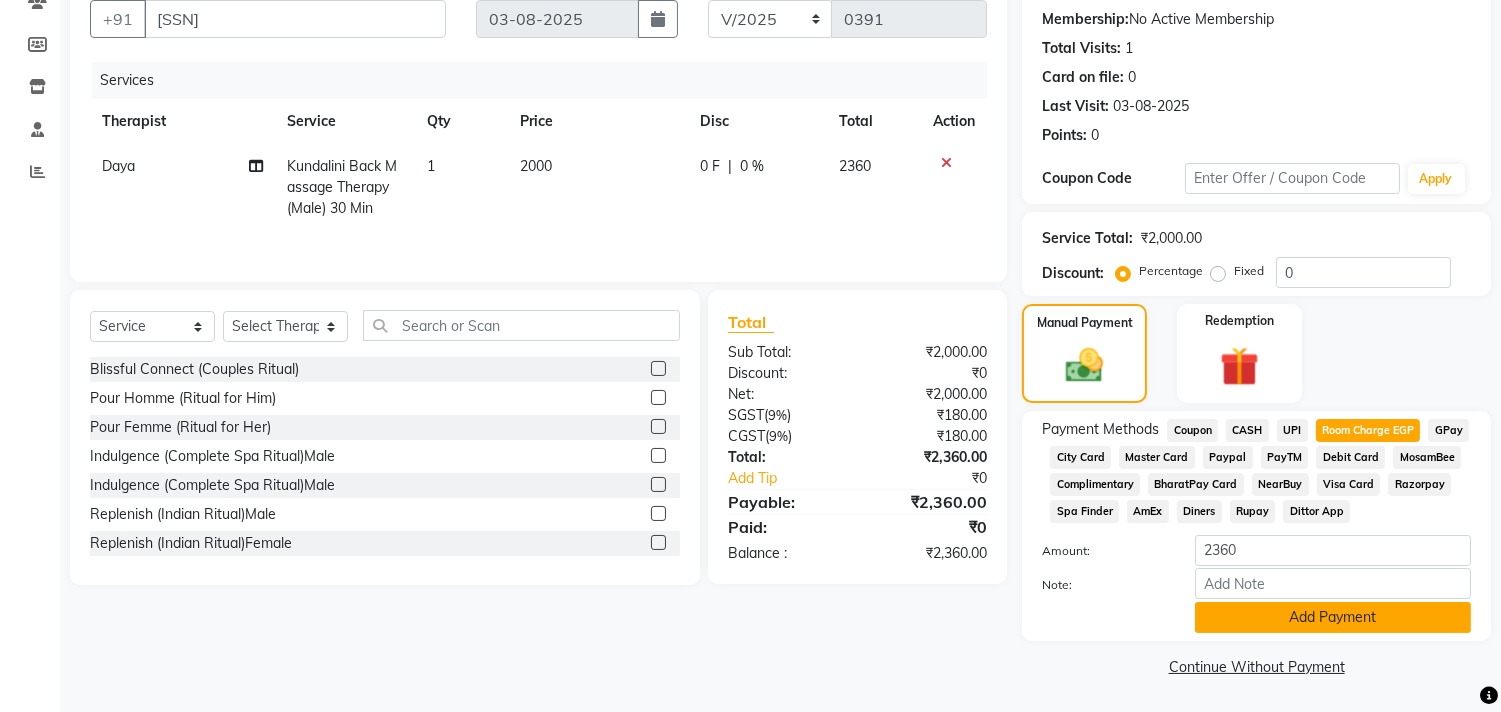 click on "Add Payment" 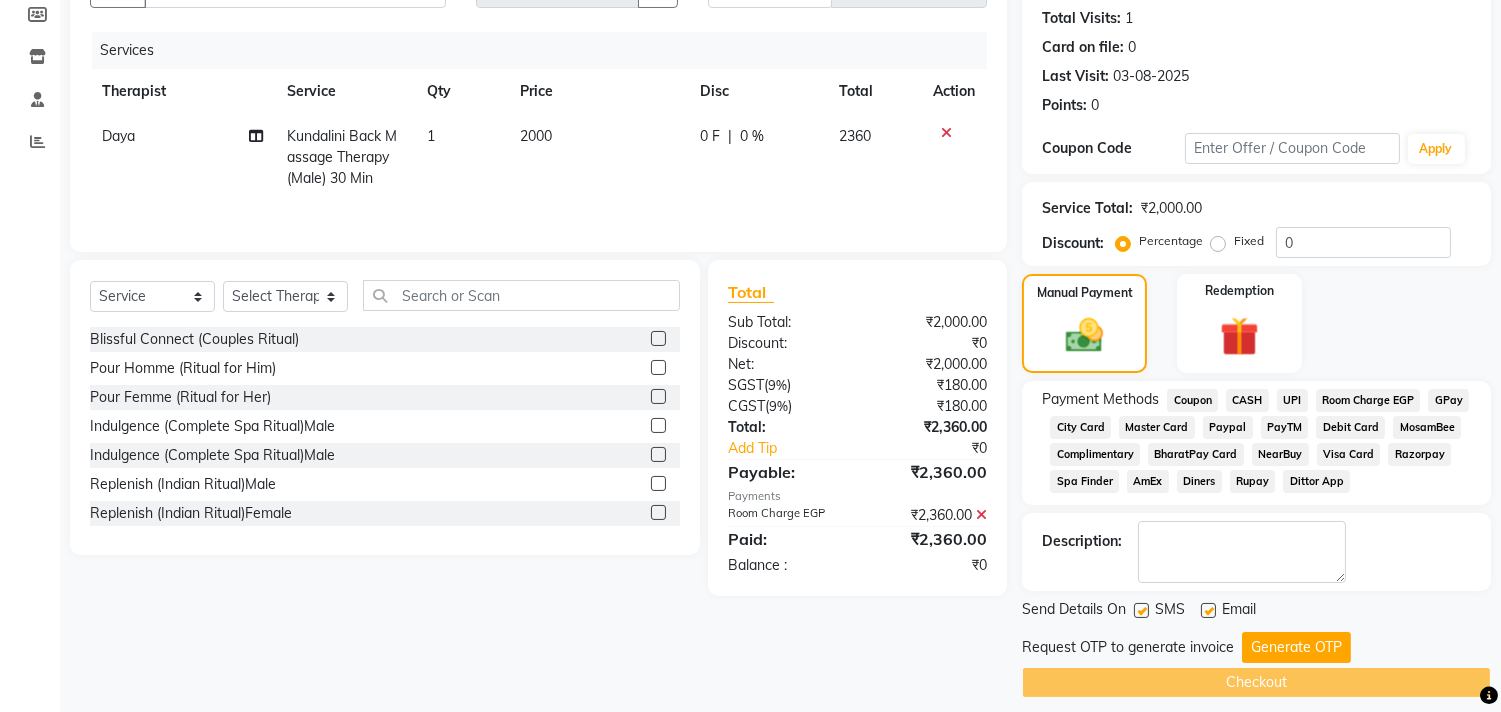scroll, scrollTop: 232, scrollLeft: 0, axis: vertical 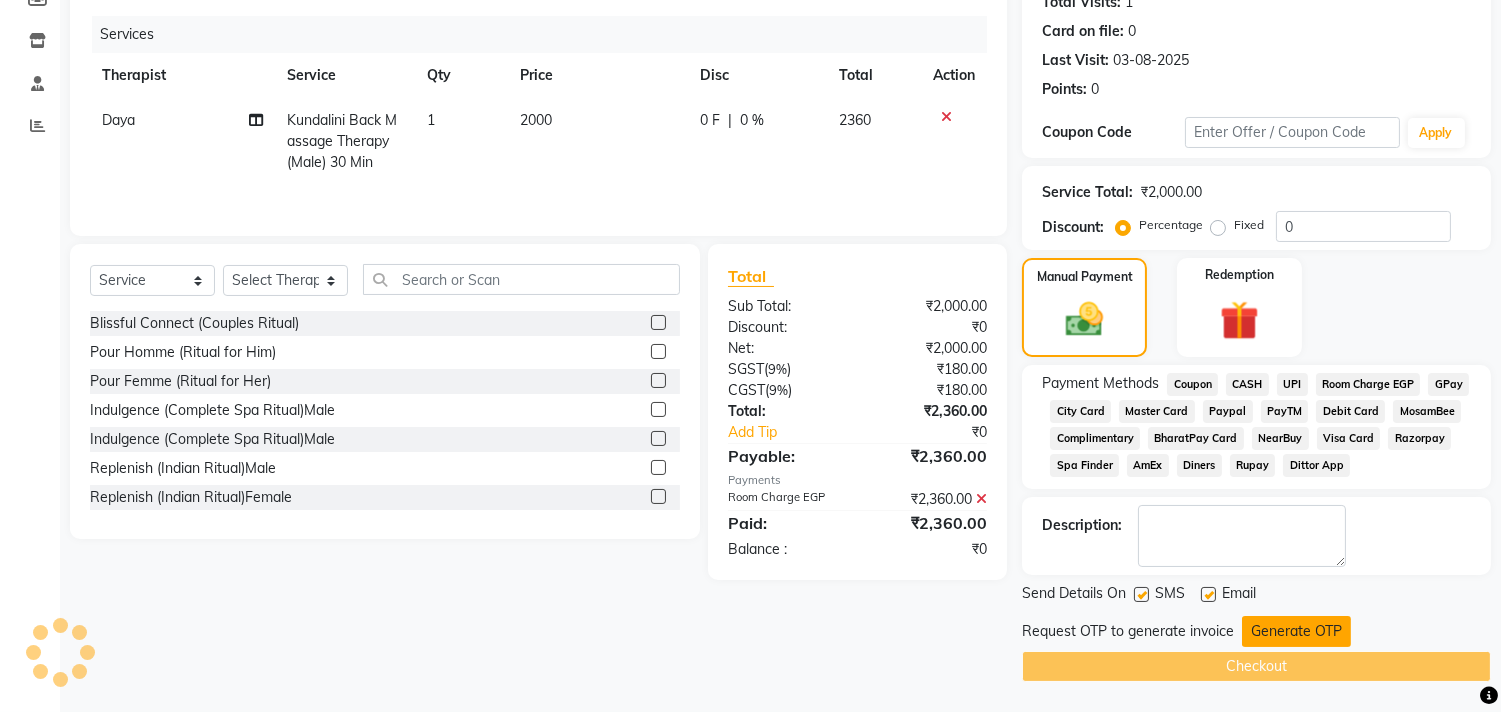 click on "Generate OTP" 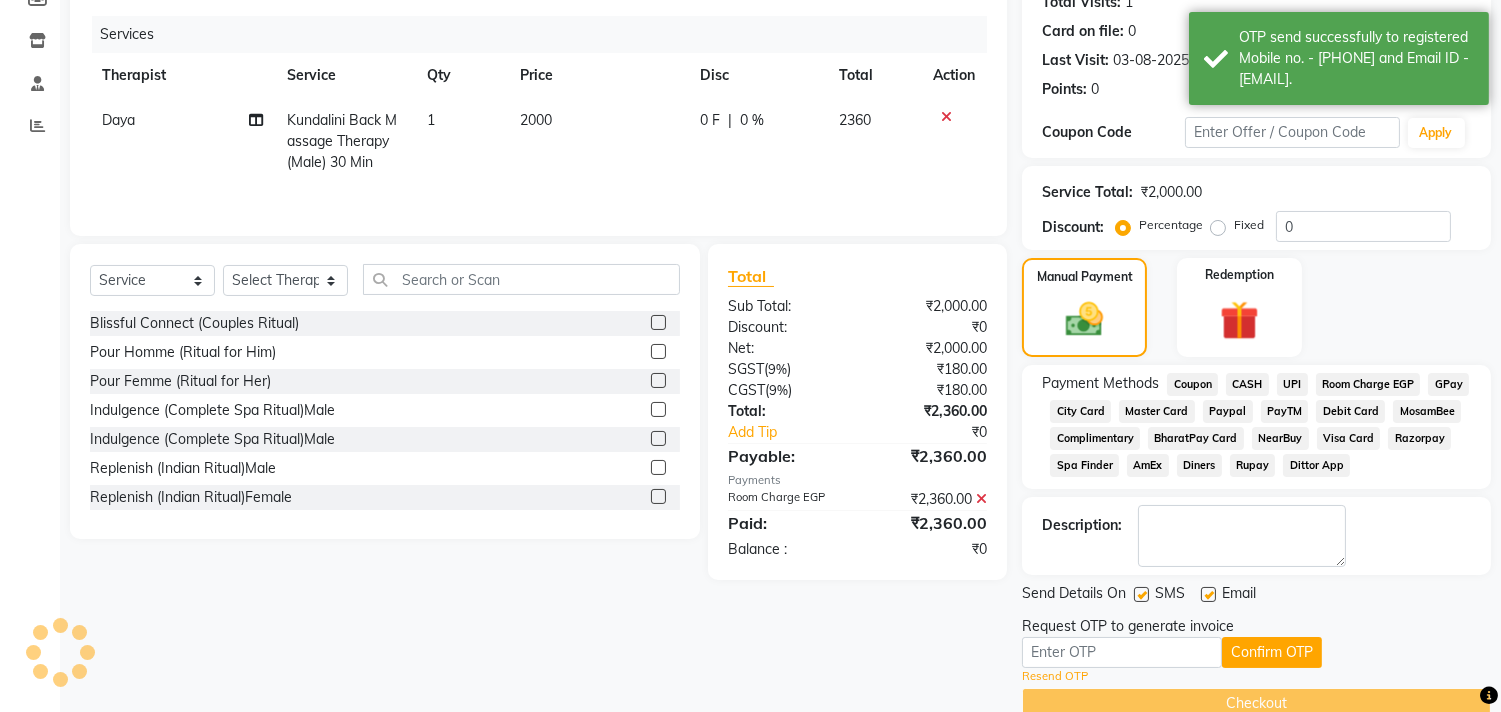 scroll, scrollTop: 270, scrollLeft: 0, axis: vertical 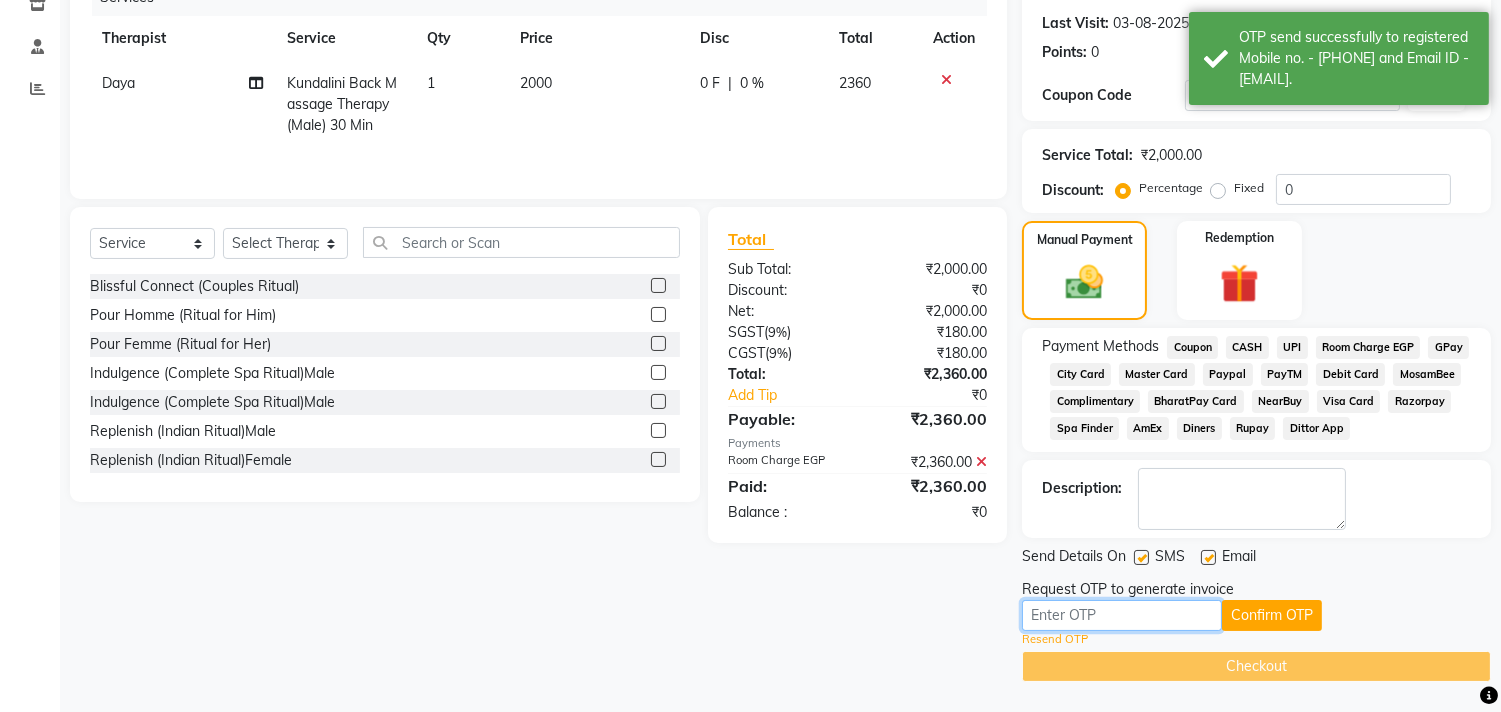 click at bounding box center [1122, 615] 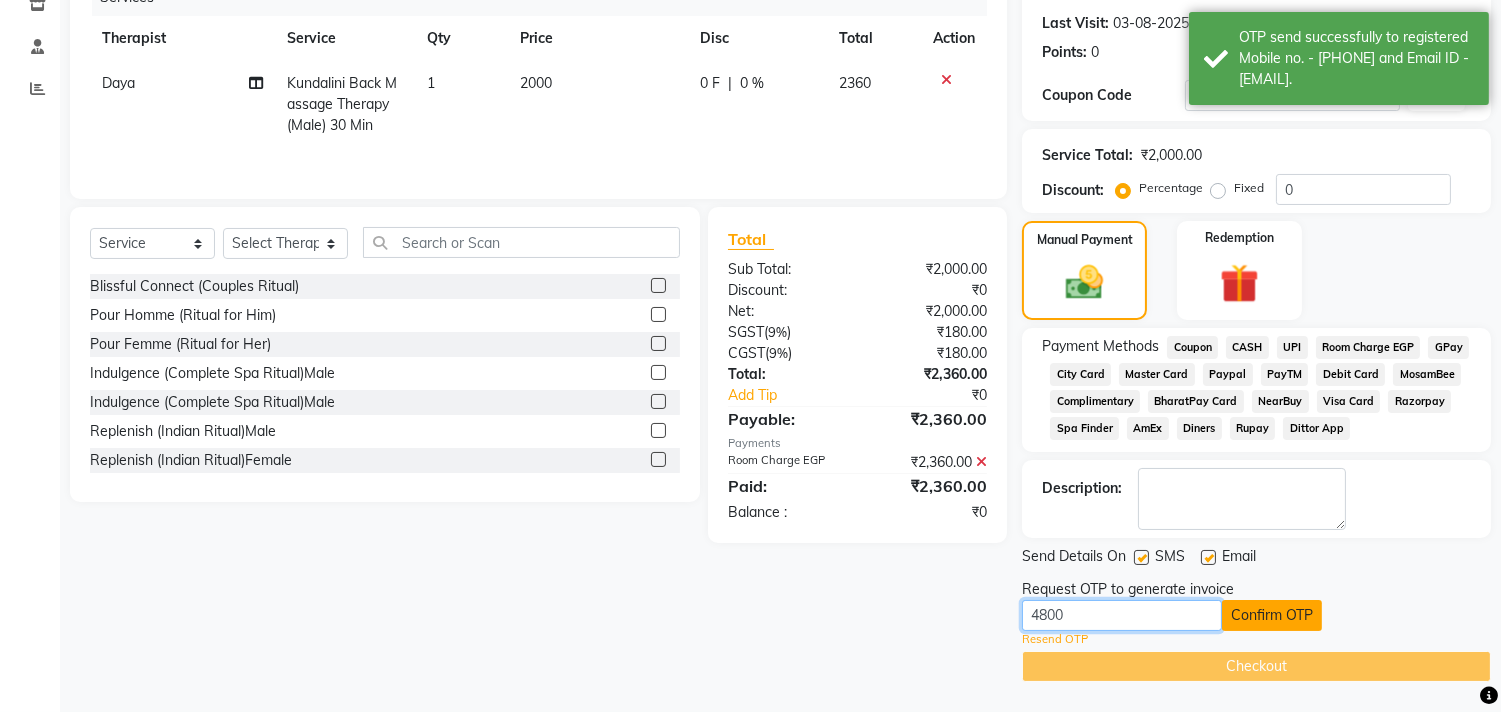 type on "4800" 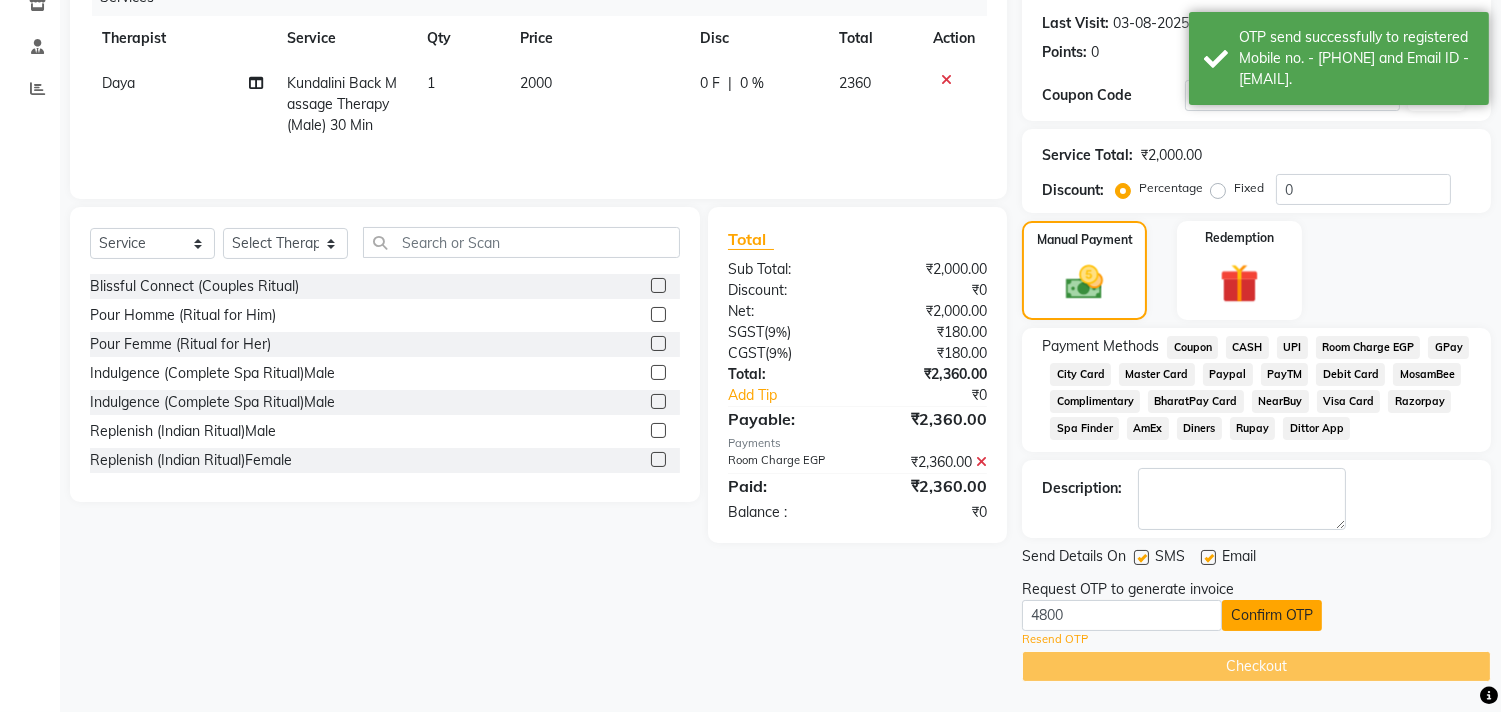 click on "Confirm OTP" 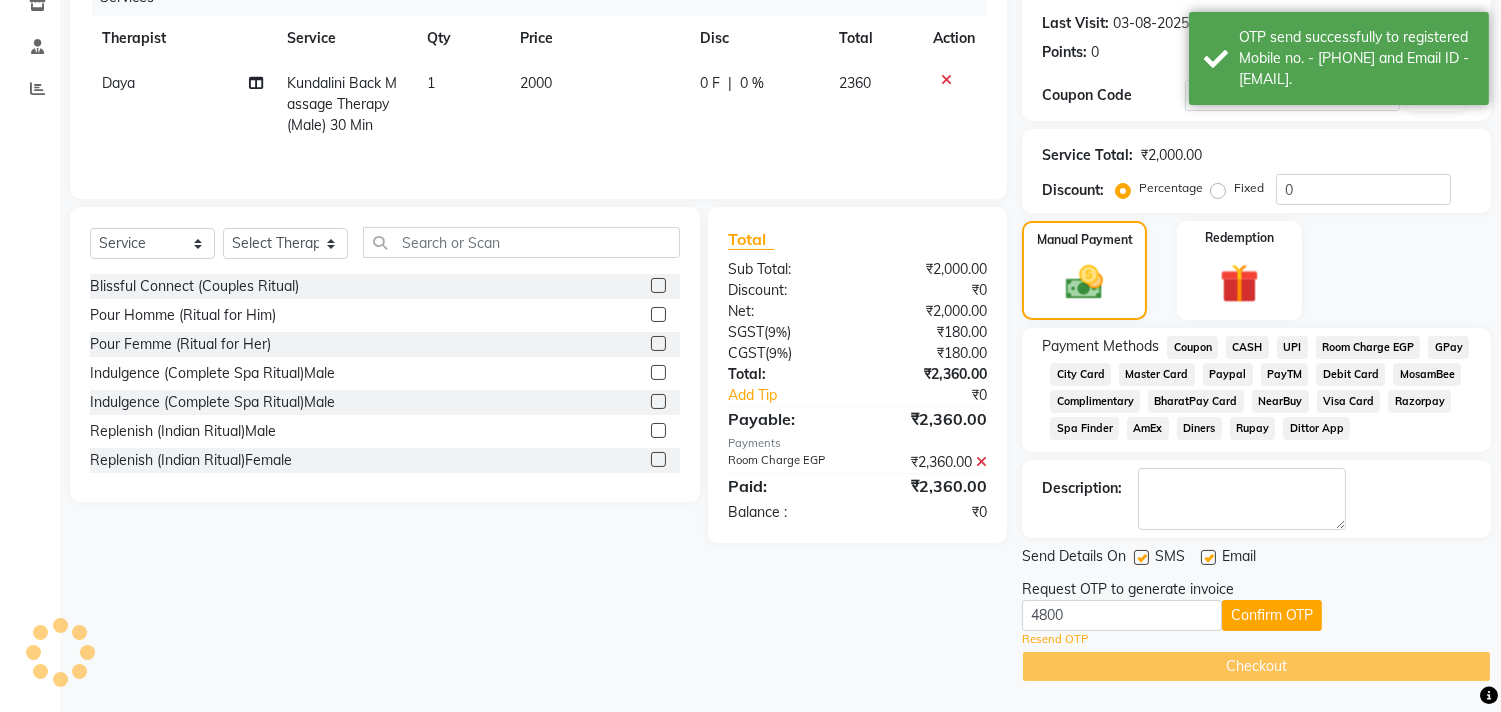 scroll, scrollTop: 193, scrollLeft: 0, axis: vertical 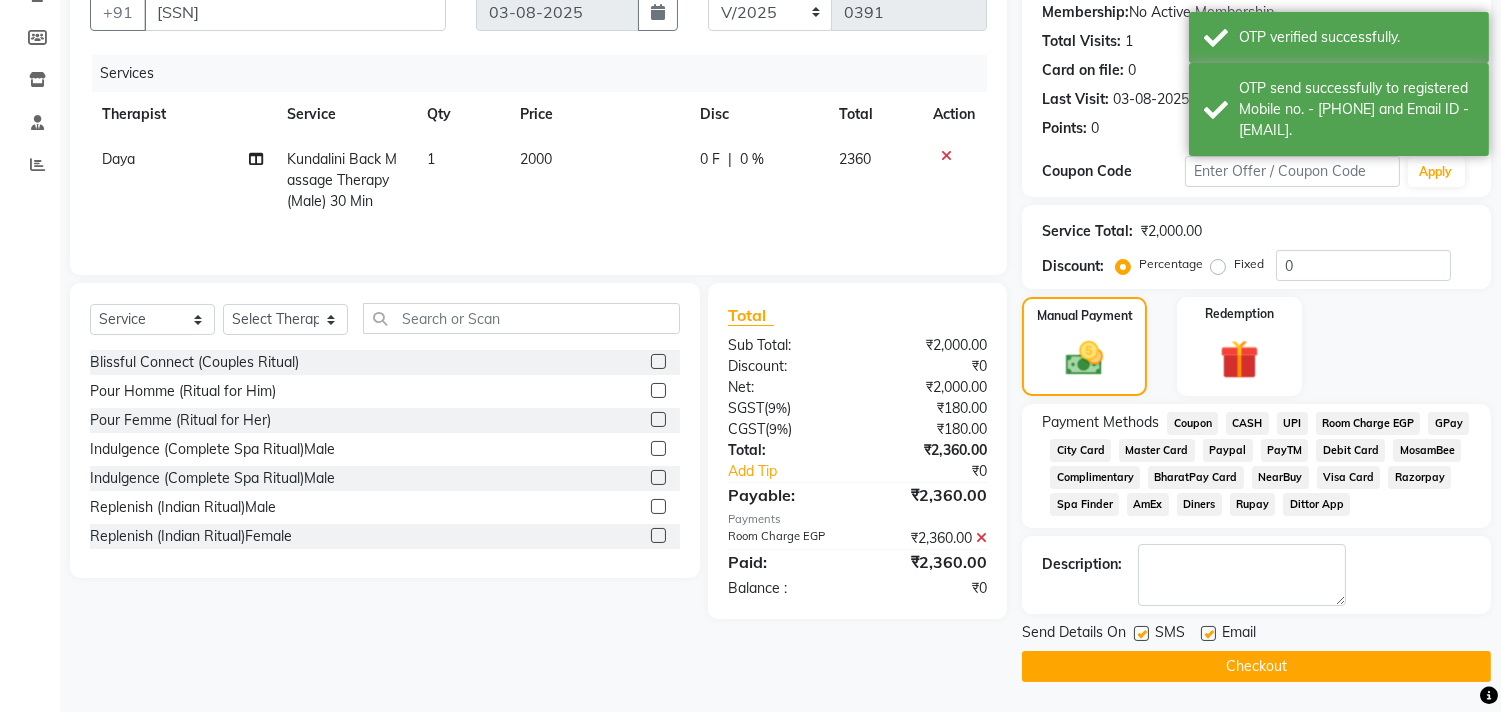 click on "Checkout" 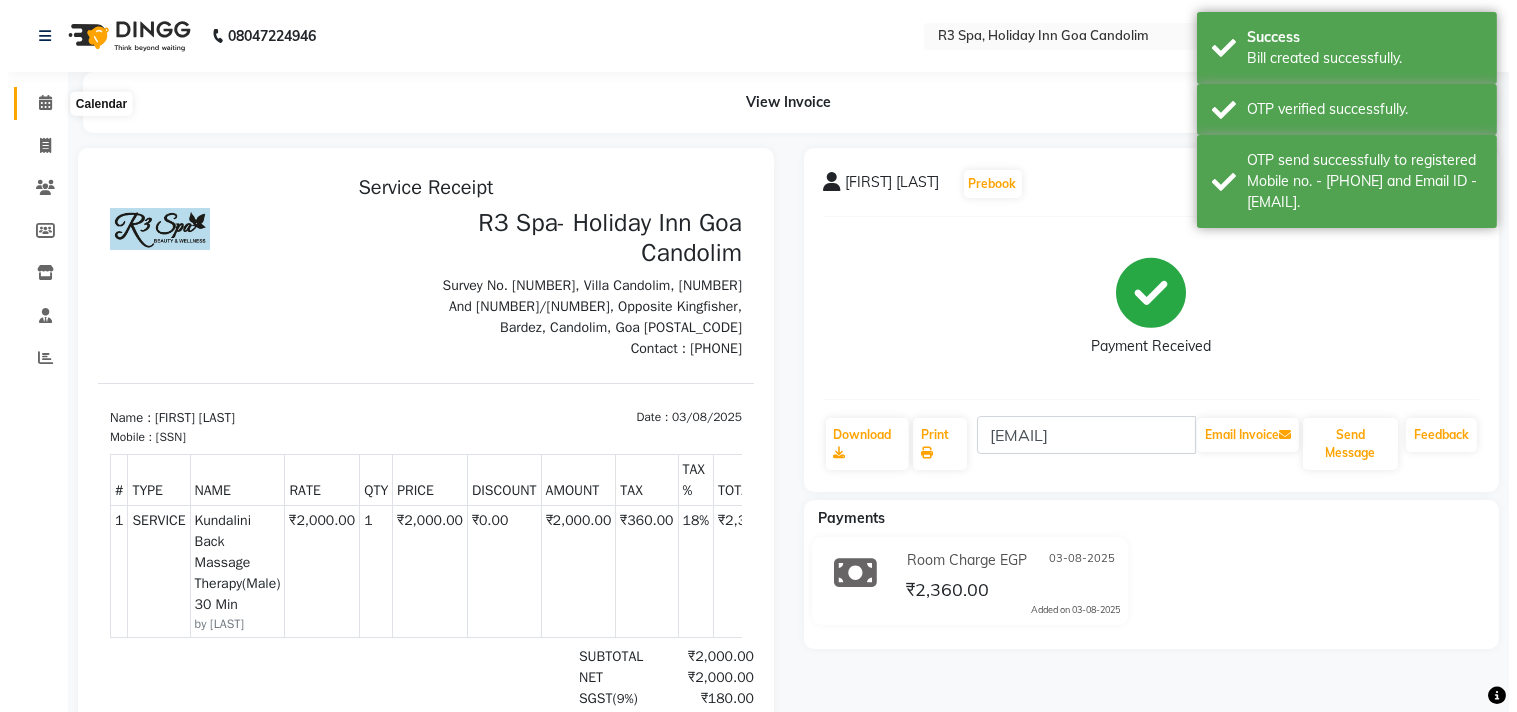 scroll, scrollTop: 0, scrollLeft: 0, axis: both 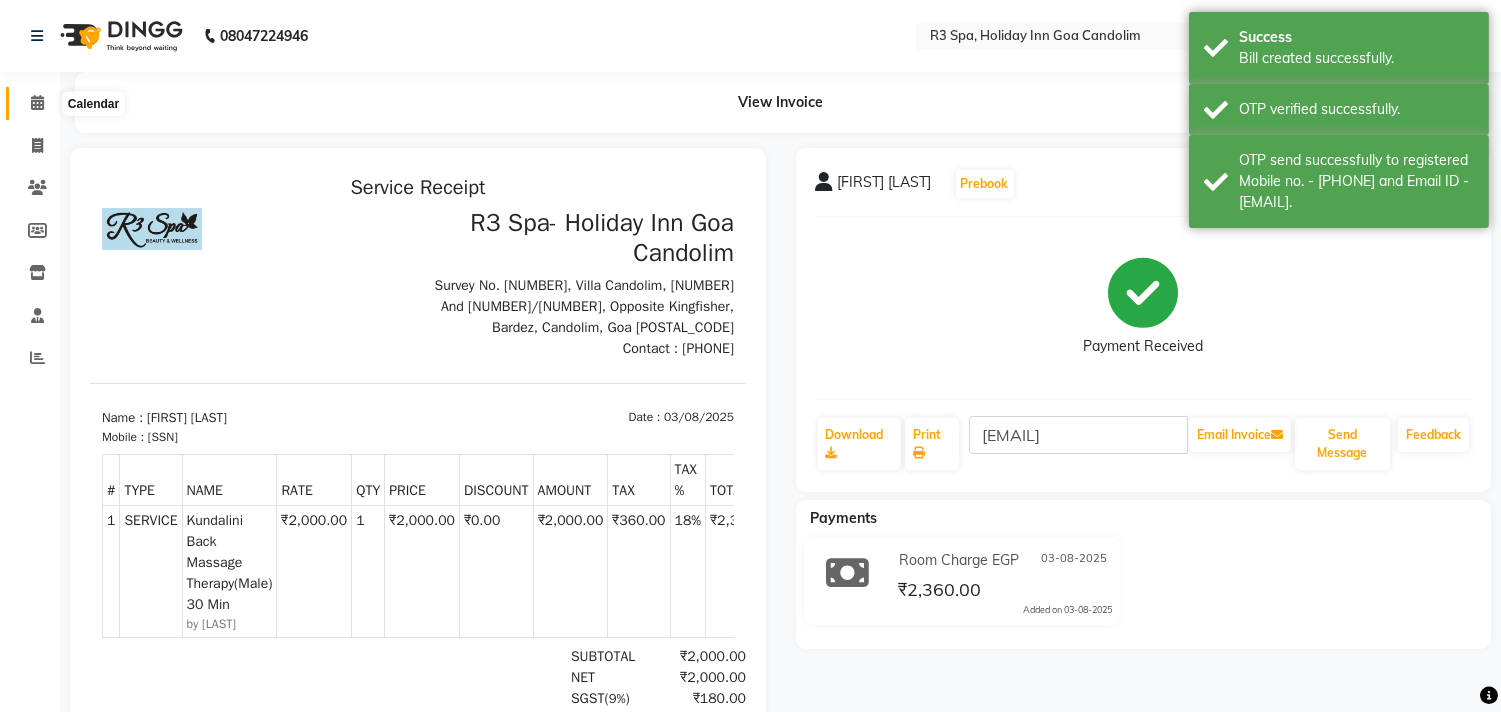 click 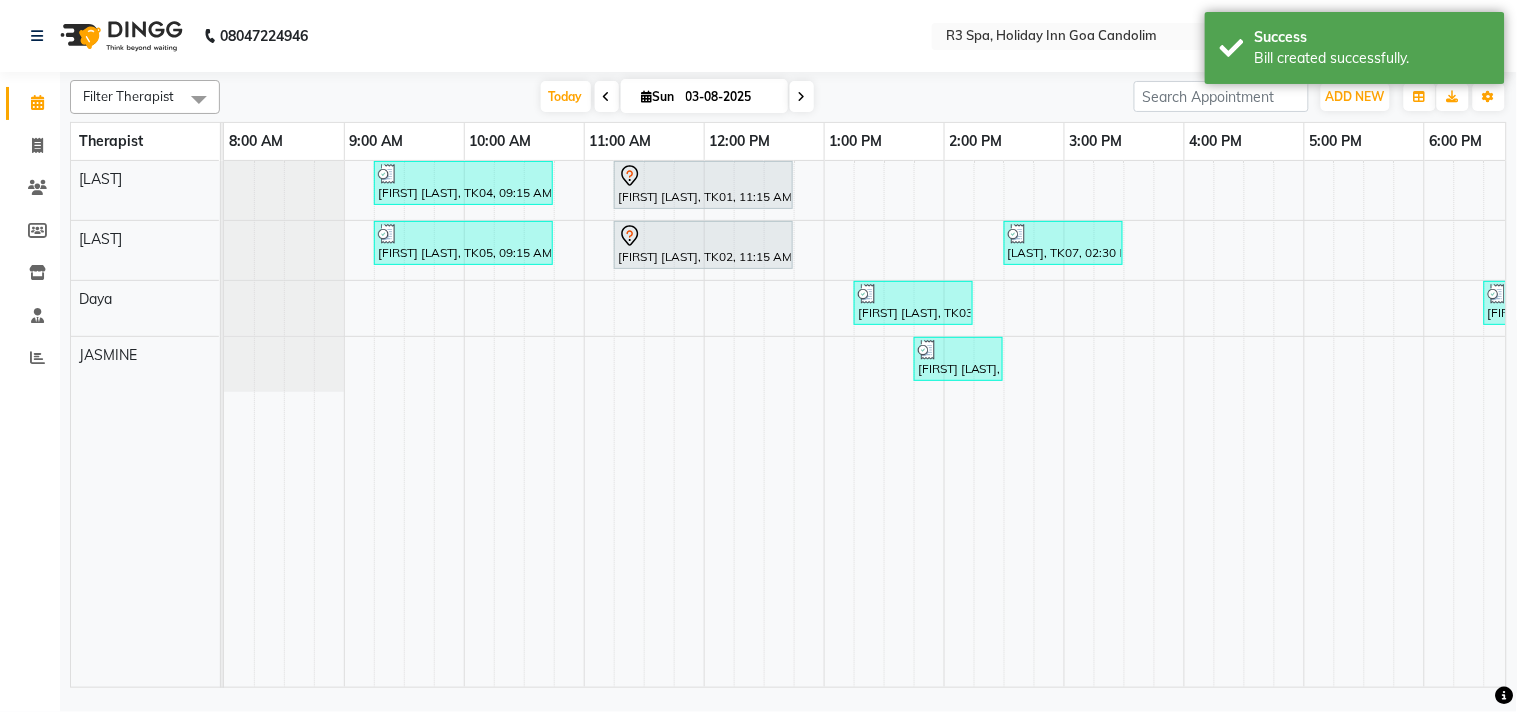 scroll, scrollTop: 0, scrollLeft: 43, axis: horizontal 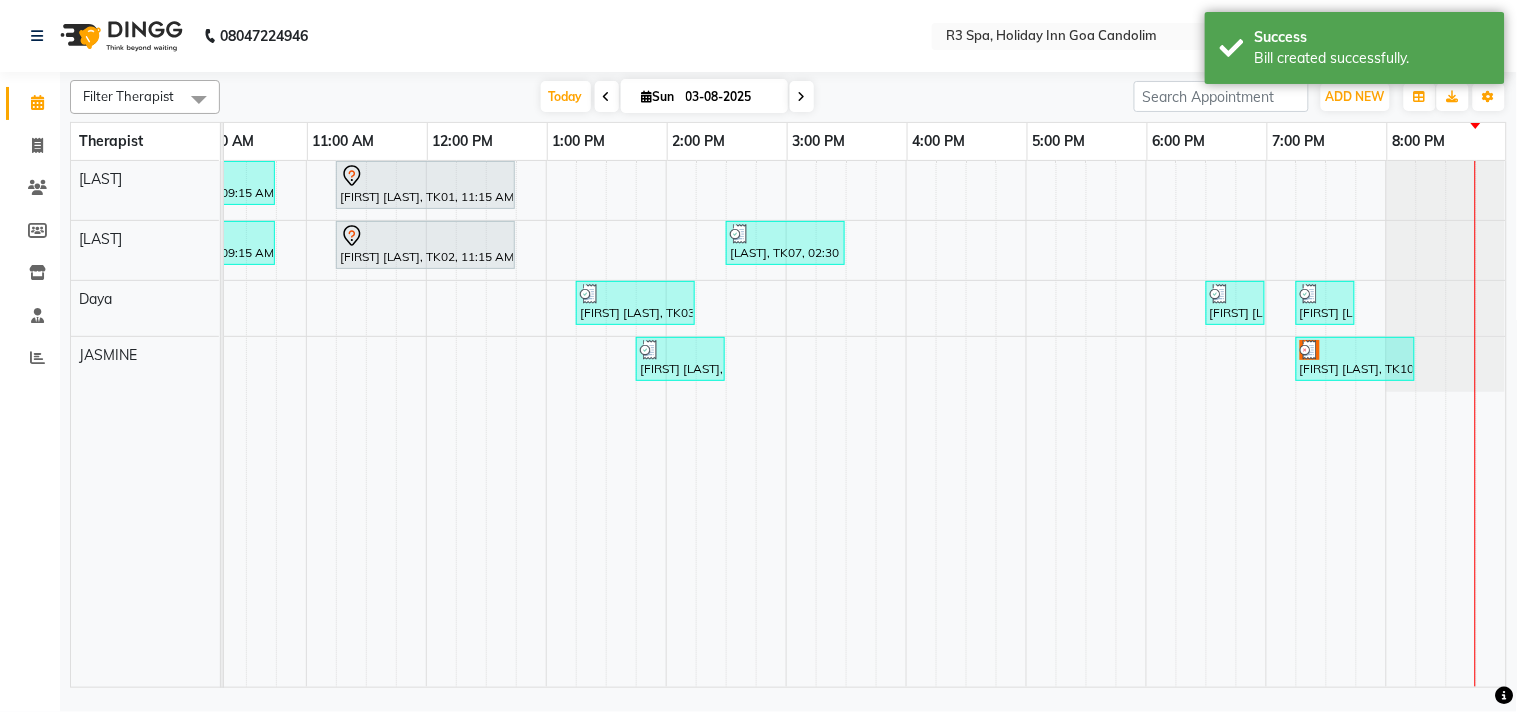 click at bounding box center [1355, 350] 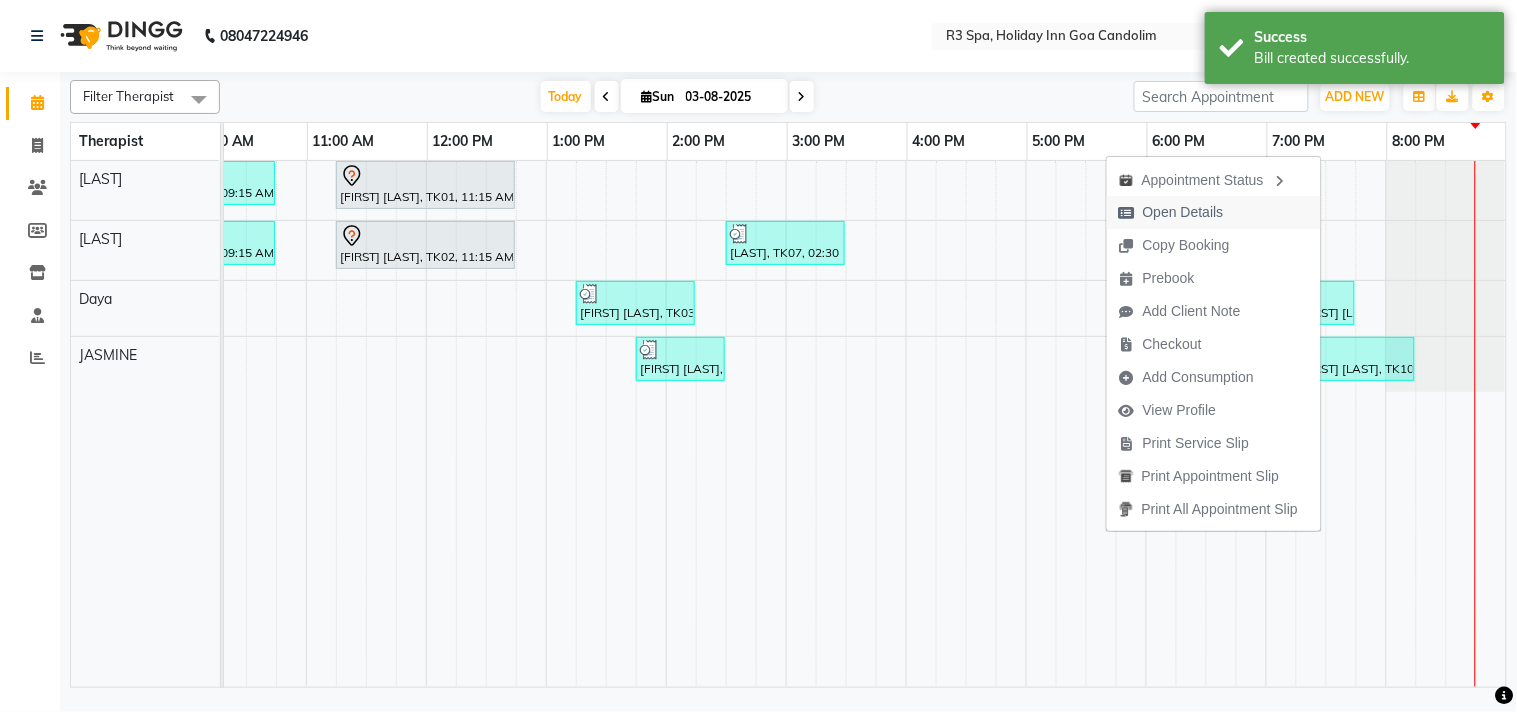 click on "Open Details" at bounding box center (1183, 212) 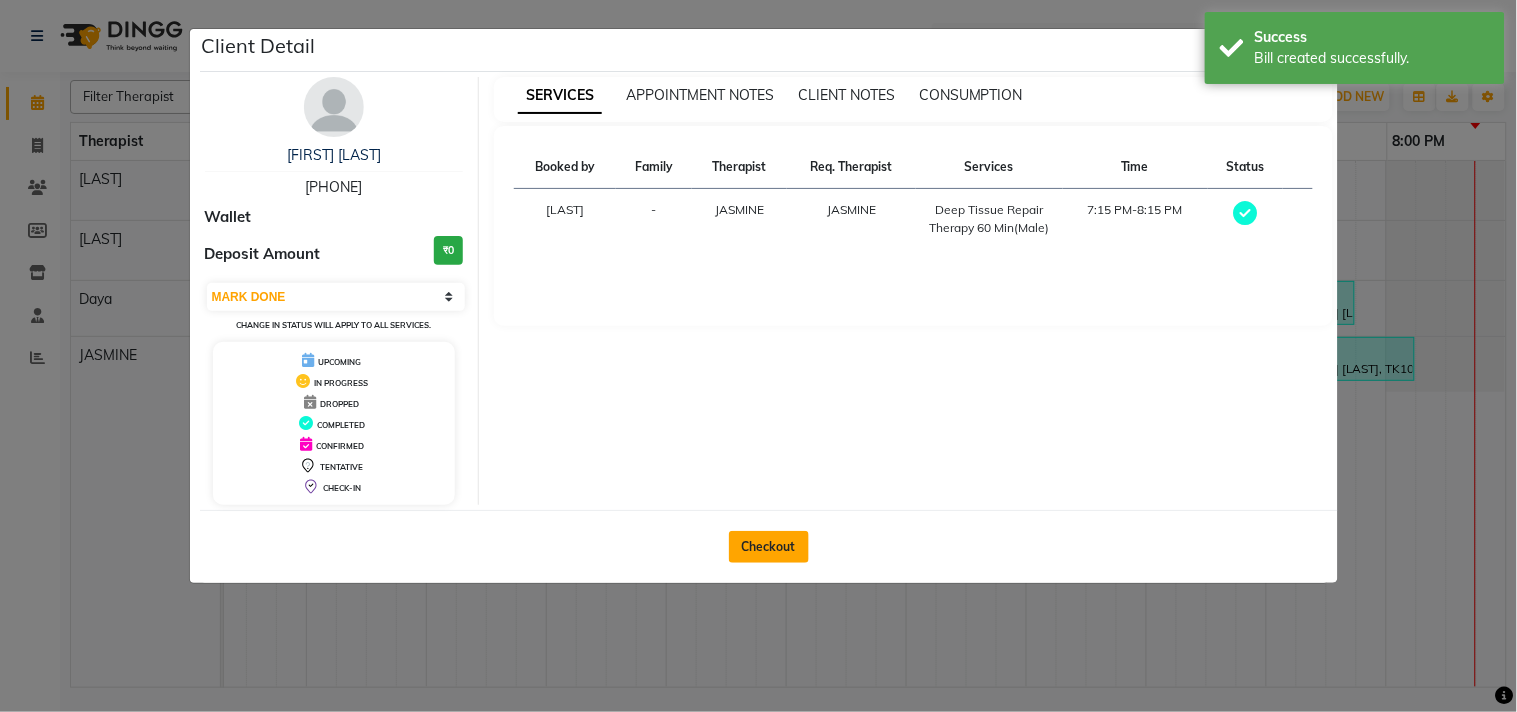 click on "Checkout" 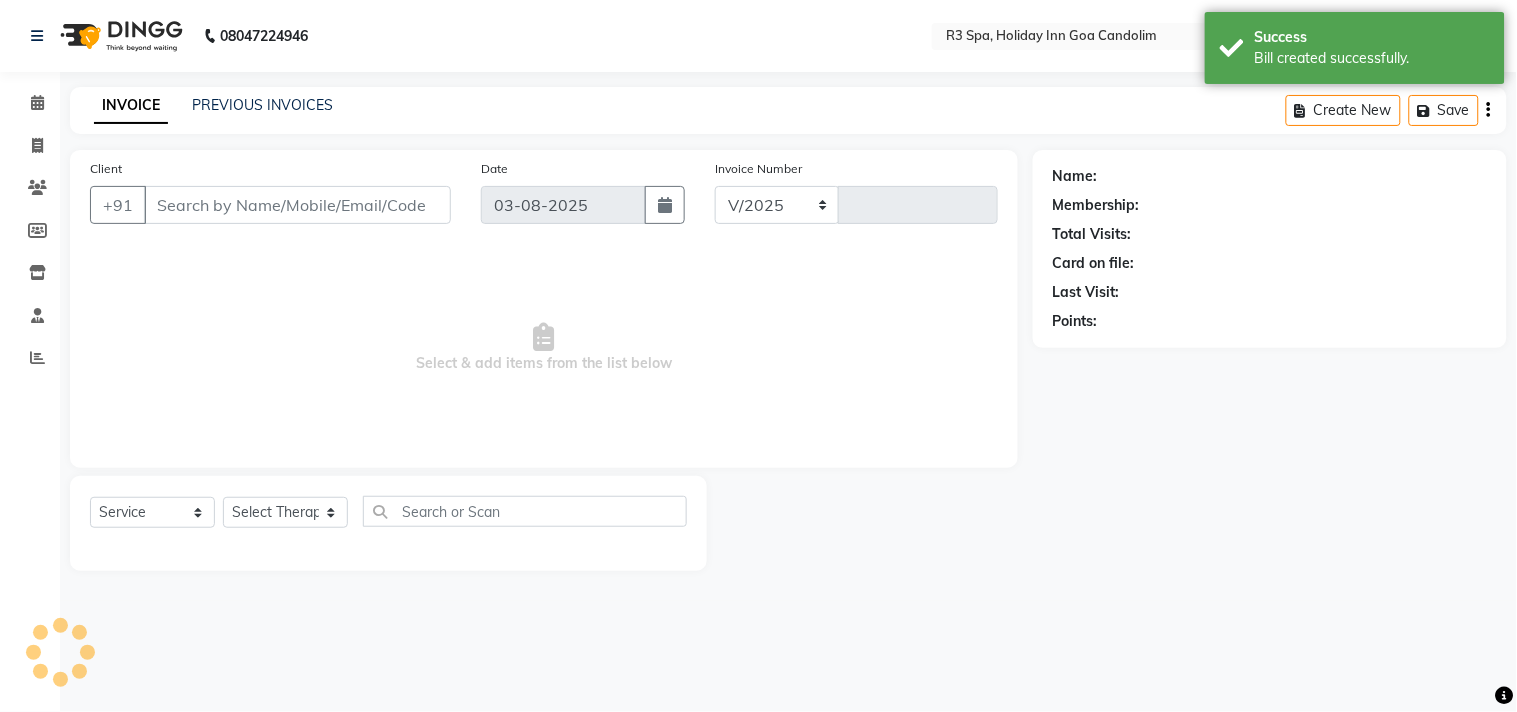 select on "[NUMBER]" 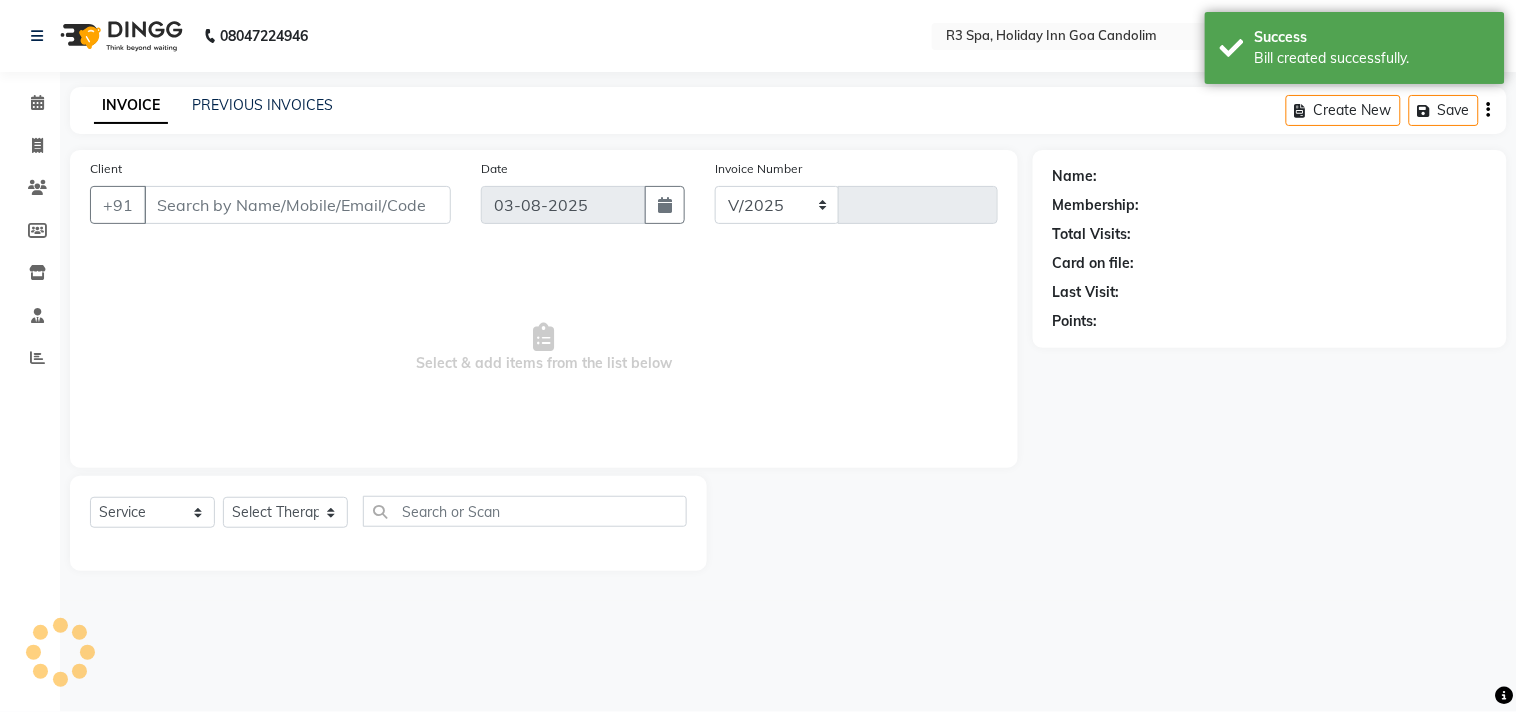 type on "0392" 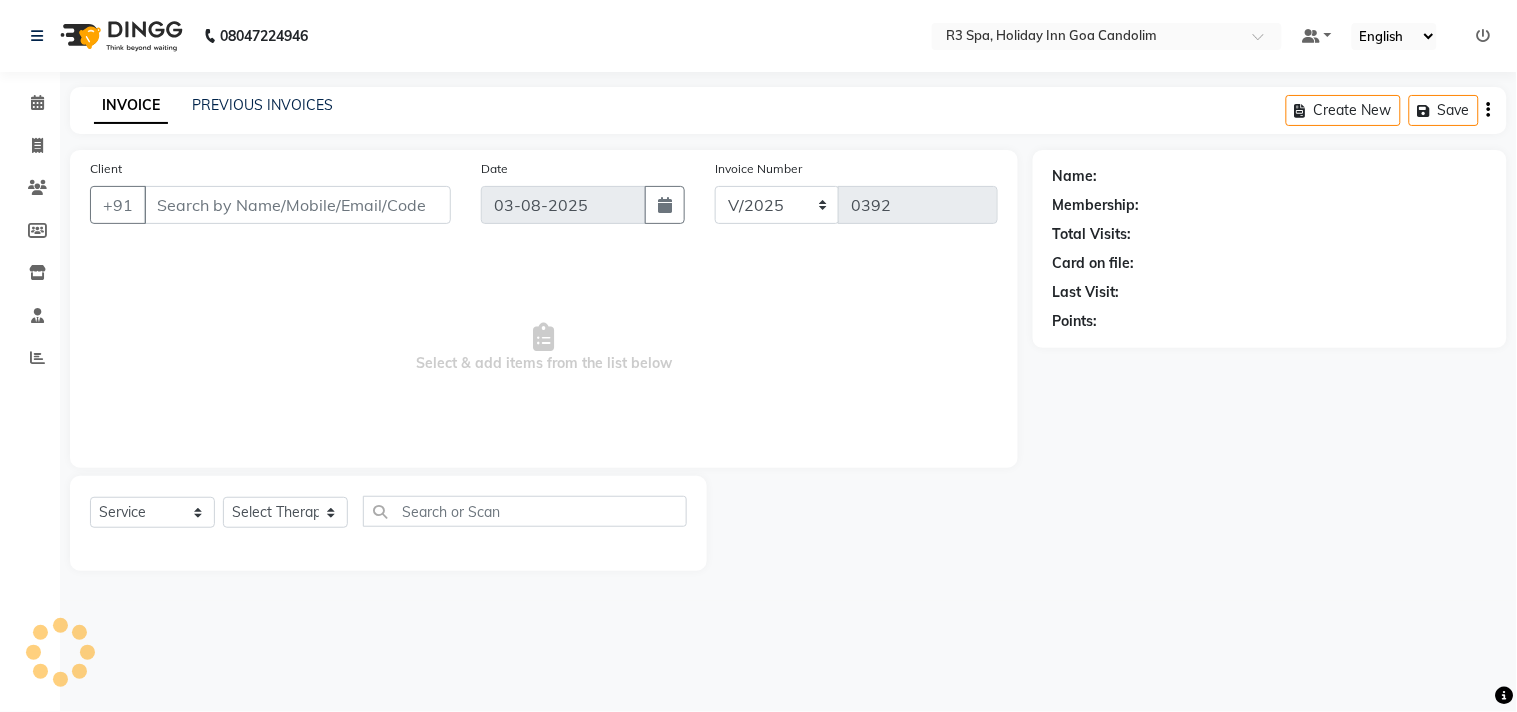 type on "96******90" 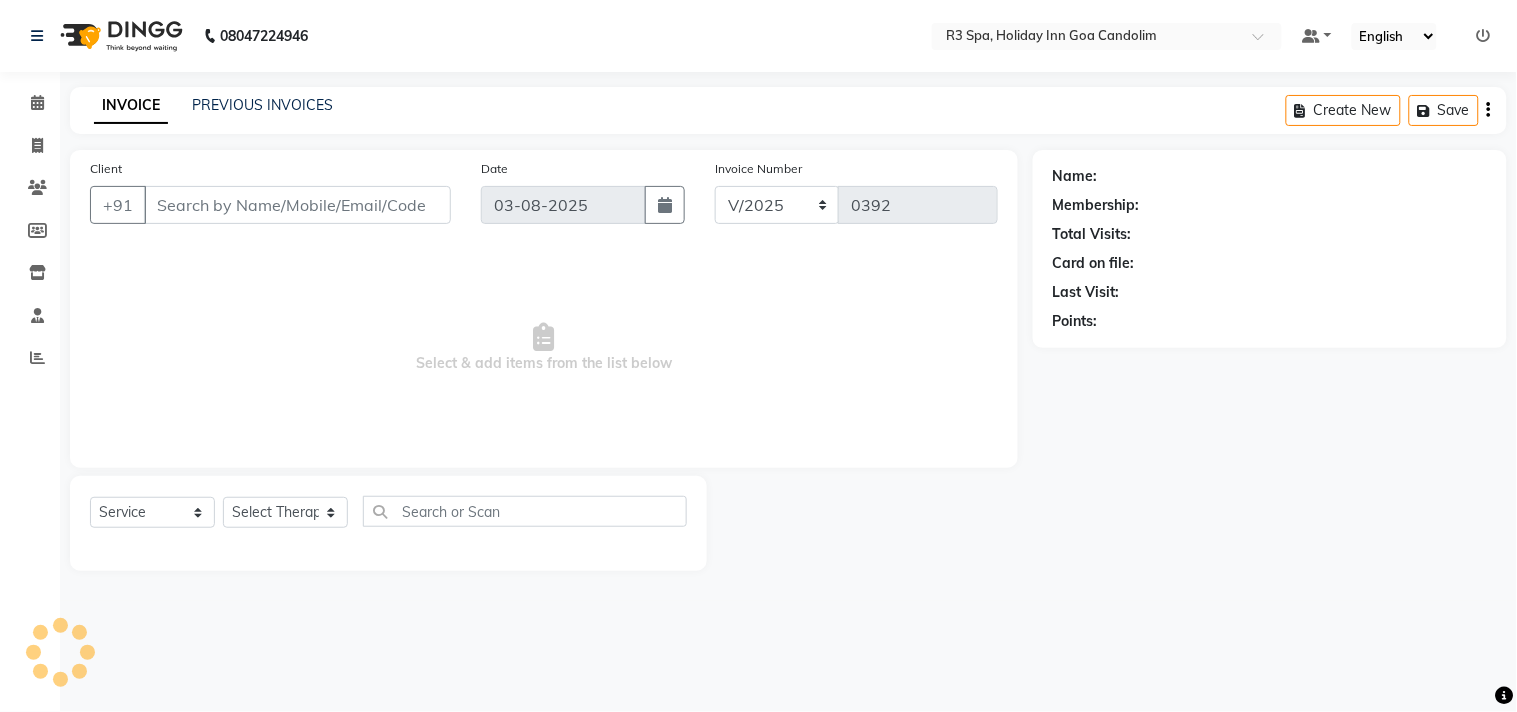 select on "71848" 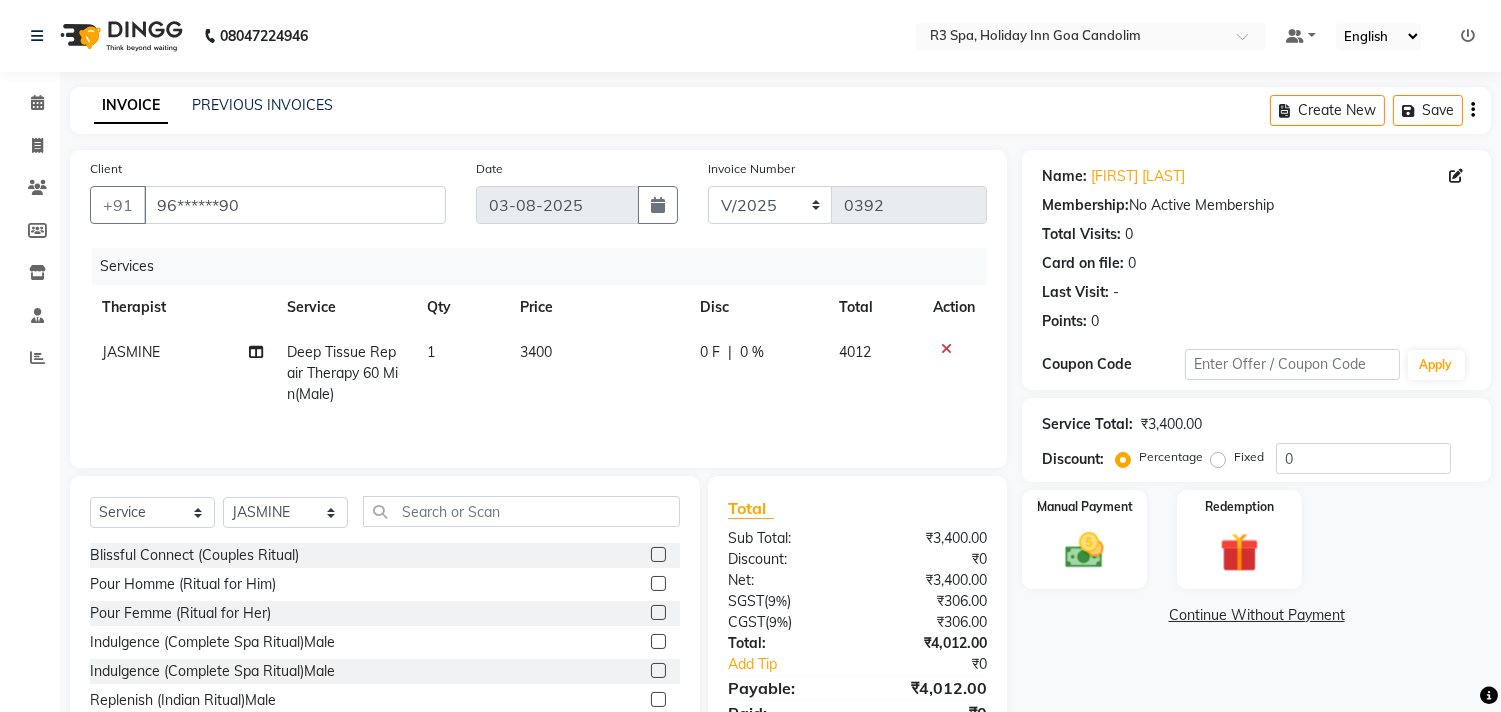 click on "0 F | 0 %" 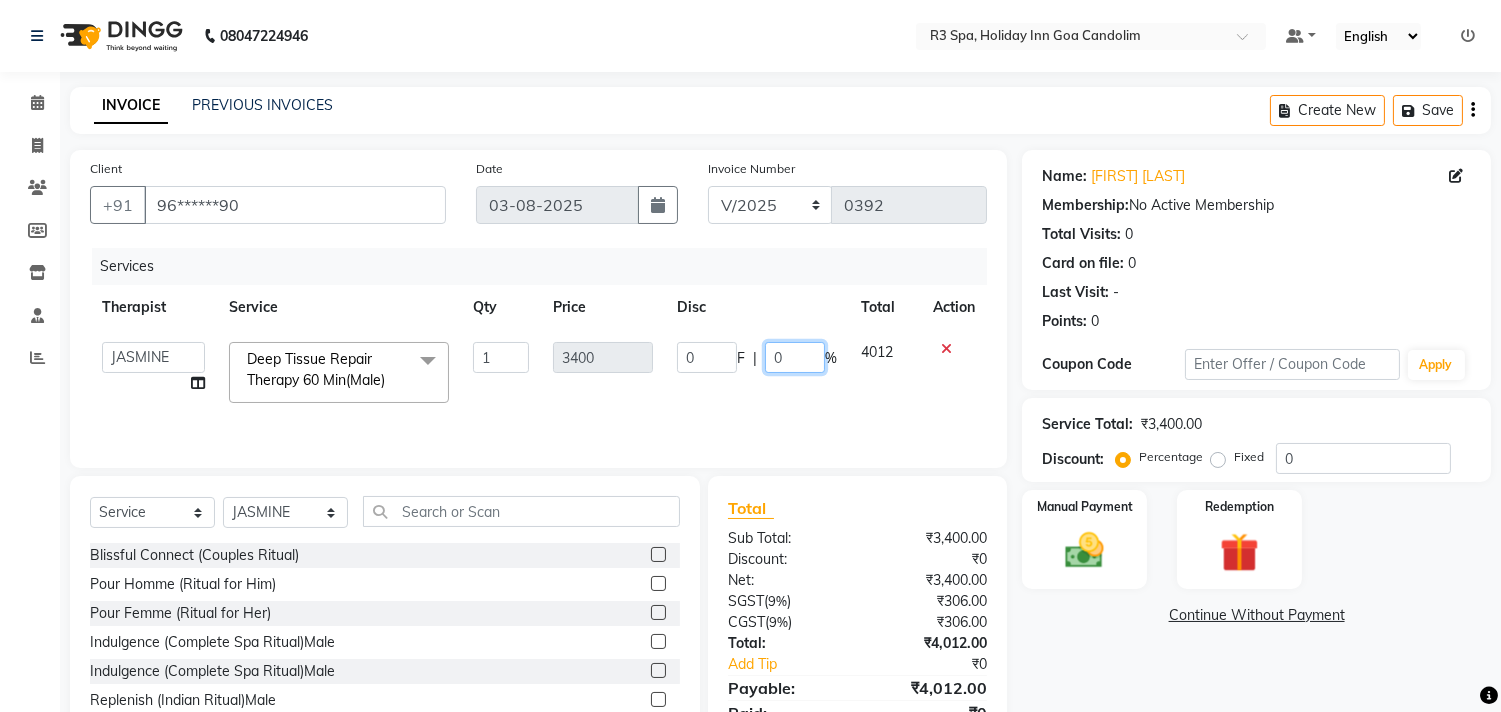 click on "0" 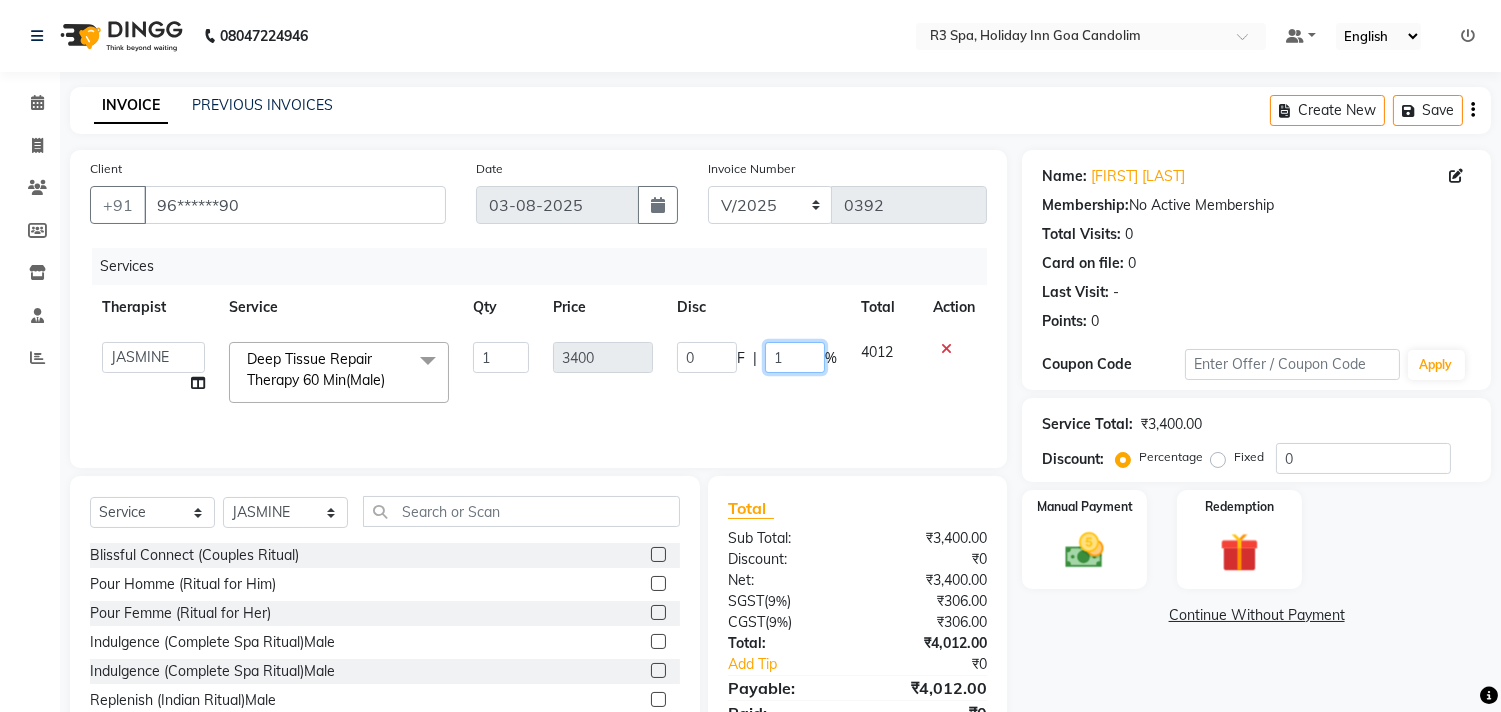 type on "10" 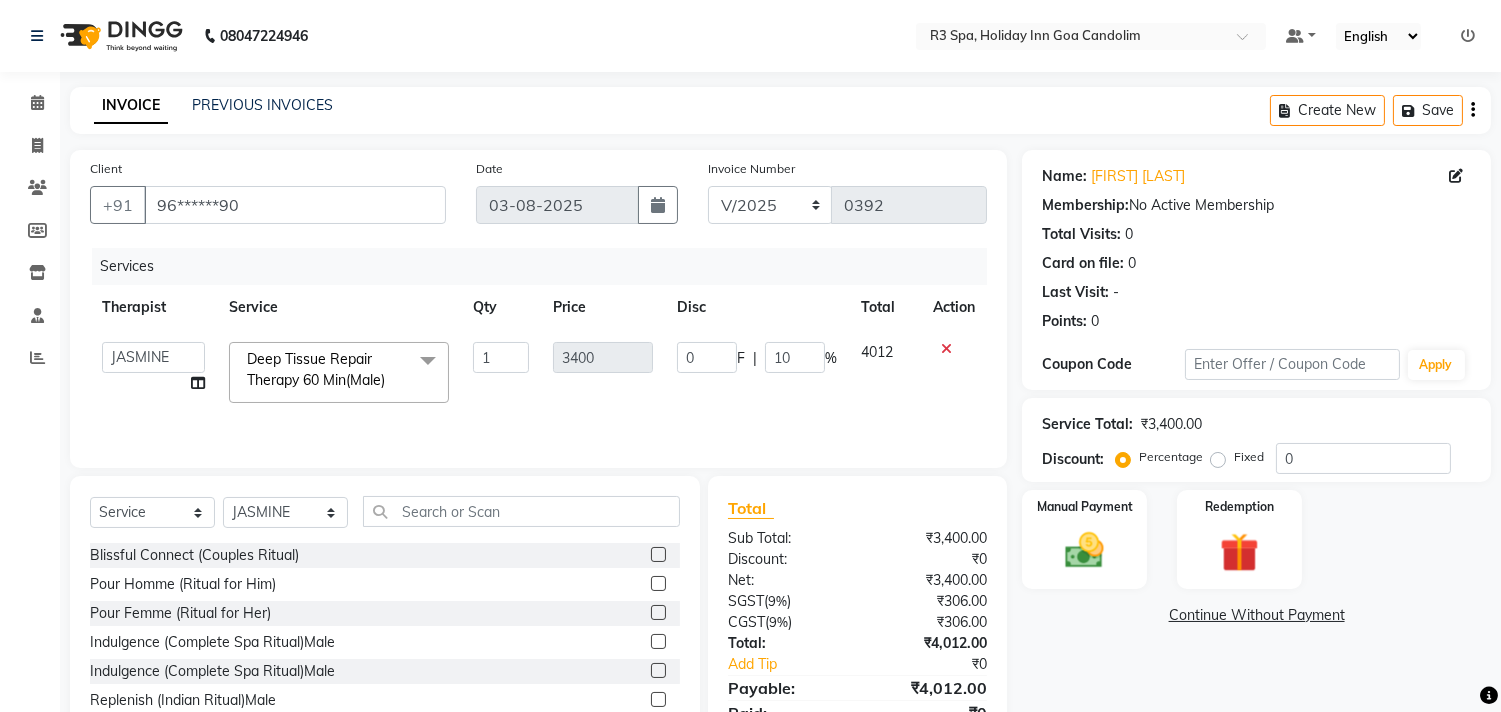 click on "Sub Total:" 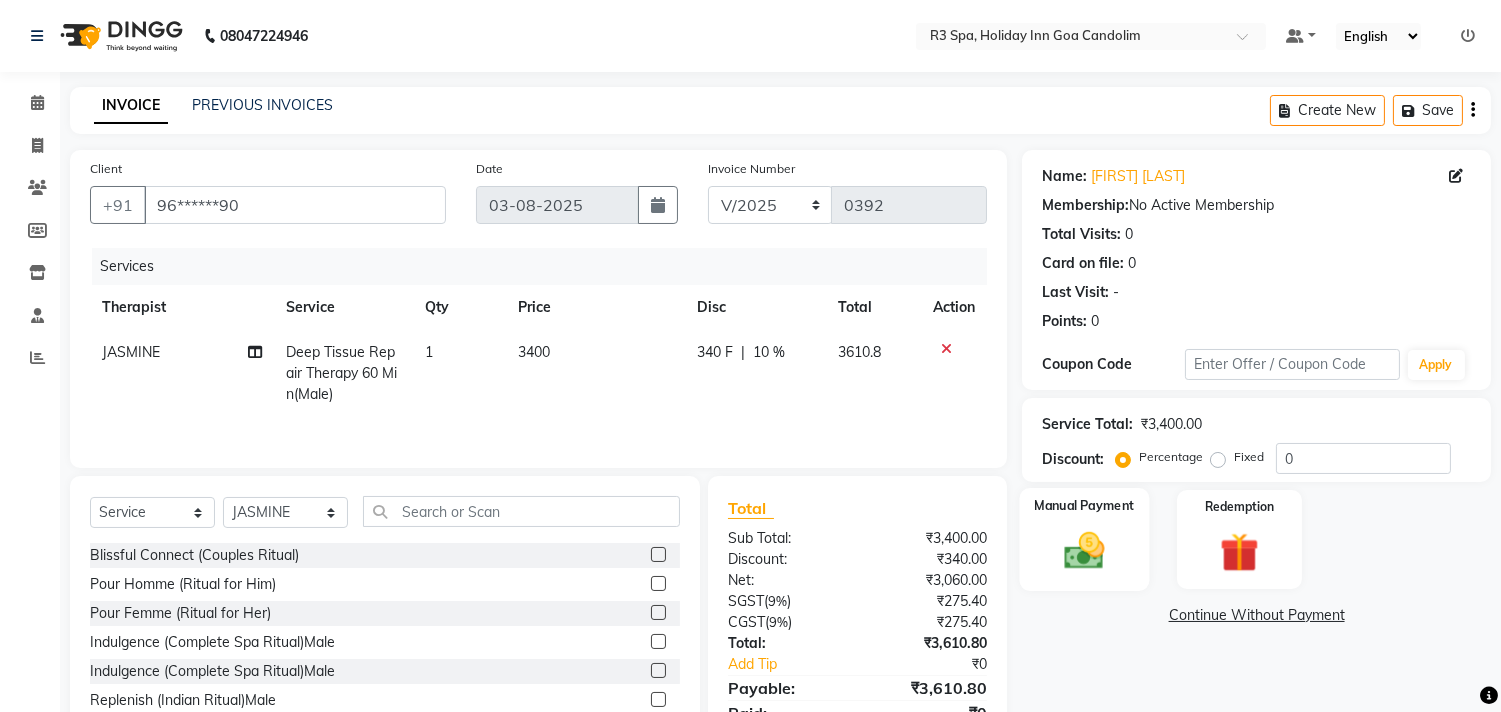 click 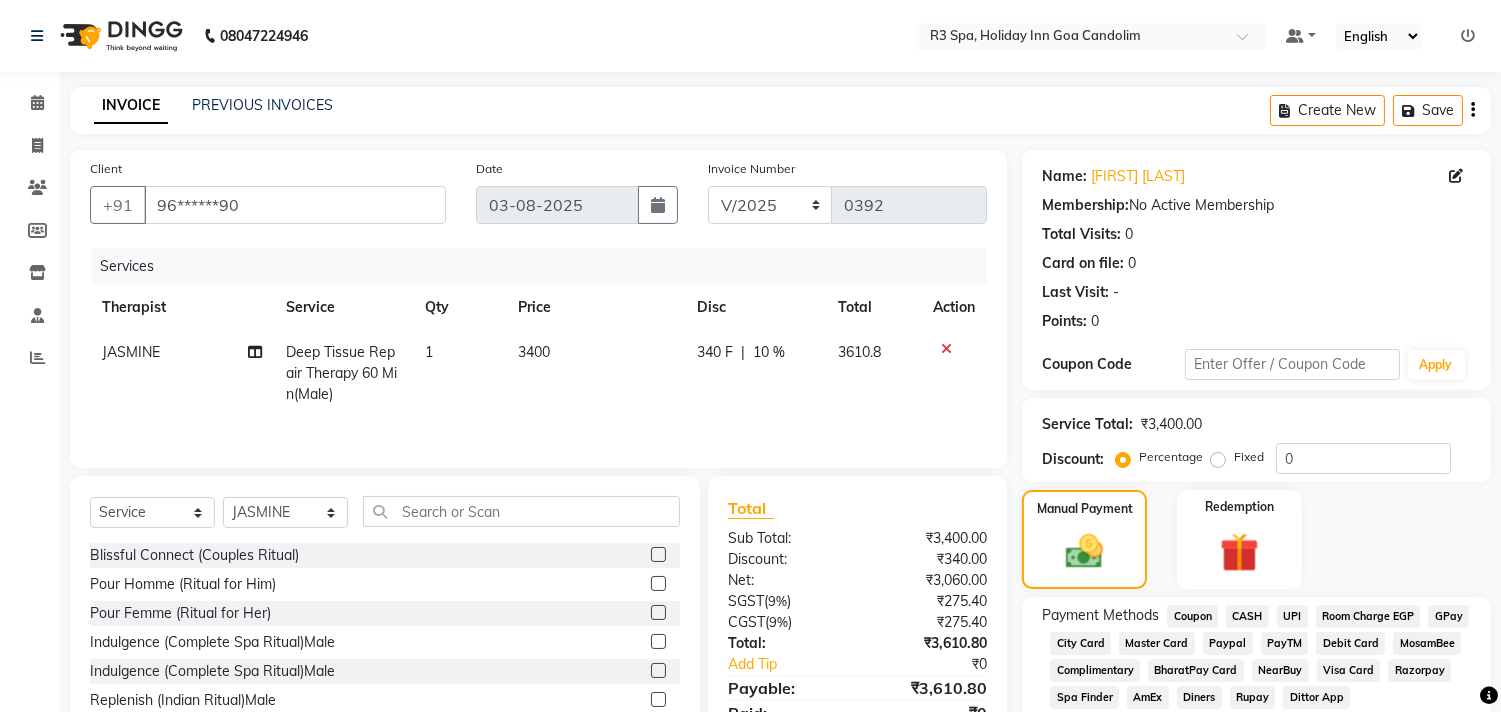 click on "UPI" 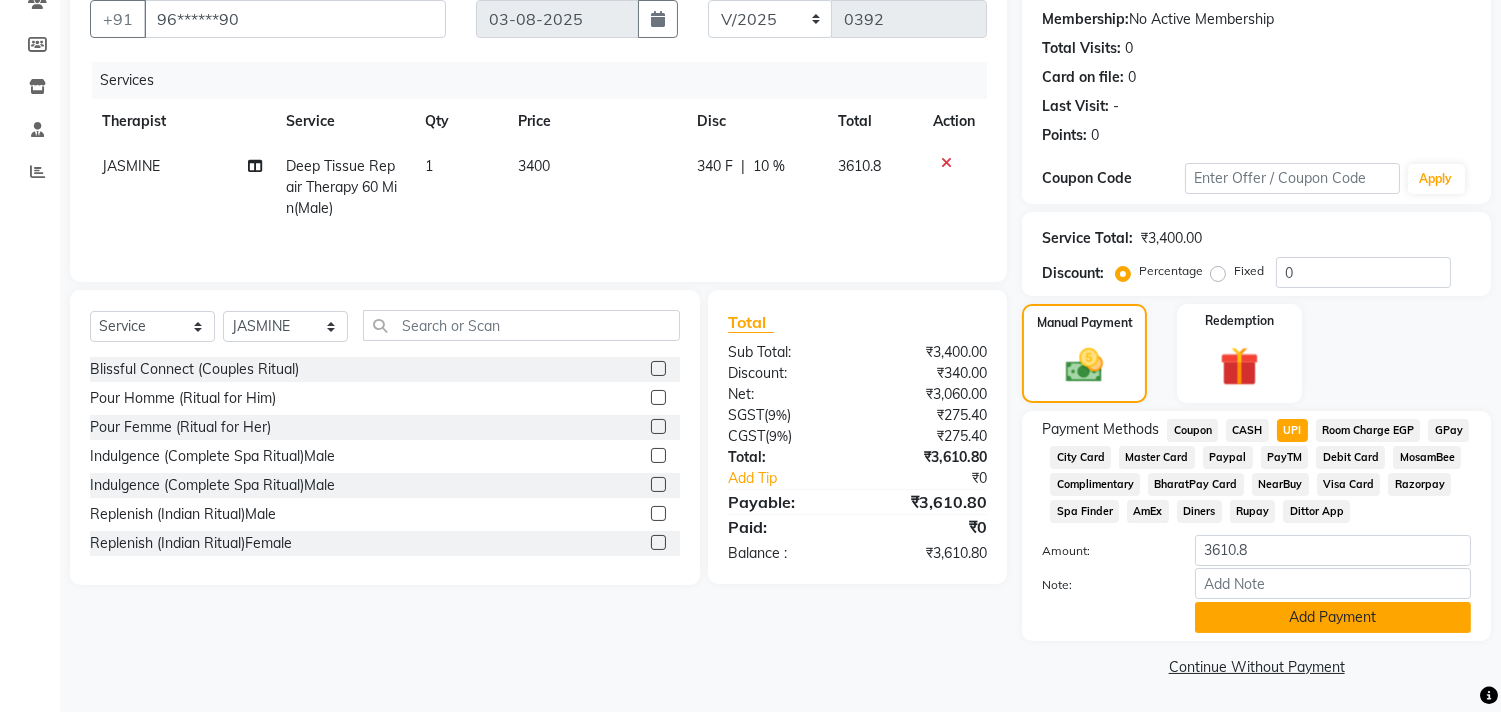 click on "Add Payment" 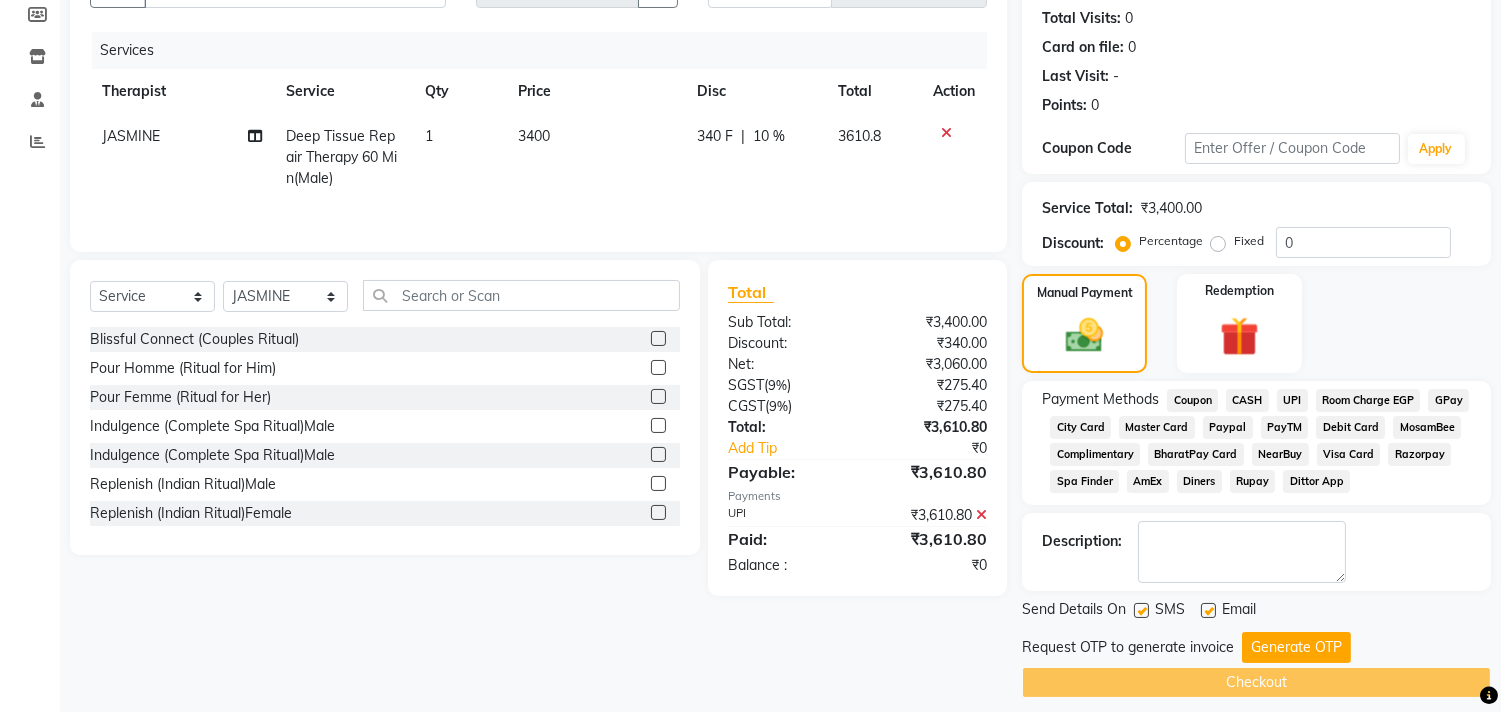 scroll, scrollTop: 232, scrollLeft: 0, axis: vertical 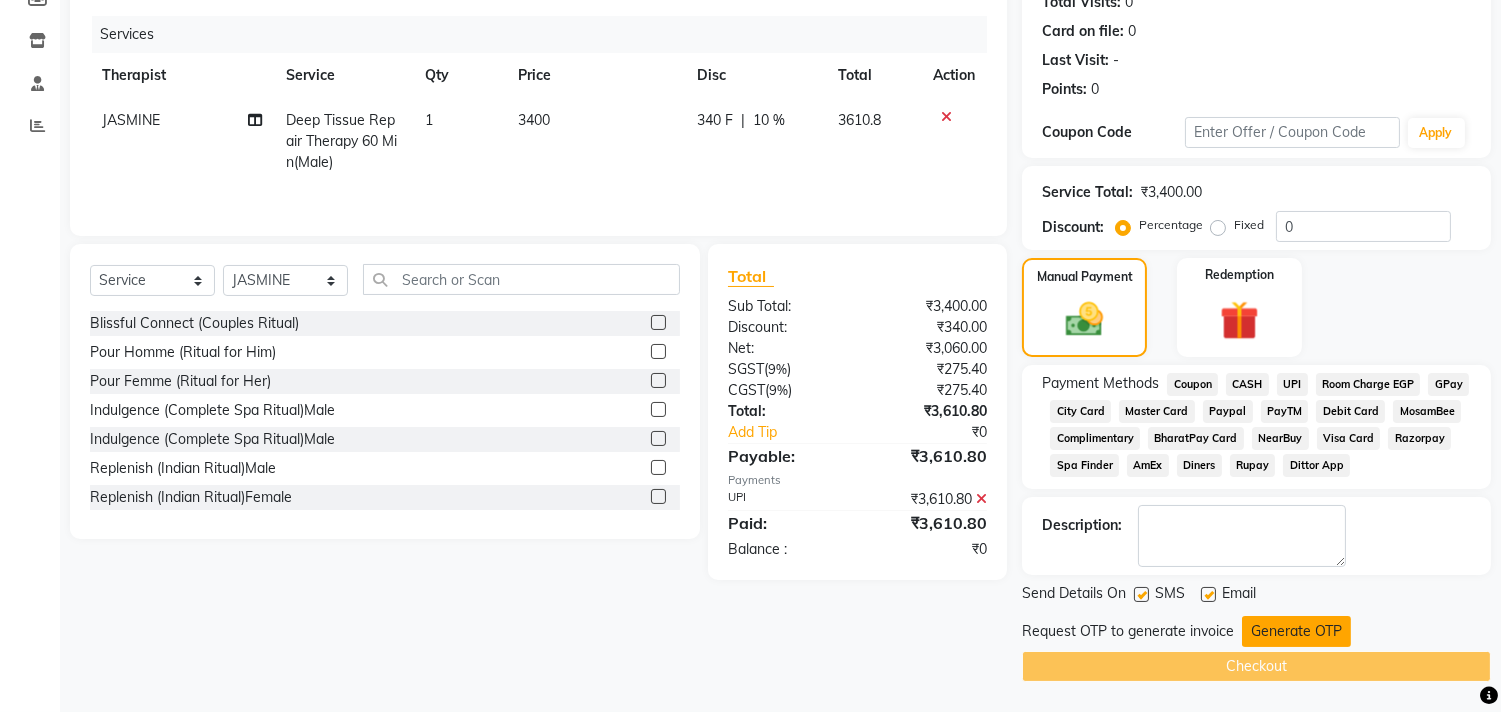 click on "Generate OTP" 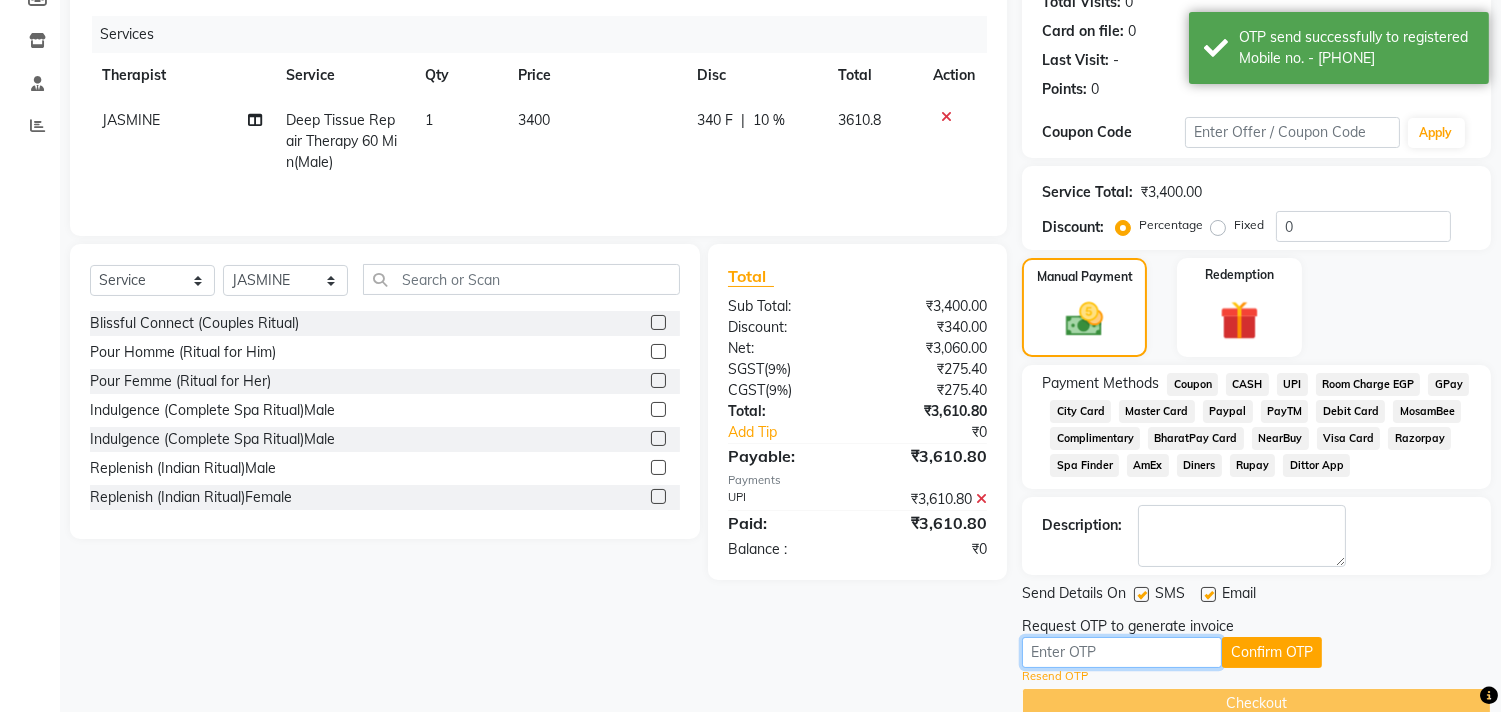 click at bounding box center [1122, 652] 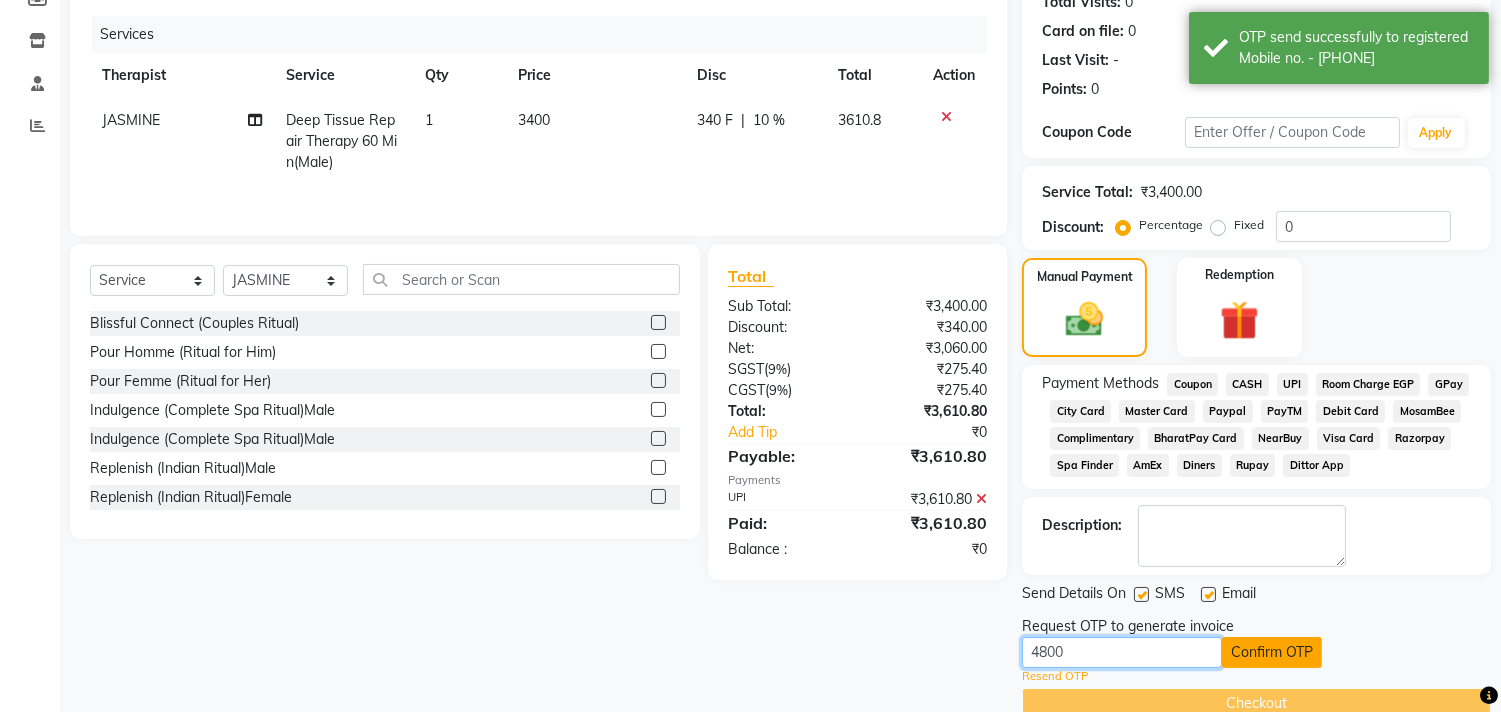 type on "4800" 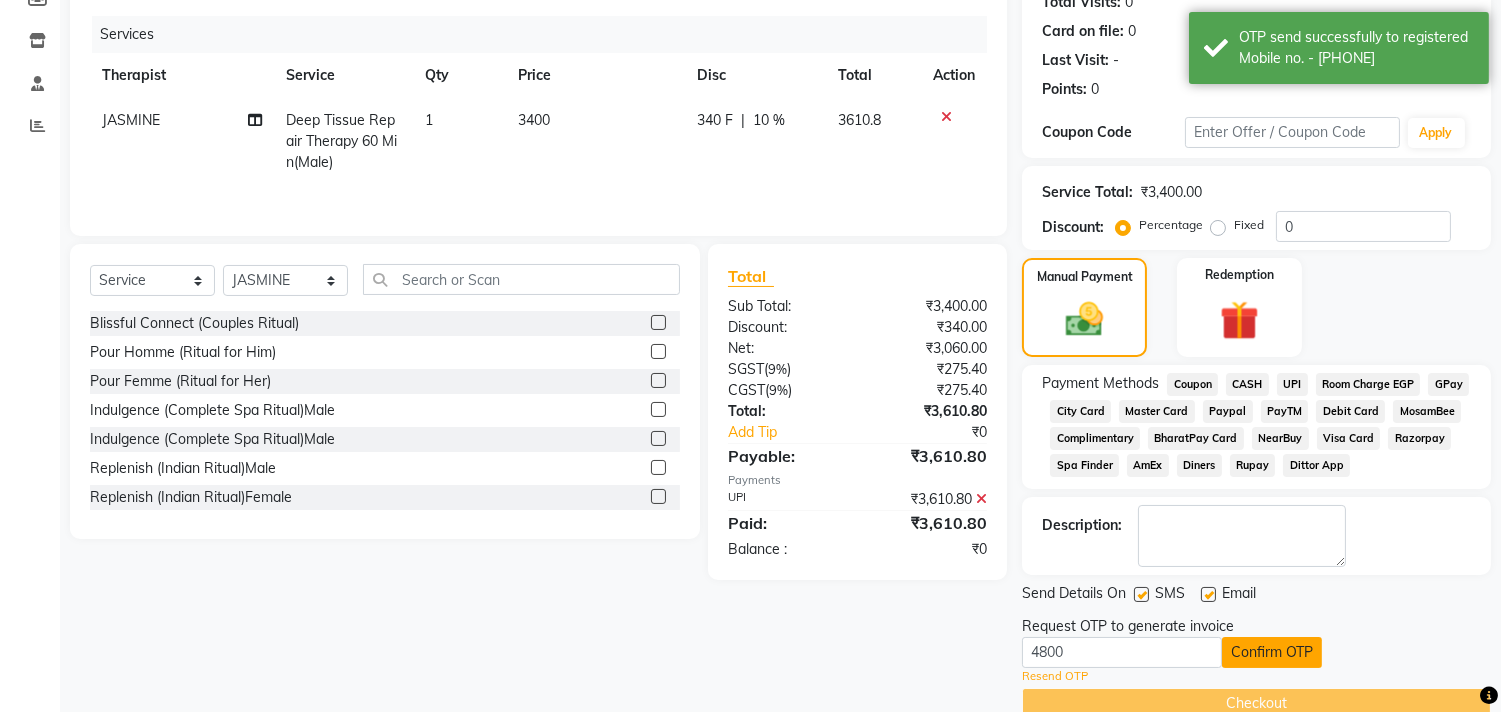 click on "Confirm OTP" 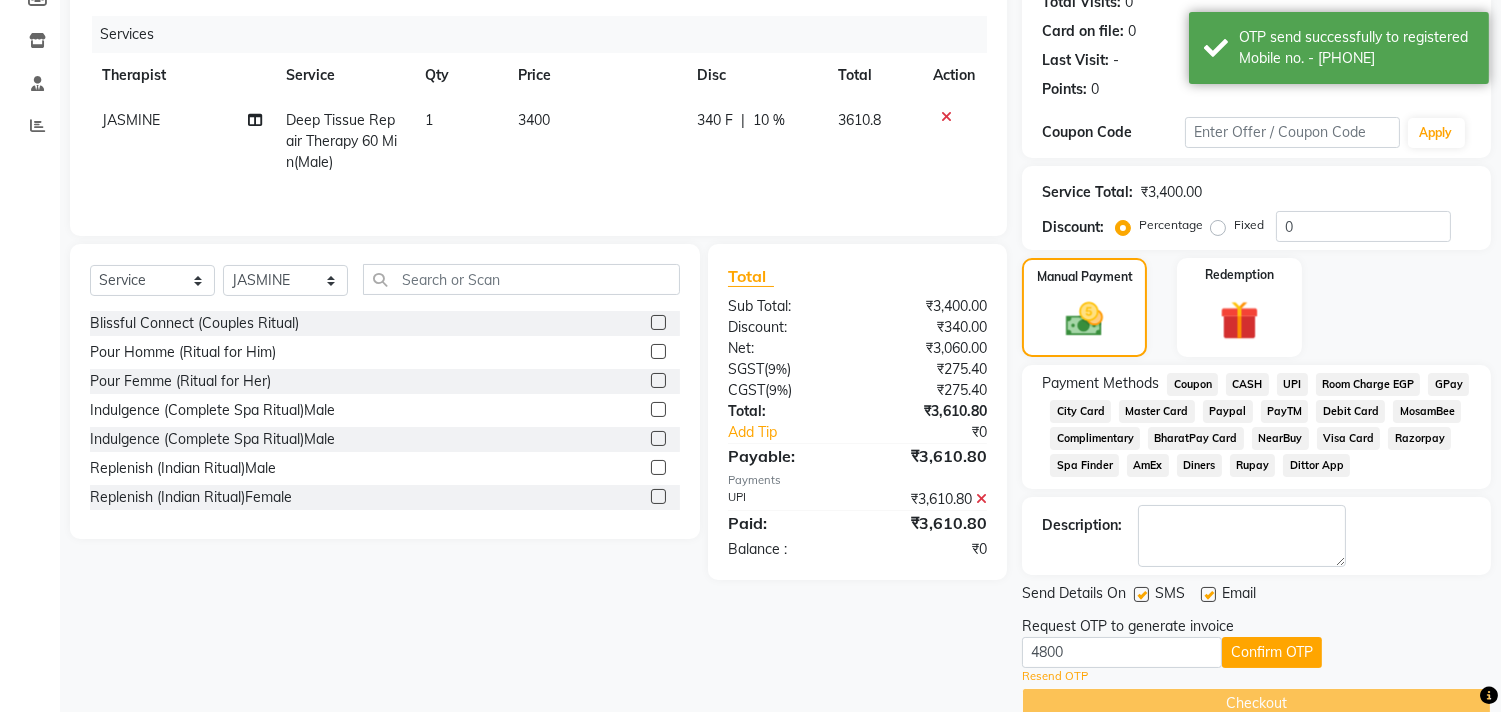 scroll, scrollTop: 193, scrollLeft: 0, axis: vertical 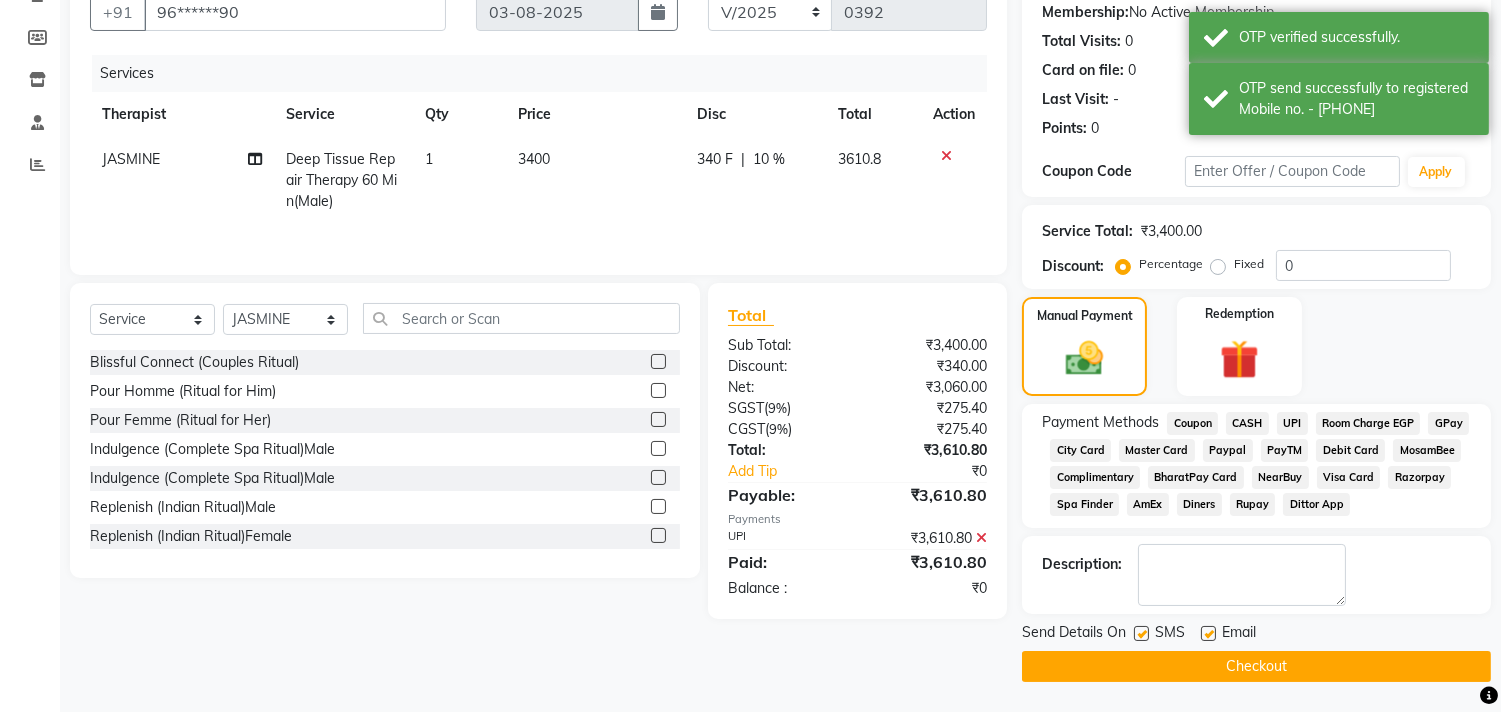click on "Checkout" 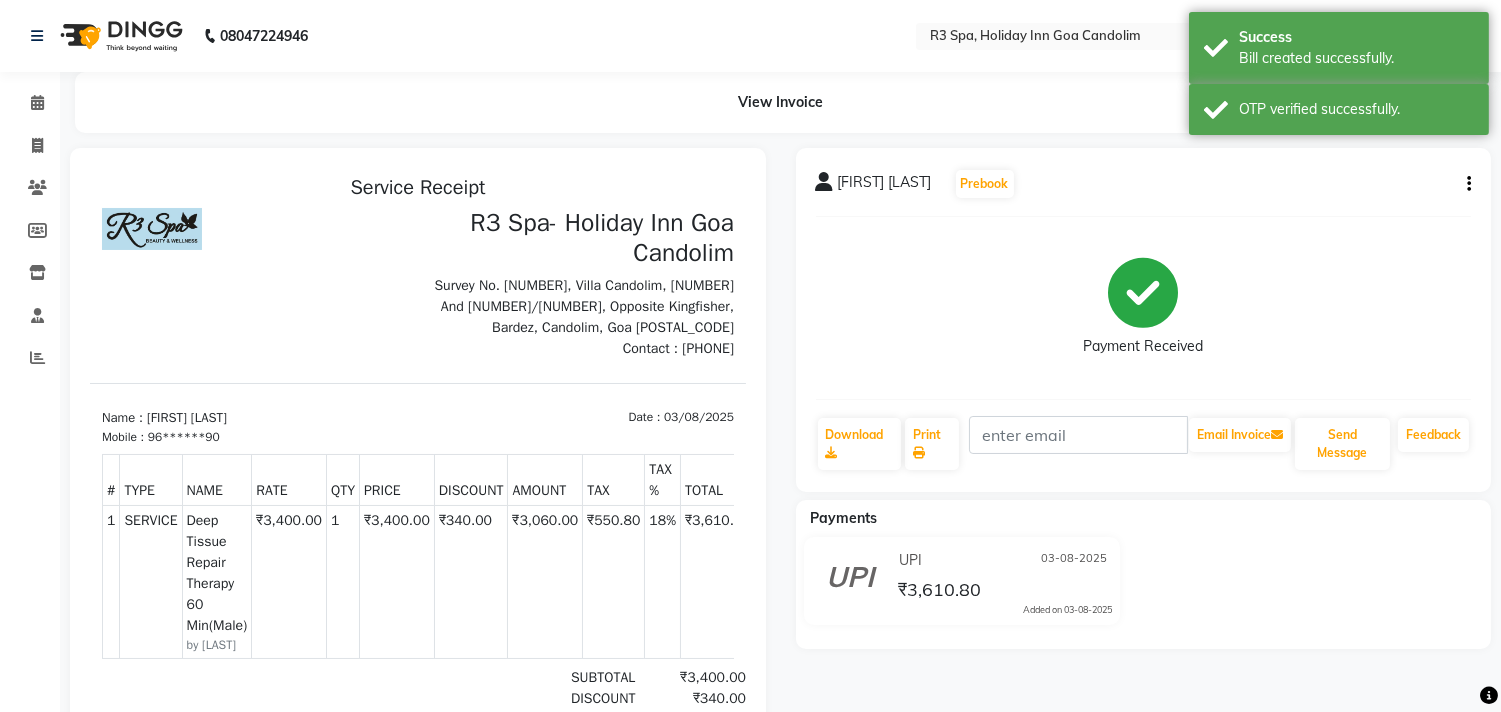 scroll, scrollTop: 0, scrollLeft: 0, axis: both 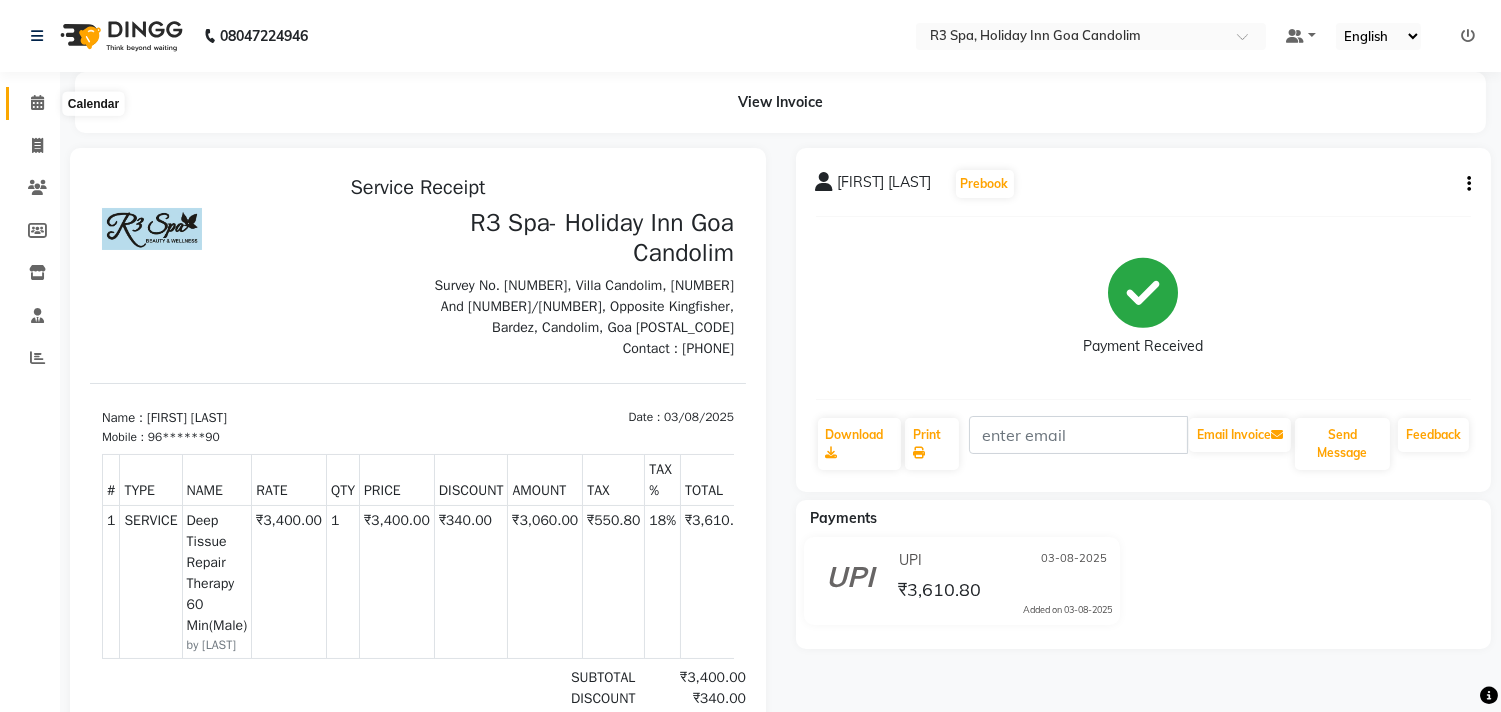 drag, startPoint x: 47, startPoint y: 98, endPoint x: 46, endPoint y: 121, distance: 23.021729 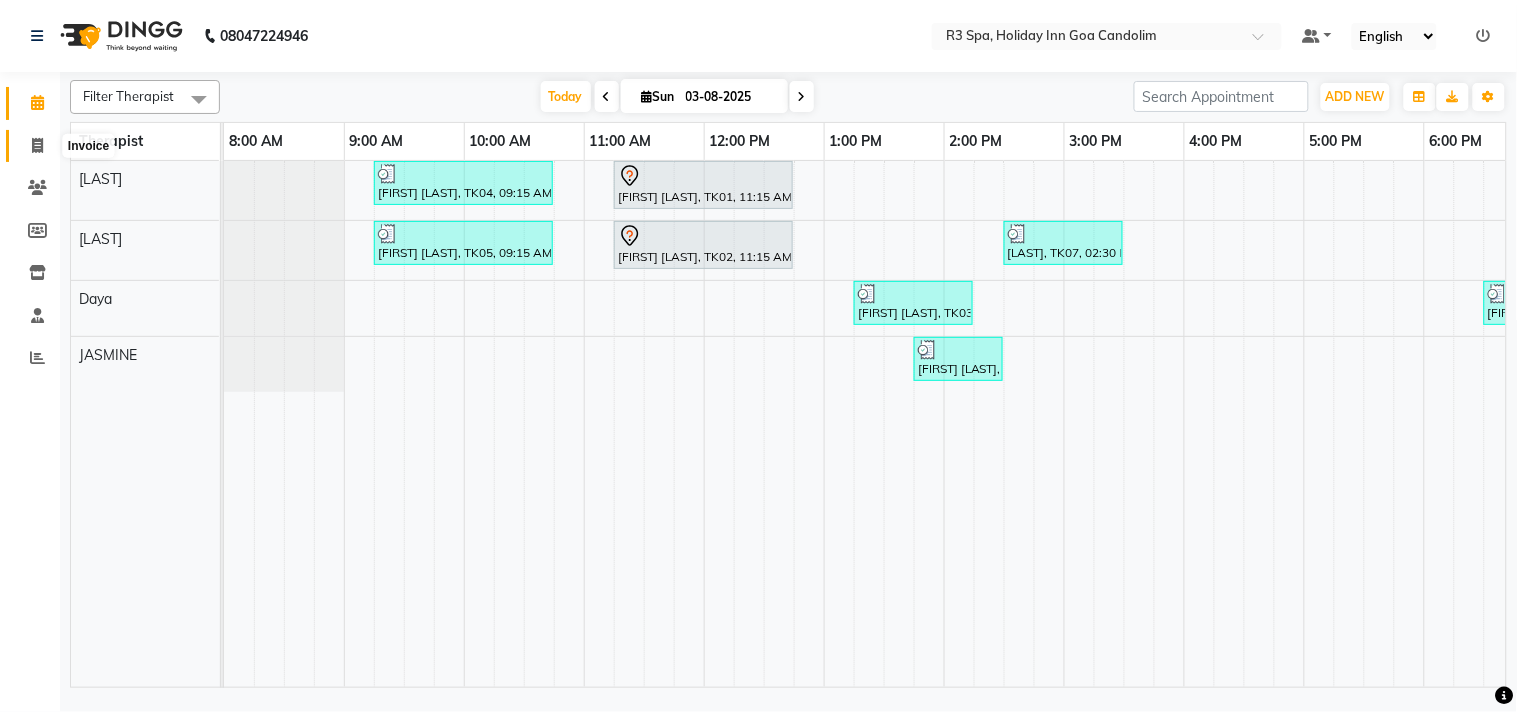 drag, startPoint x: 31, startPoint y: 141, endPoint x: 283, endPoint y: 76, distance: 260.24796 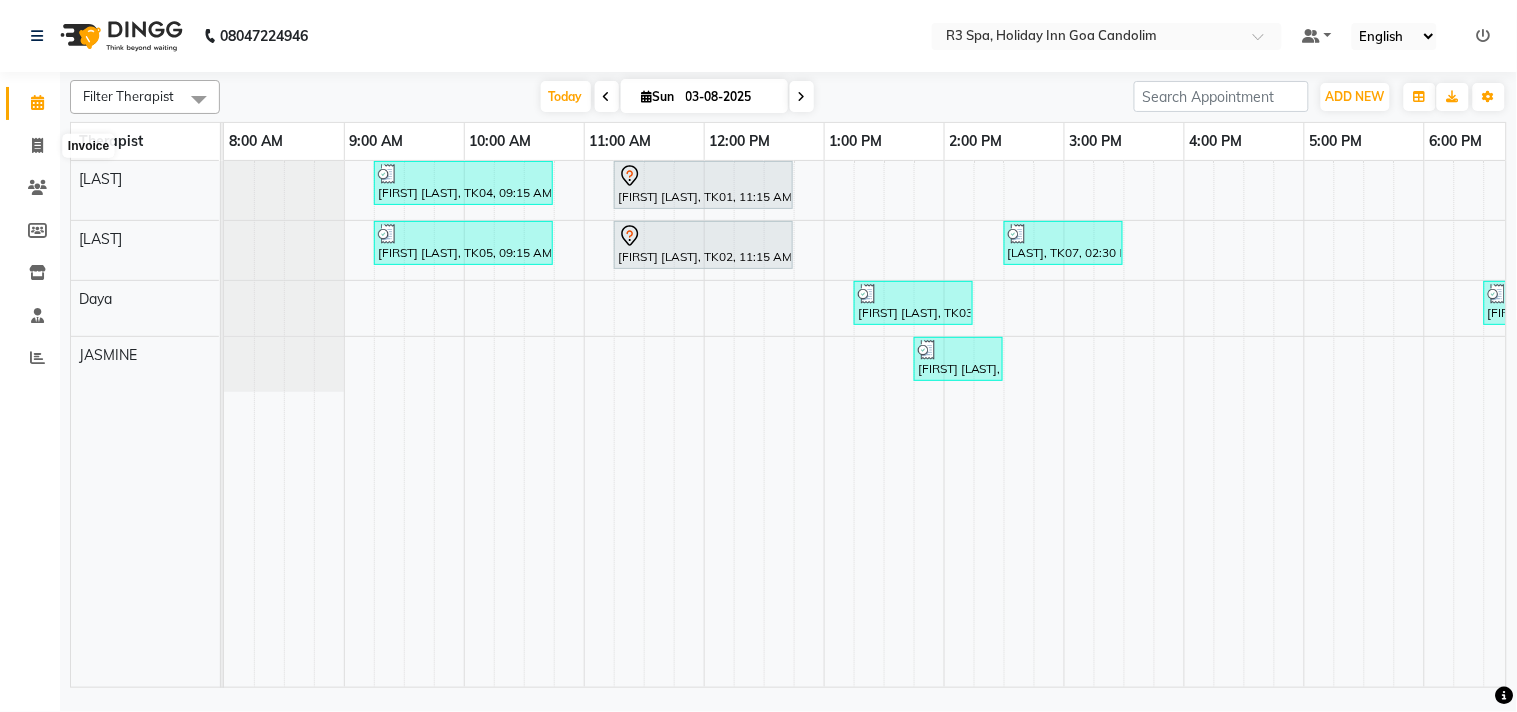 select on "service" 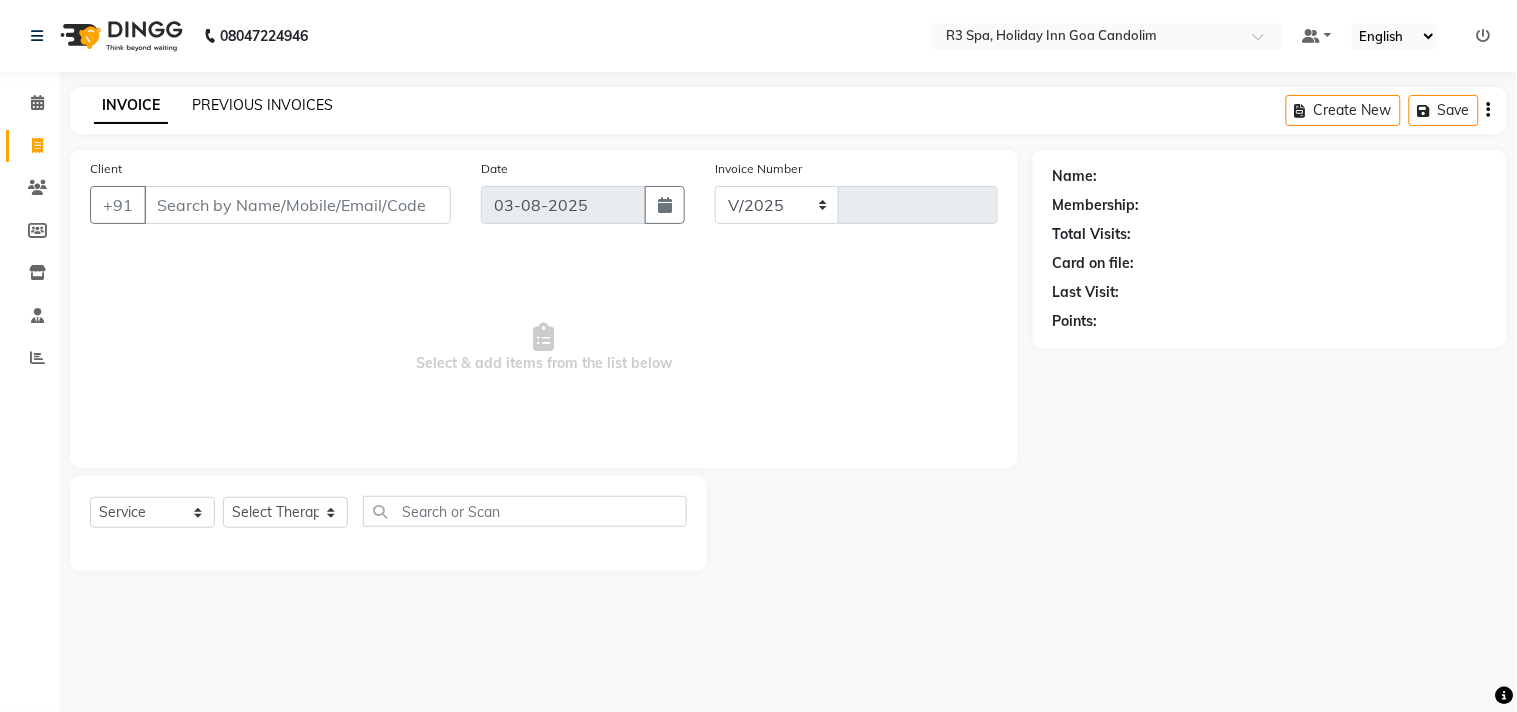 select on "[NUMBER]" 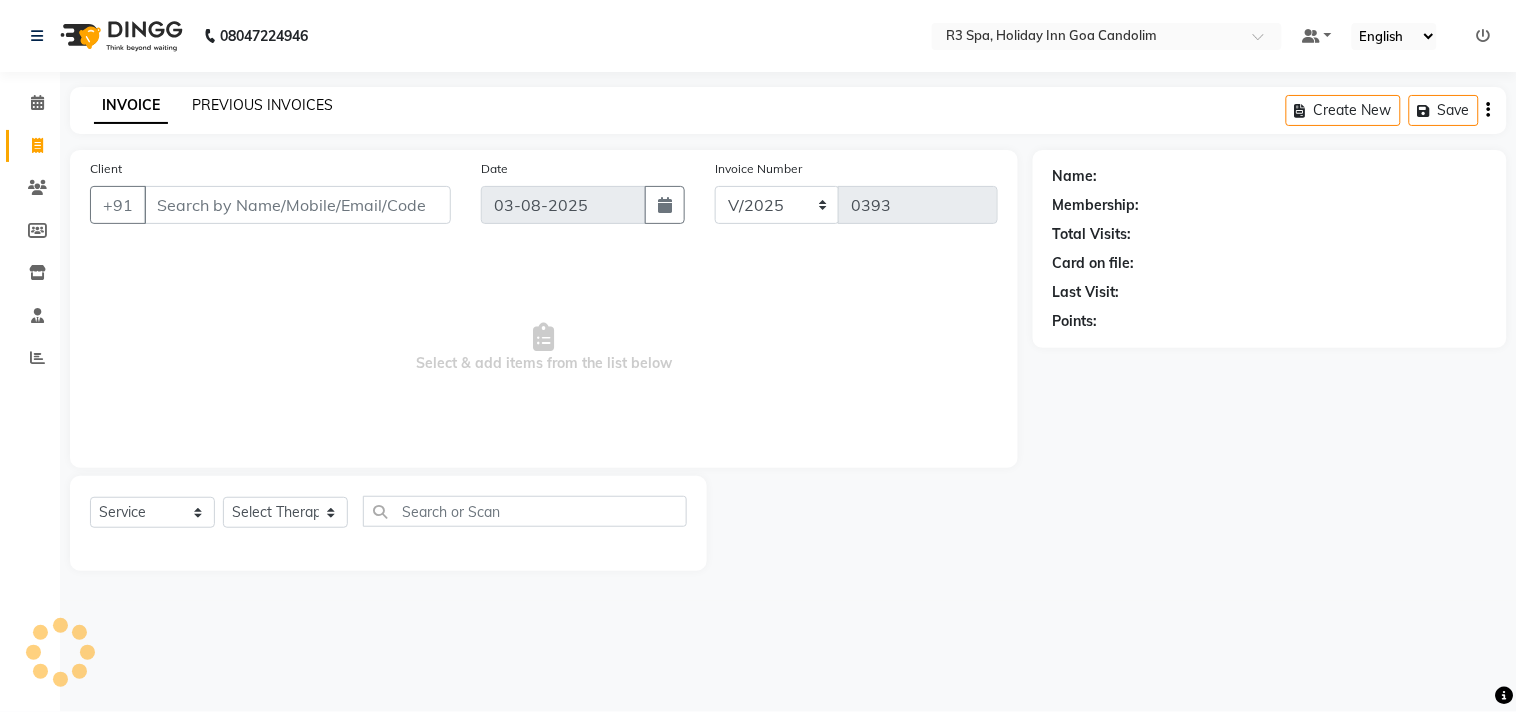 click on "PREVIOUS INVOICES" 